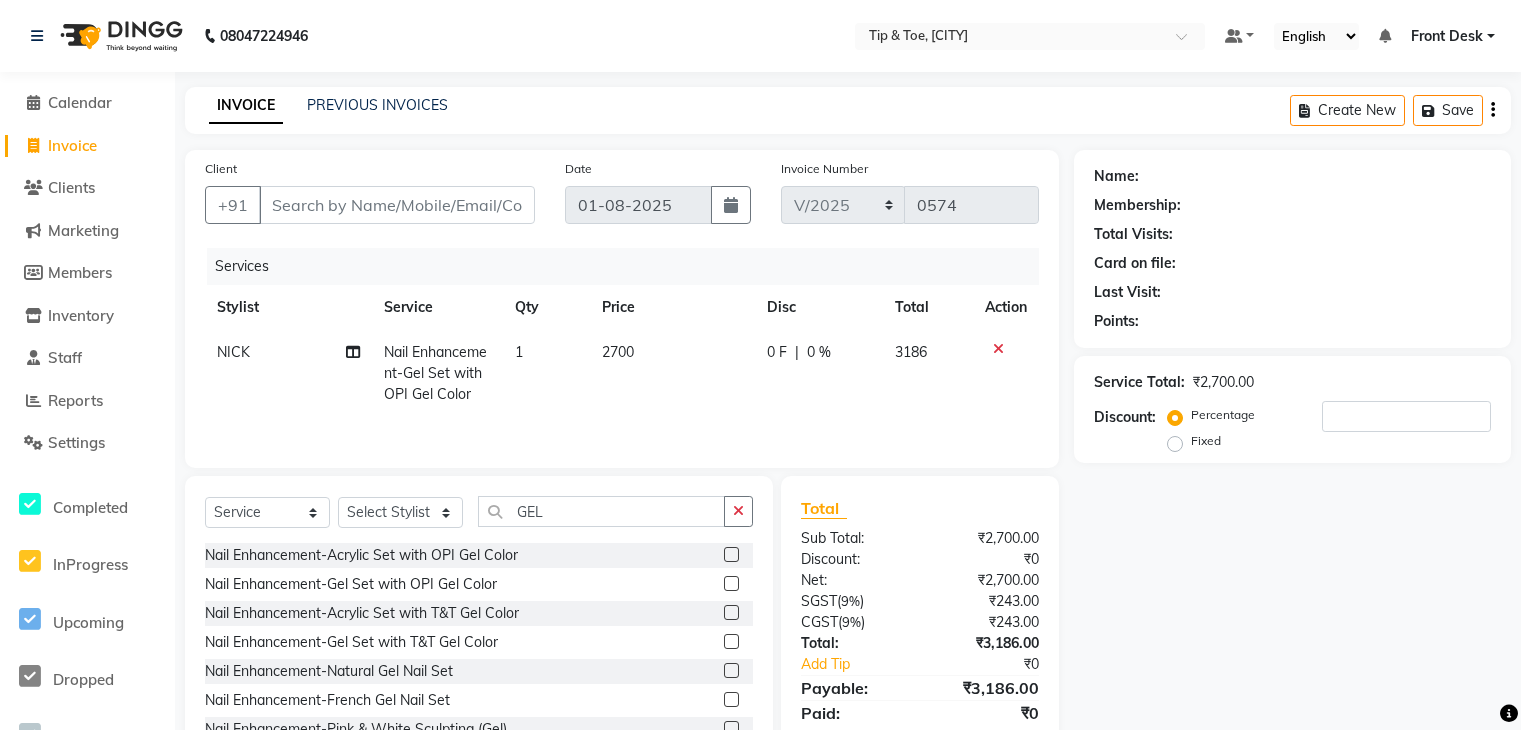 select on "5835" 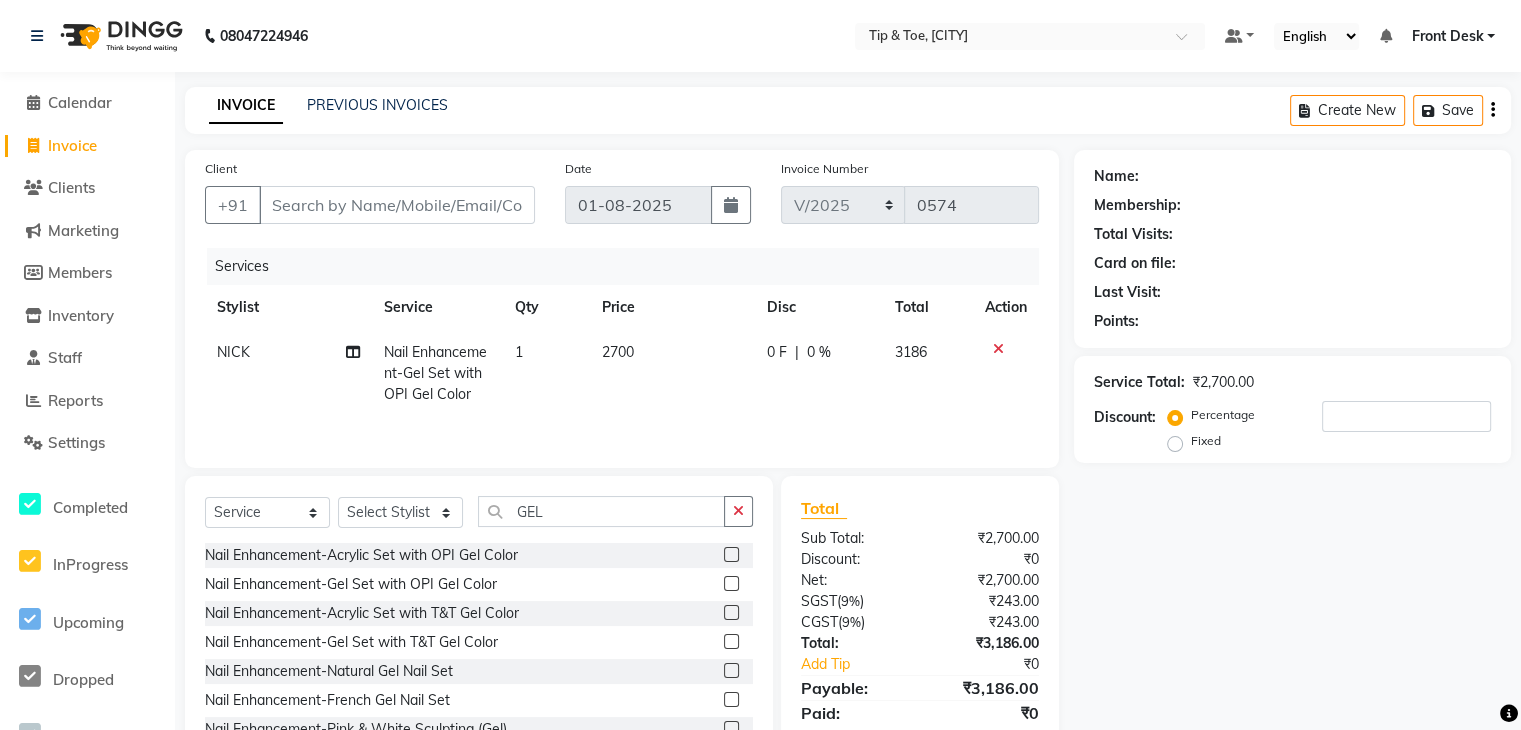 scroll, scrollTop: 0, scrollLeft: 0, axis: both 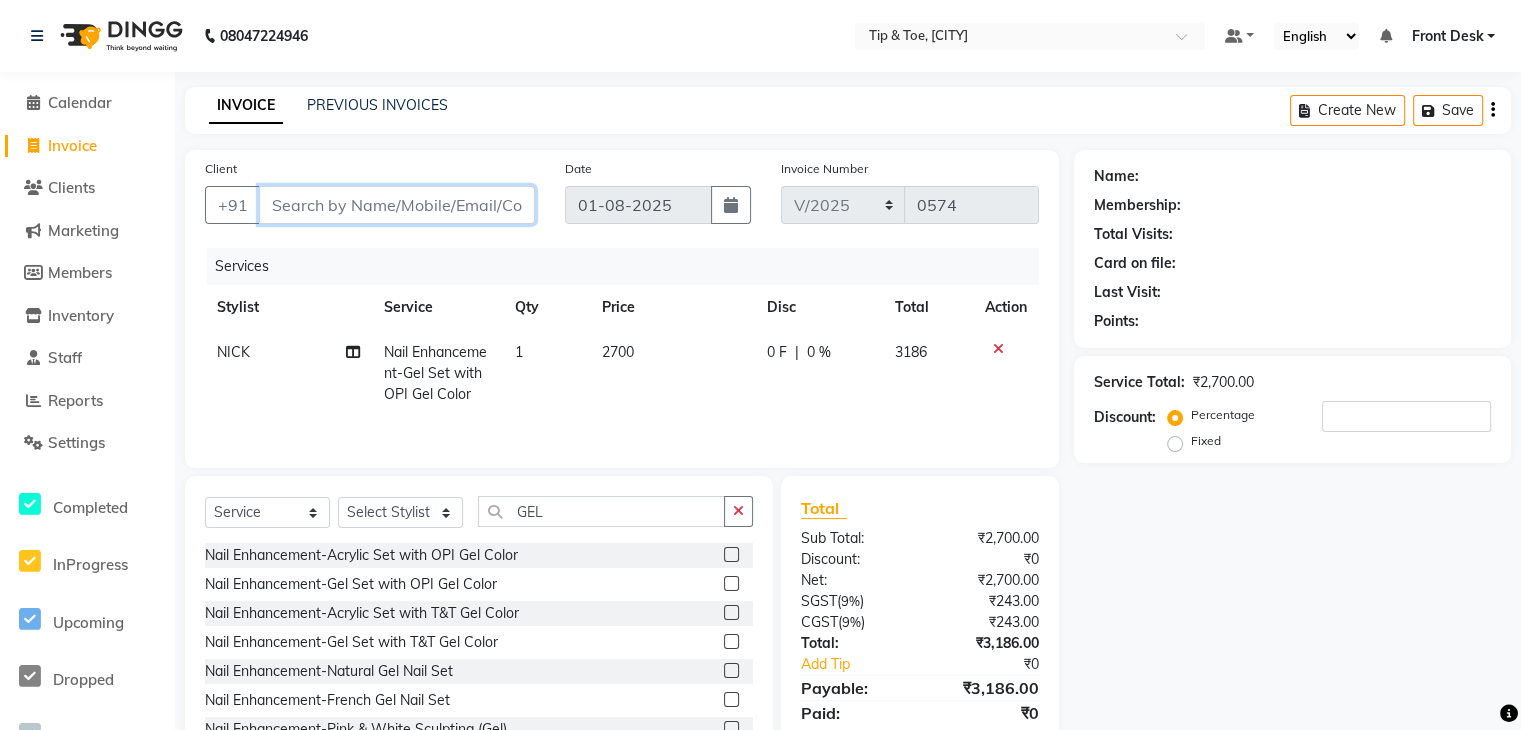 click on "Client" at bounding box center [397, 205] 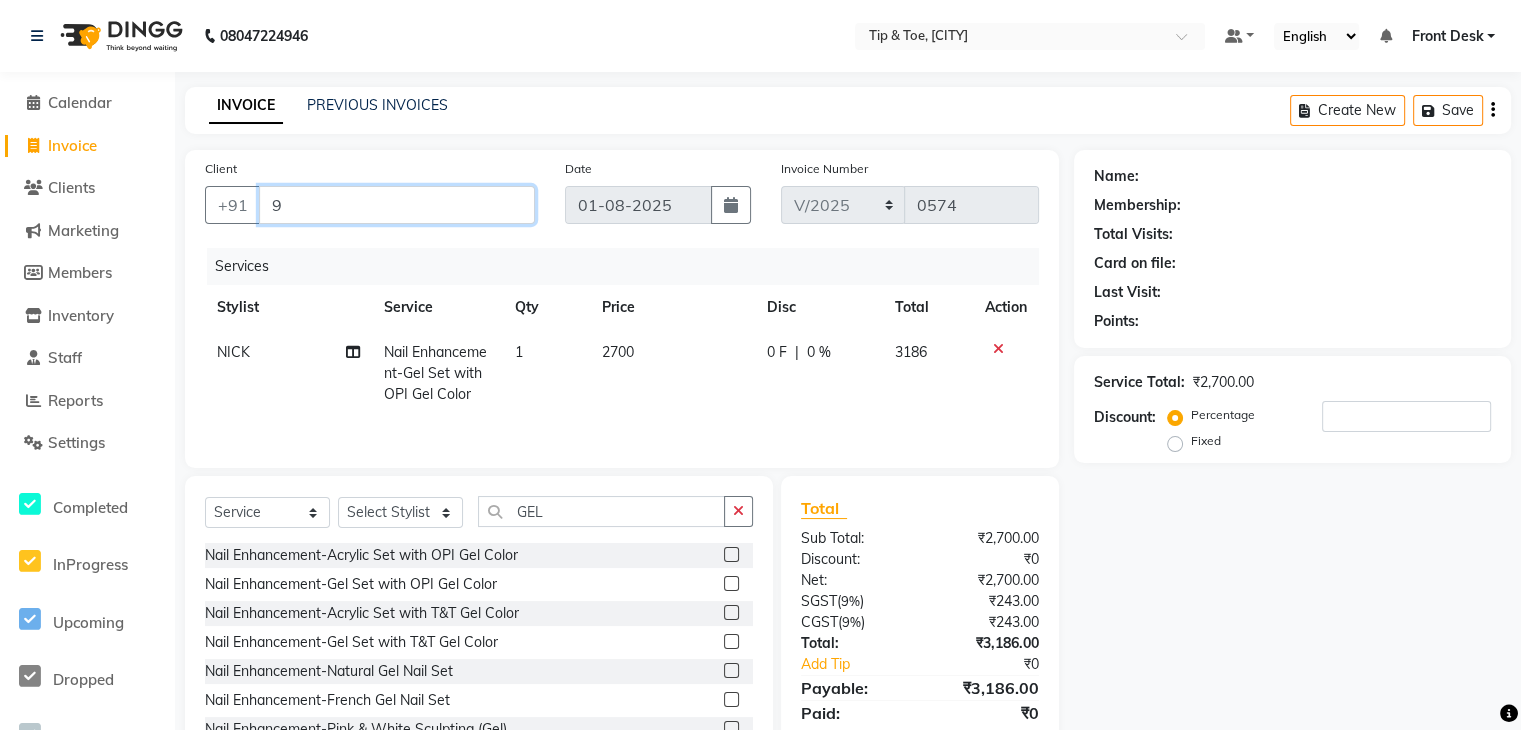 type on "0" 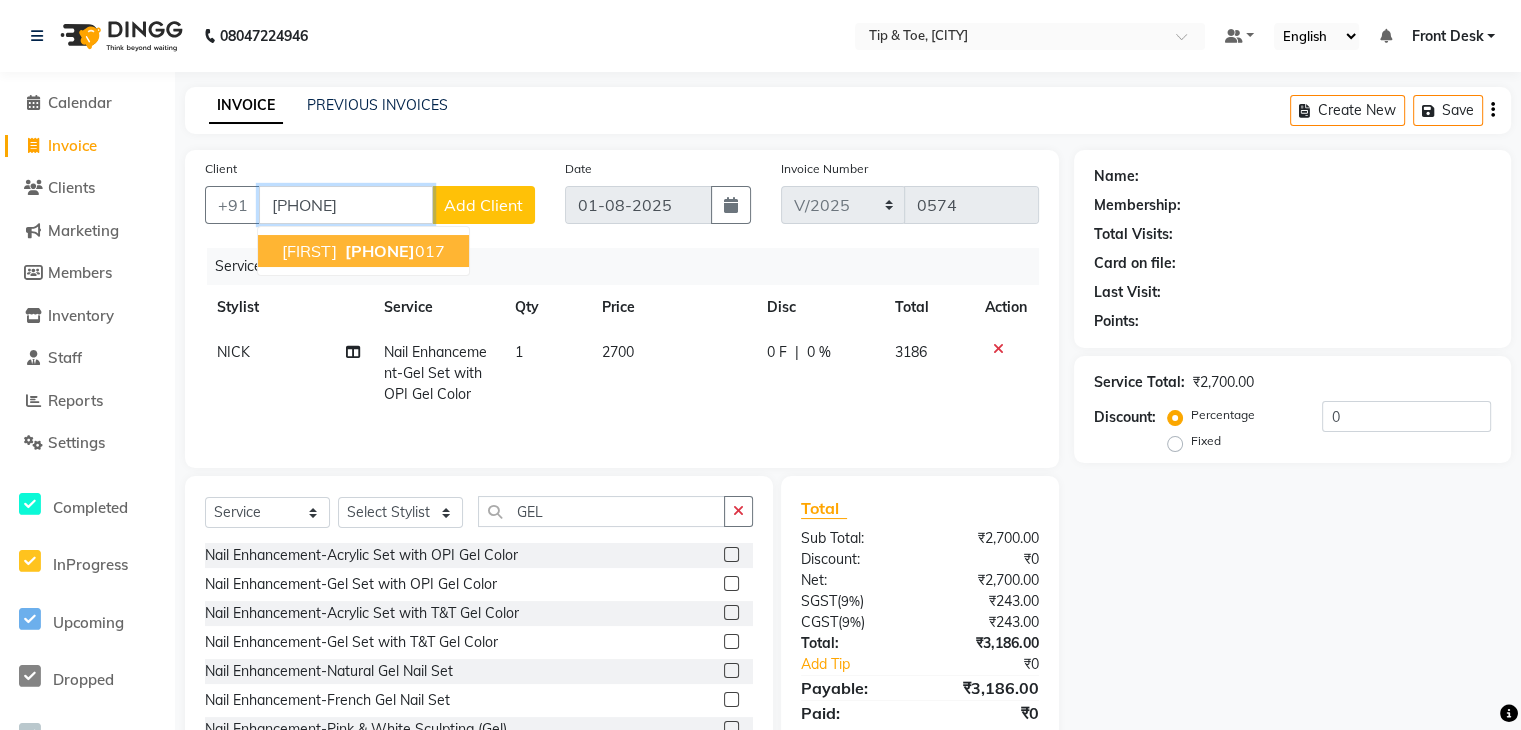 click on "HARNOOR" at bounding box center (309, 251) 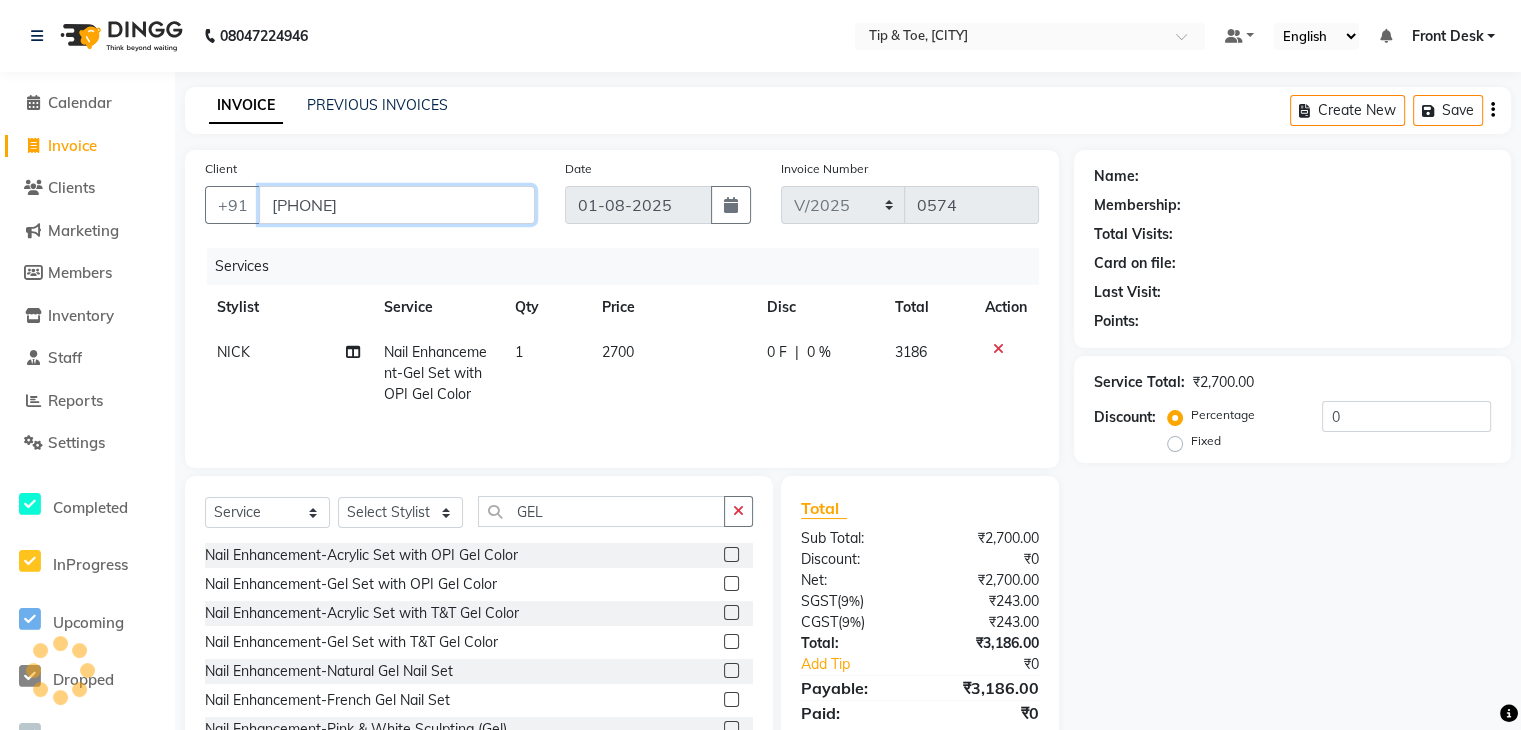 type on "9041785017" 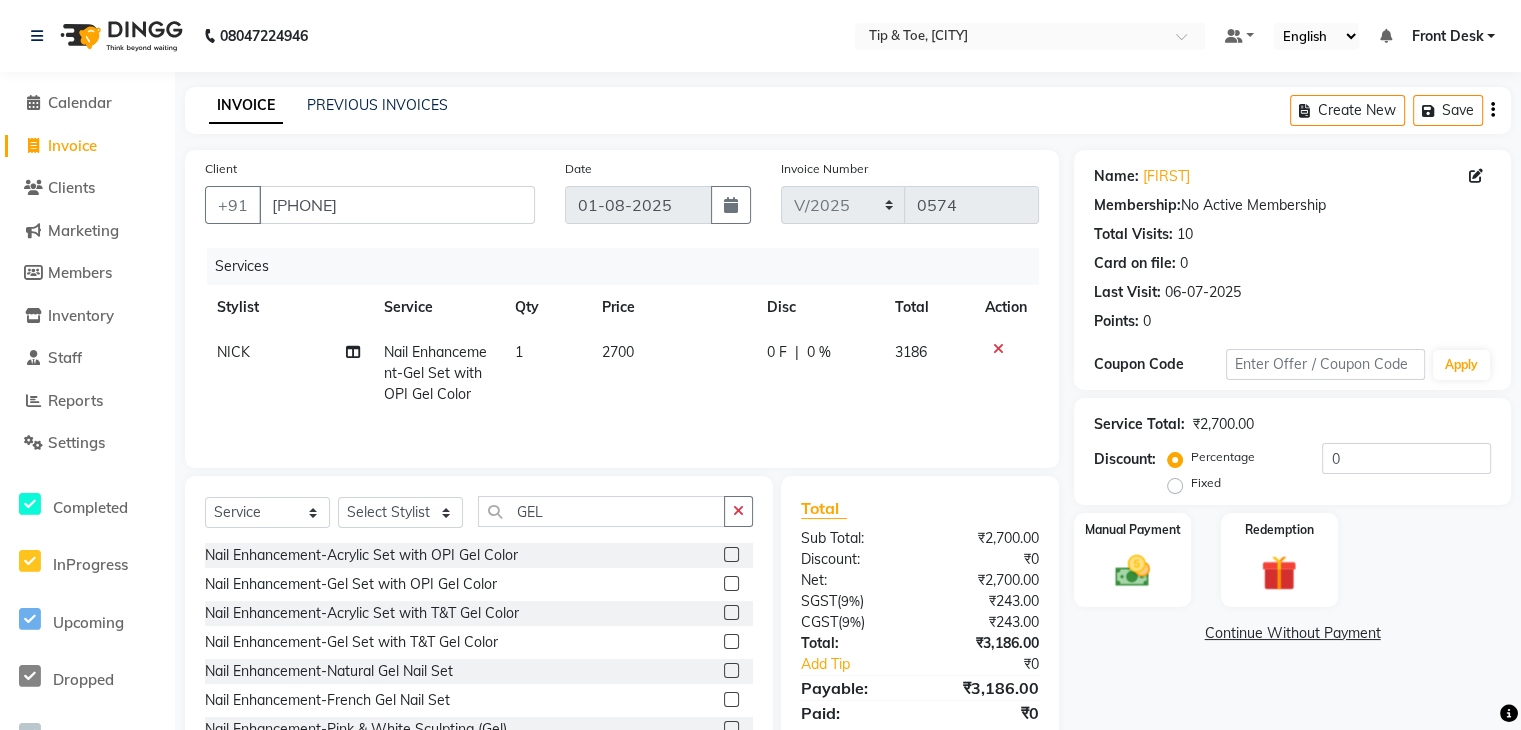 scroll, scrollTop: 72, scrollLeft: 0, axis: vertical 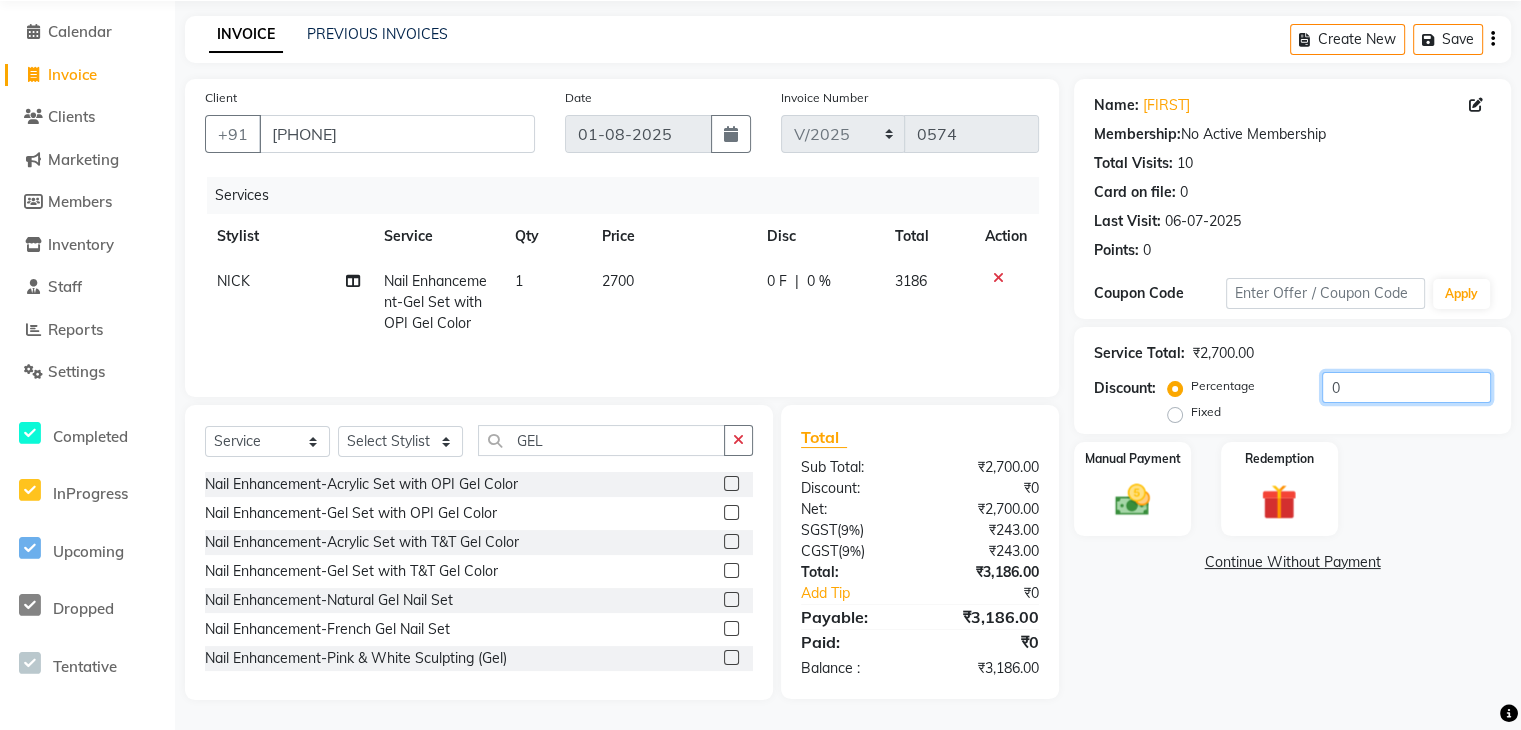 click on "0" 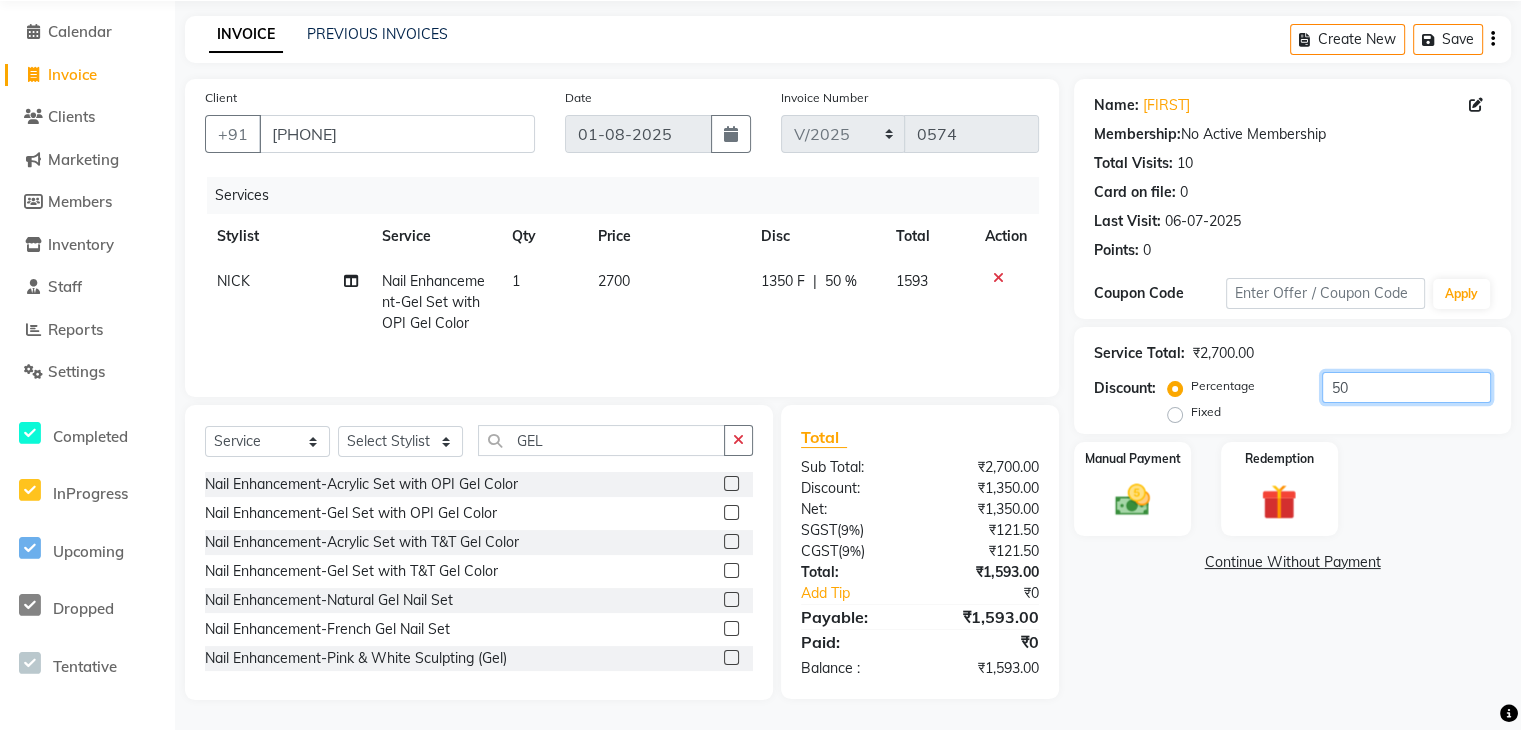 type on "5" 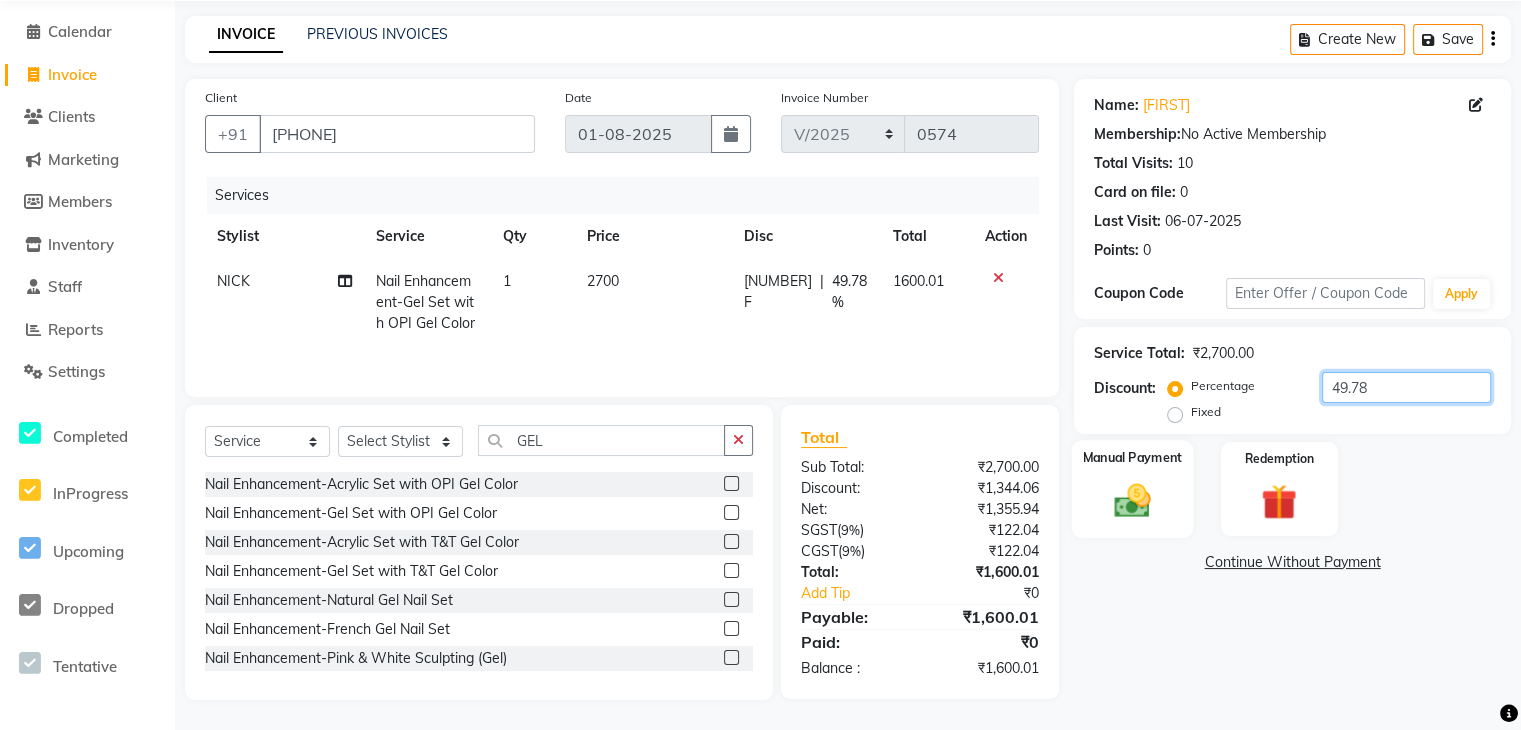 type on "49.78" 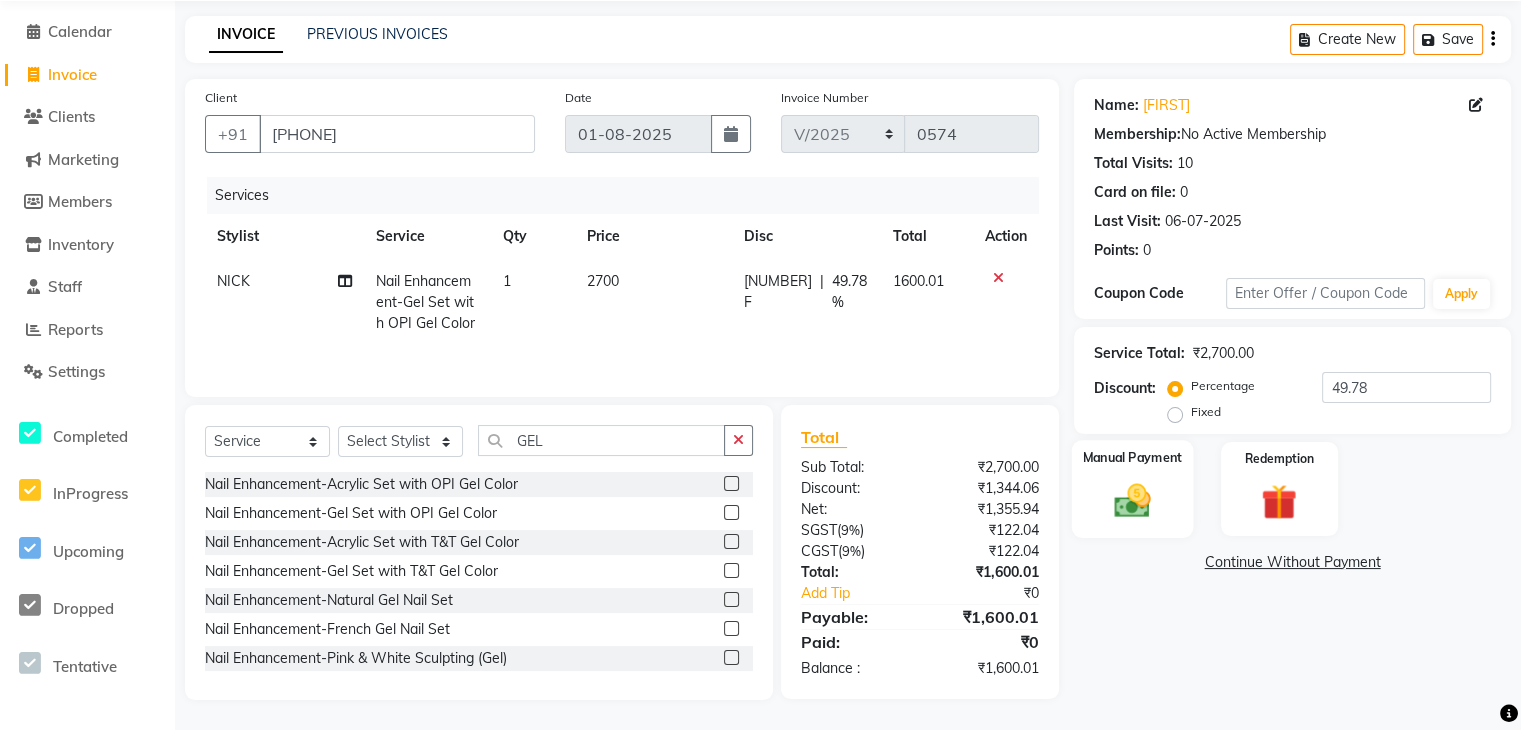 click on "Manual Payment" 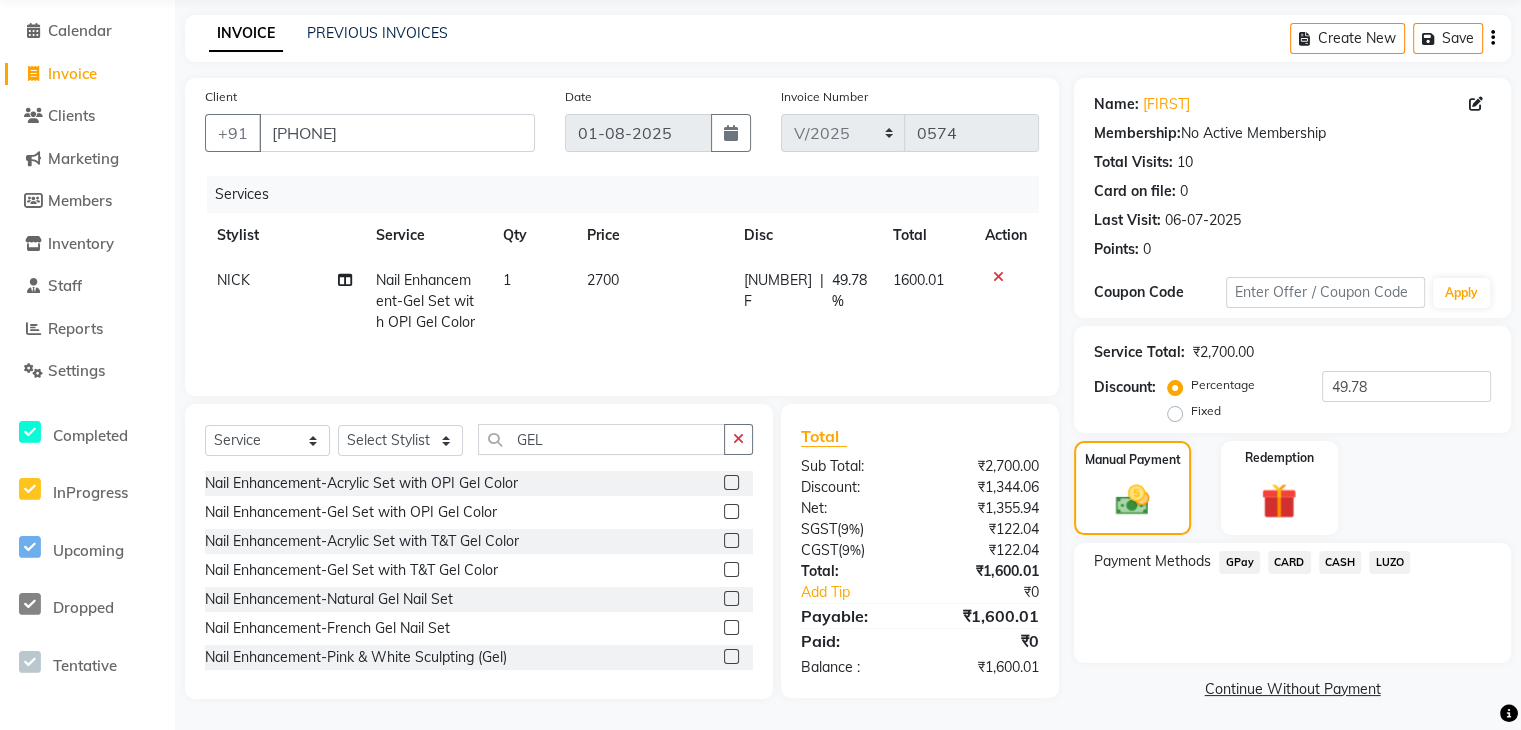 click on "GPay" 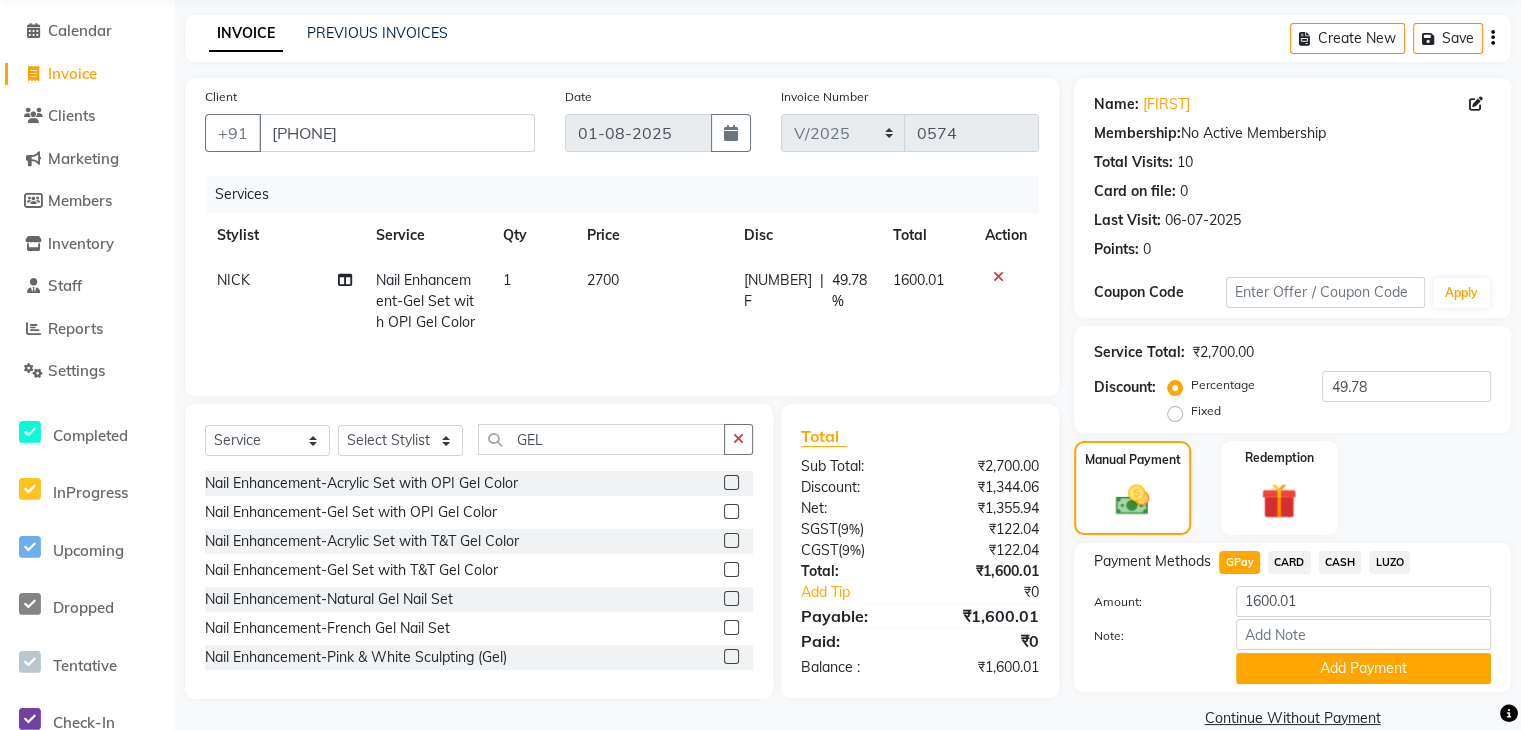 scroll, scrollTop: 107, scrollLeft: 0, axis: vertical 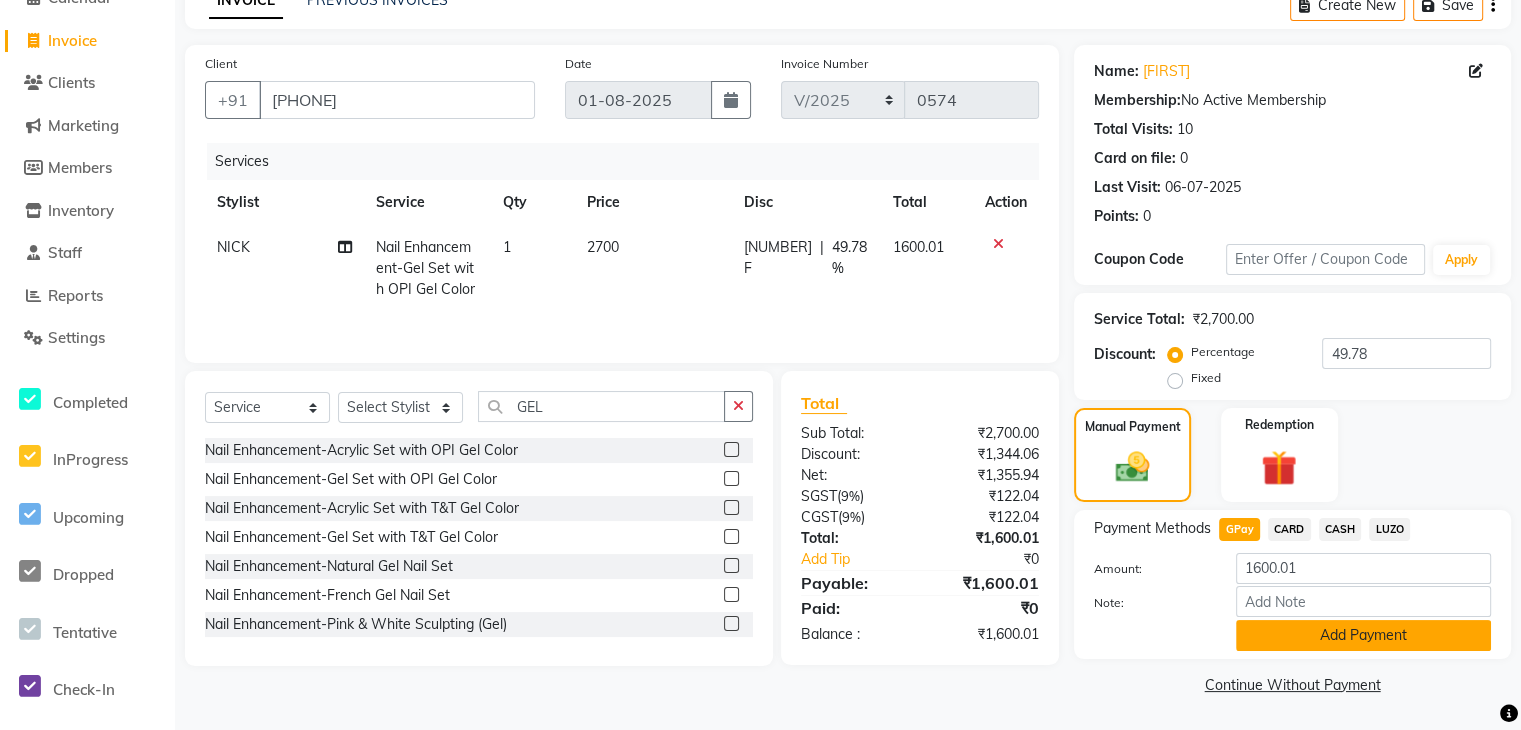 click on "Add Payment" 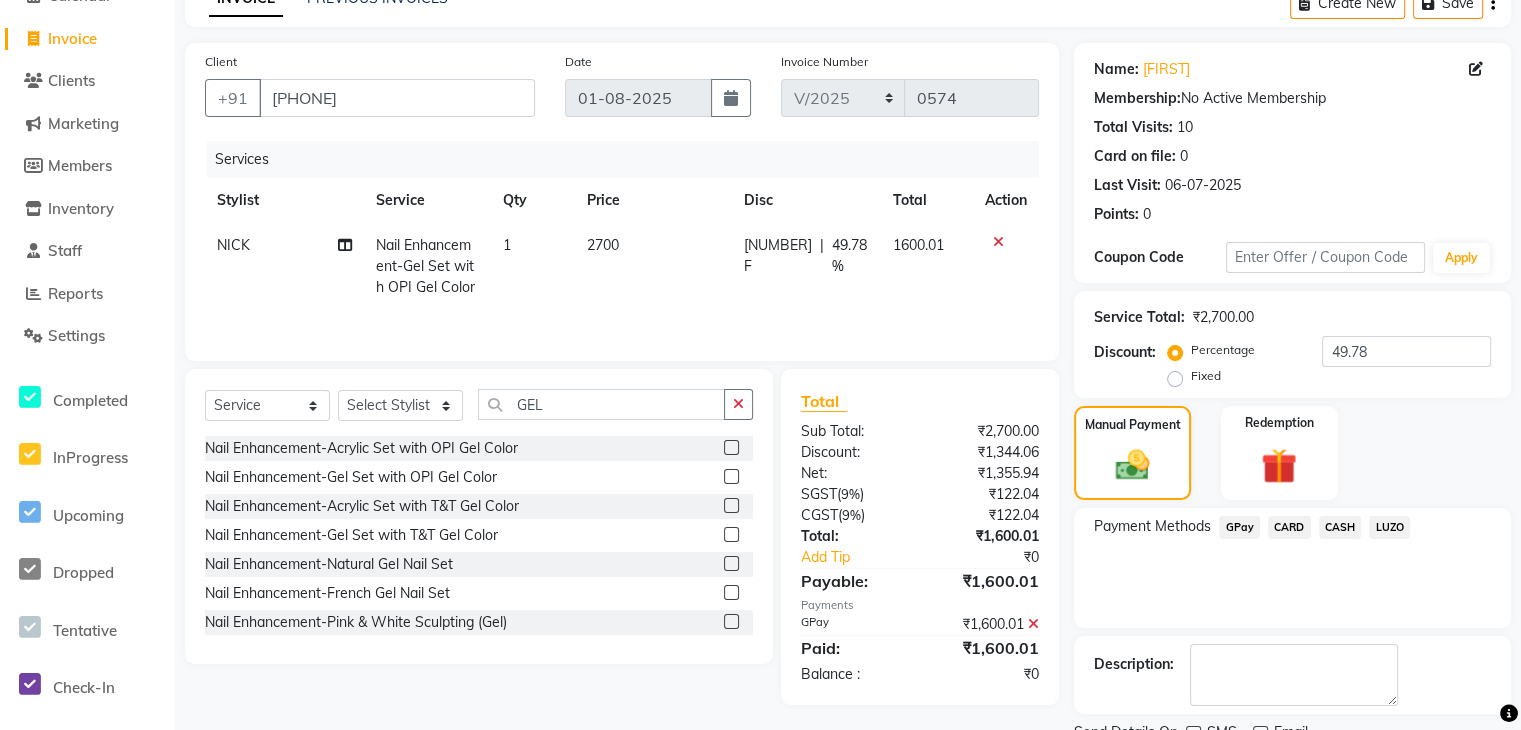 scroll, scrollTop: 188, scrollLeft: 0, axis: vertical 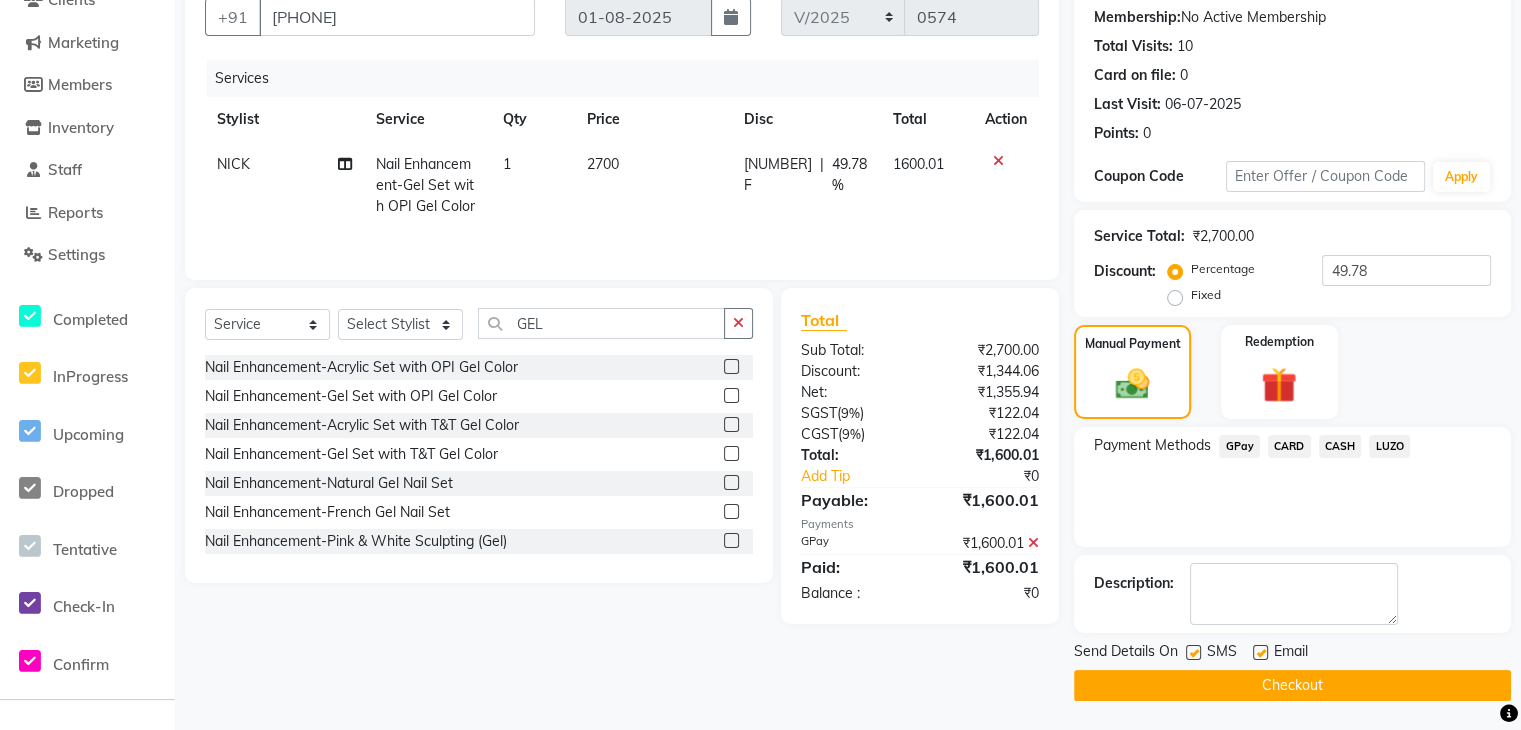 click on "Checkout" 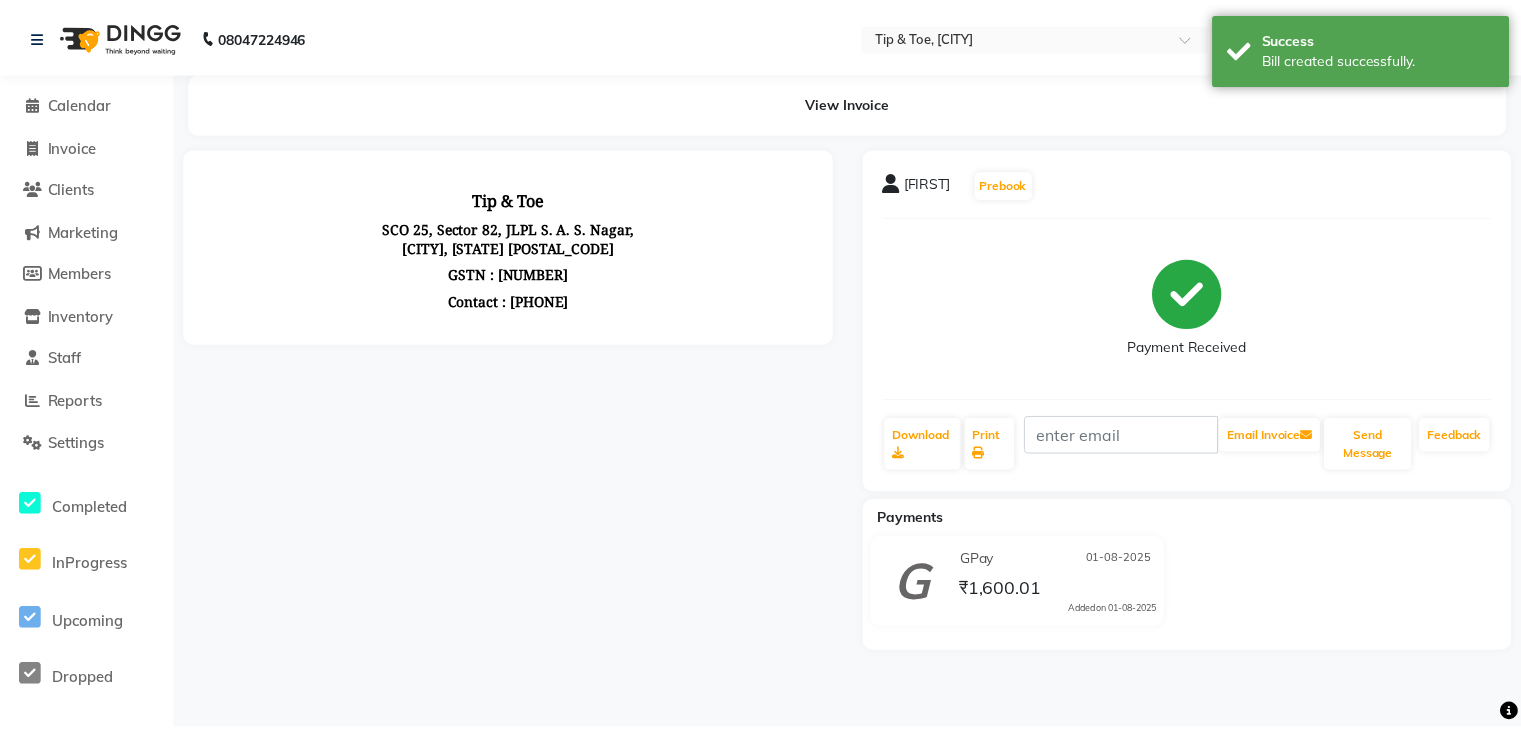 scroll, scrollTop: 0, scrollLeft: 0, axis: both 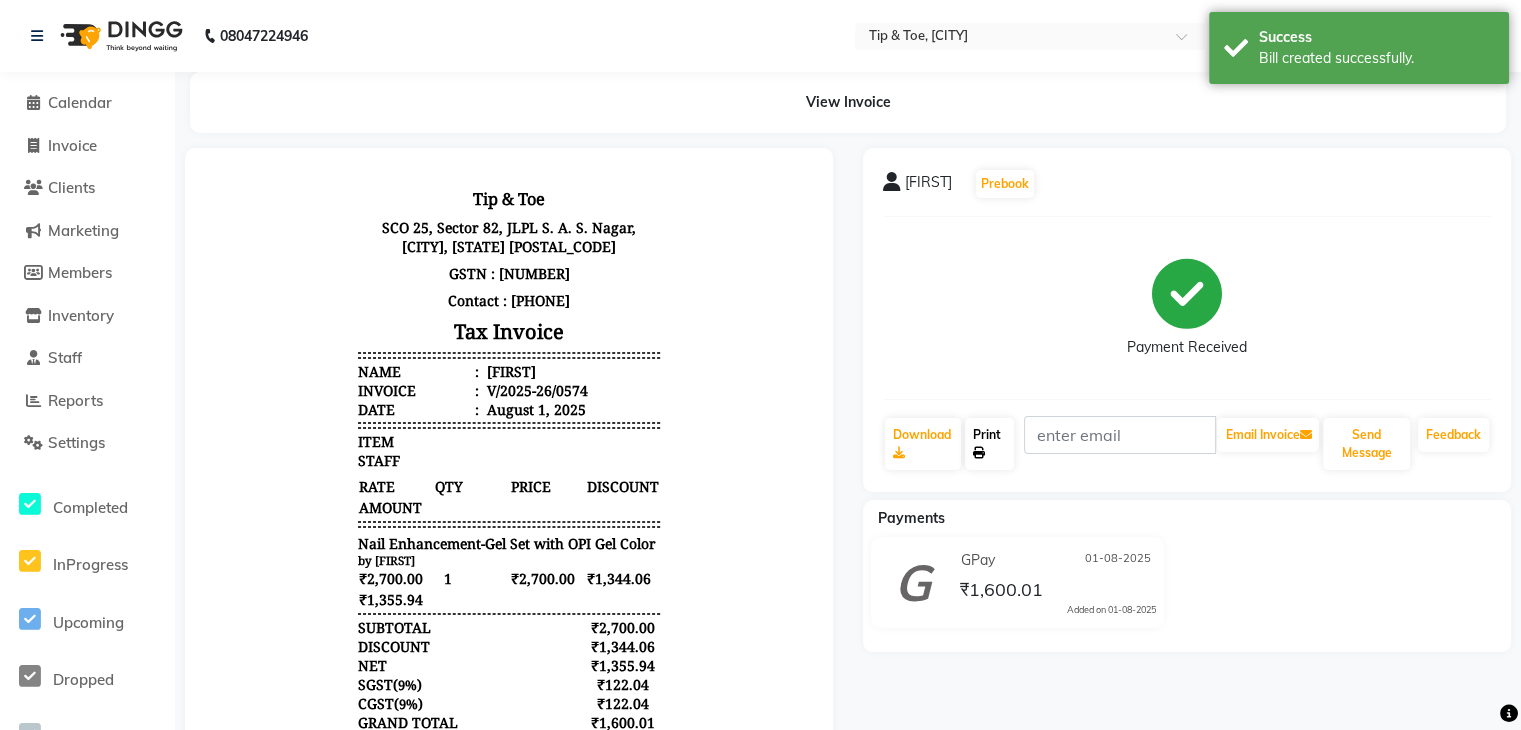 click on "Print" 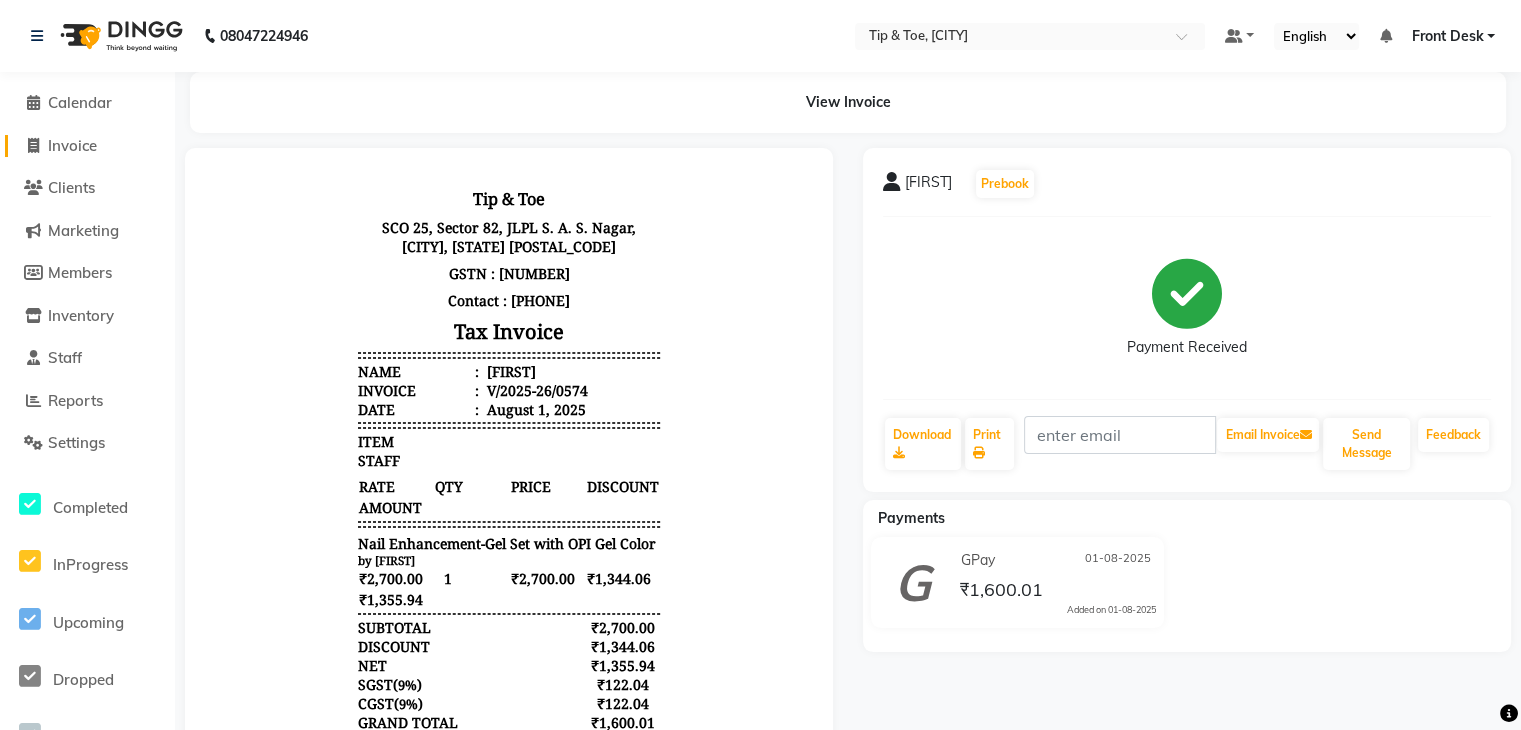 click on "Invoice" 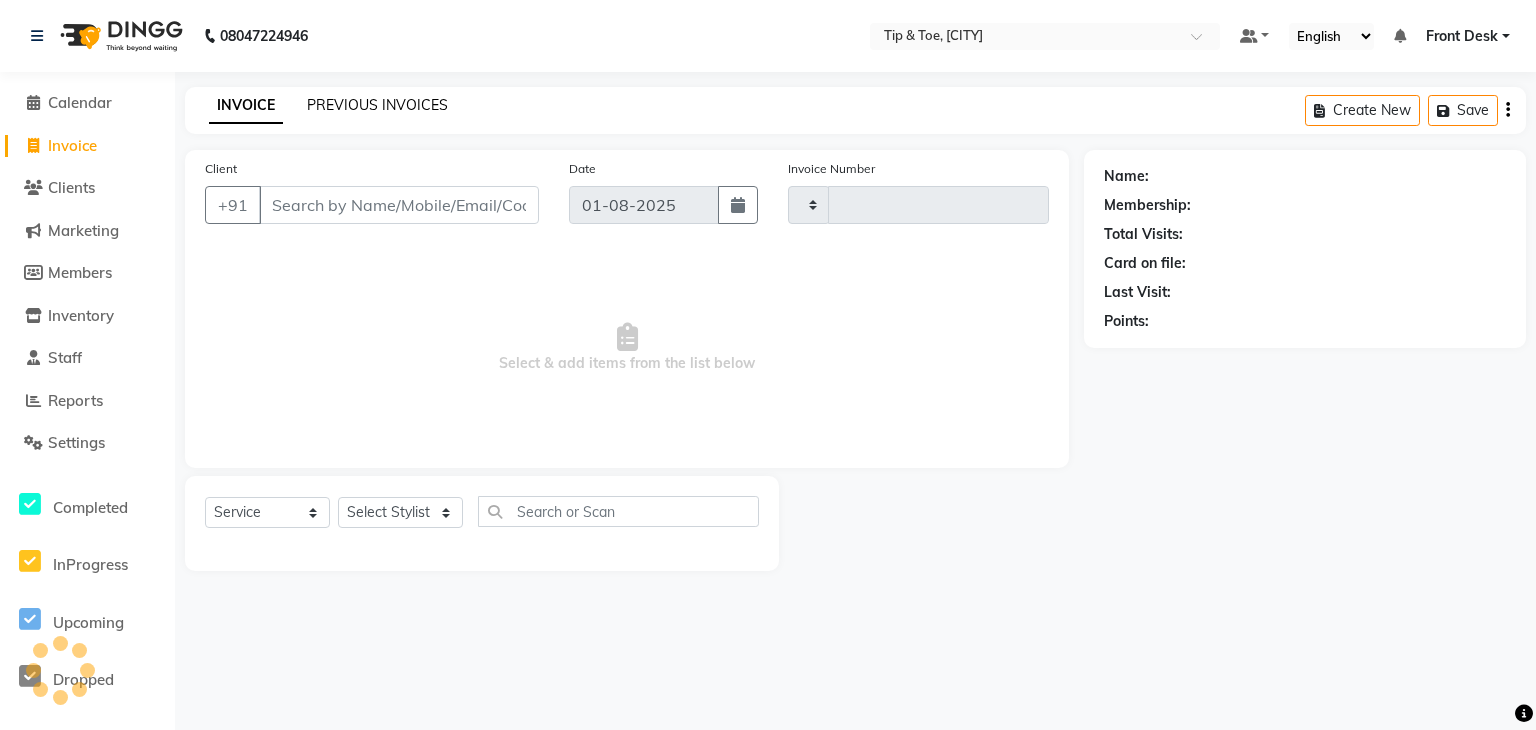 type on "0575" 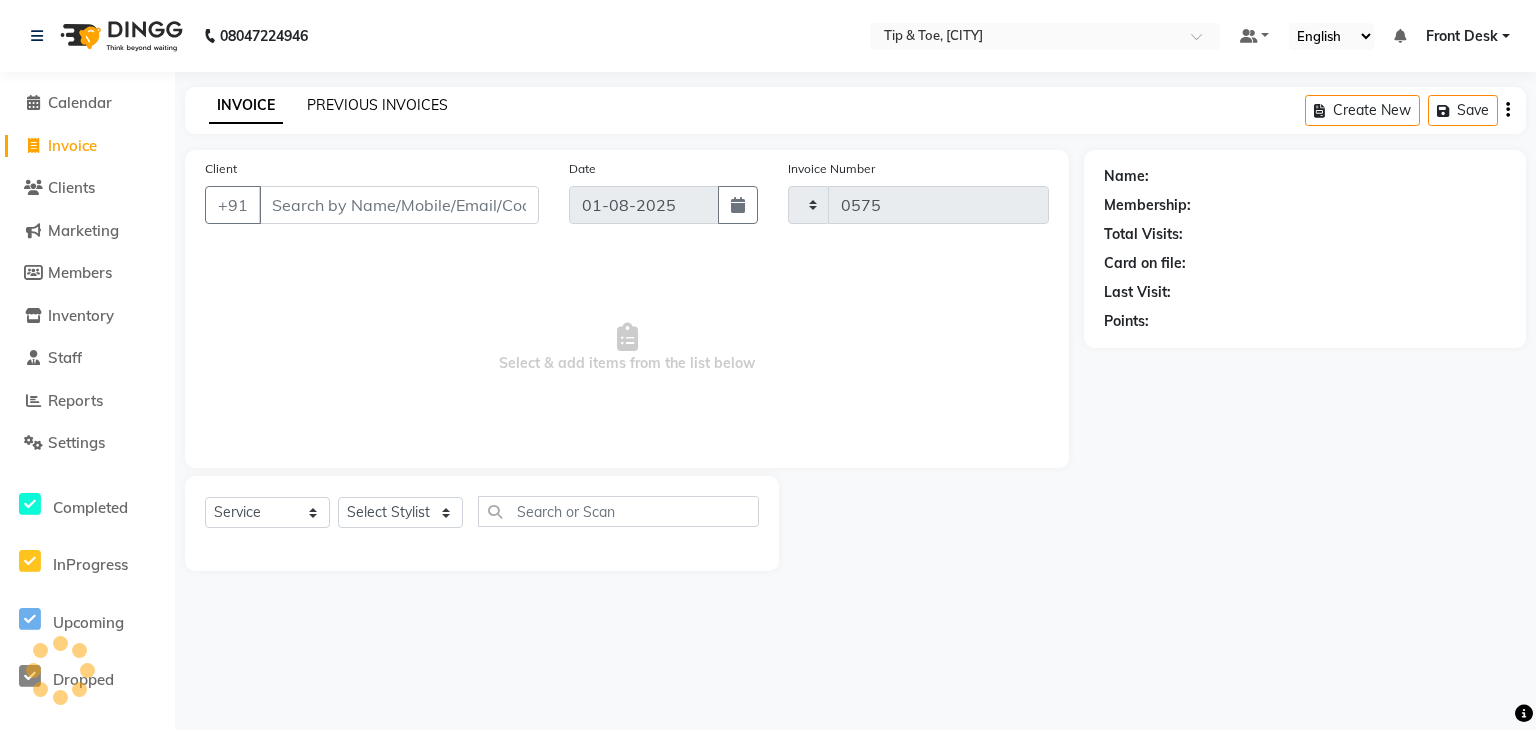 select on "5835" 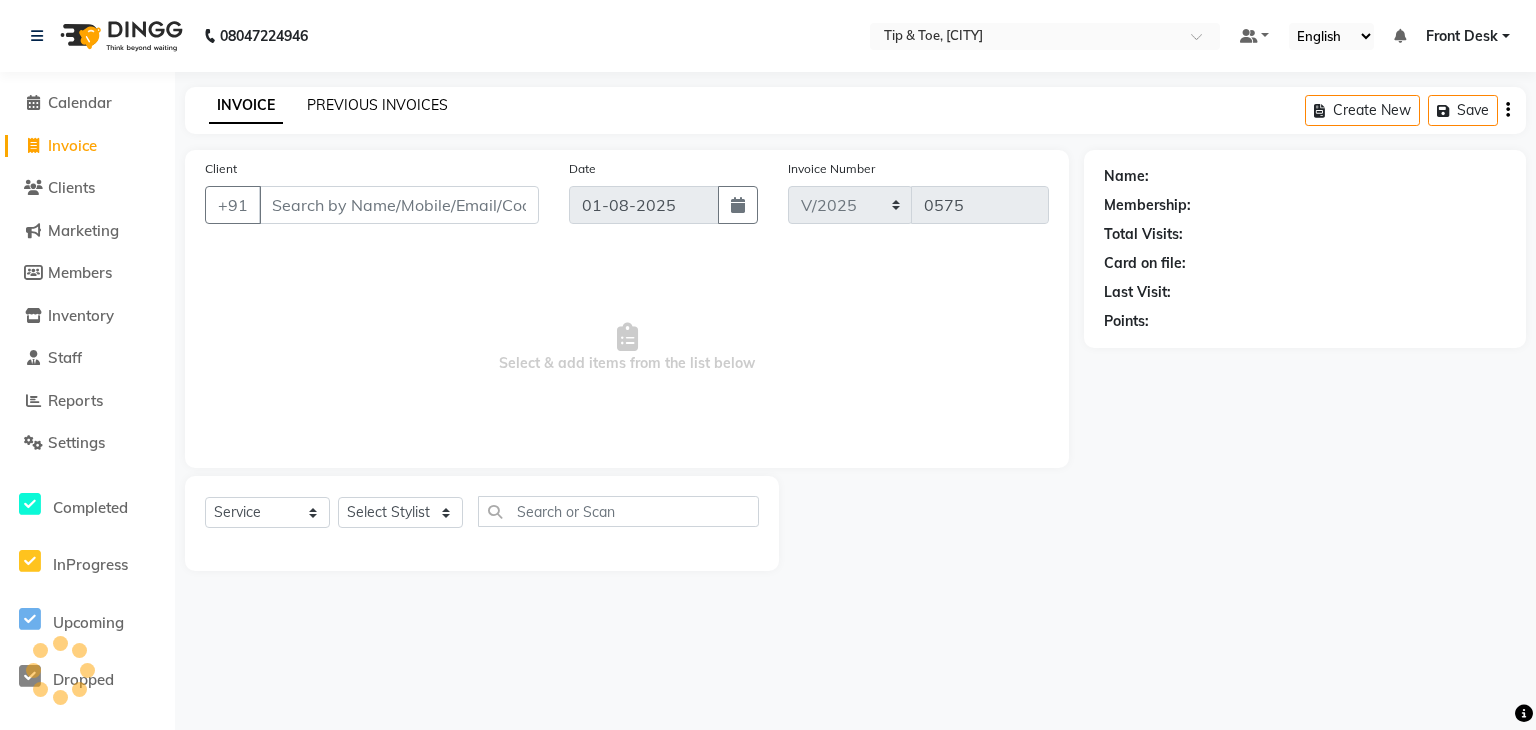 click on "PREVIOUS INVOICES" 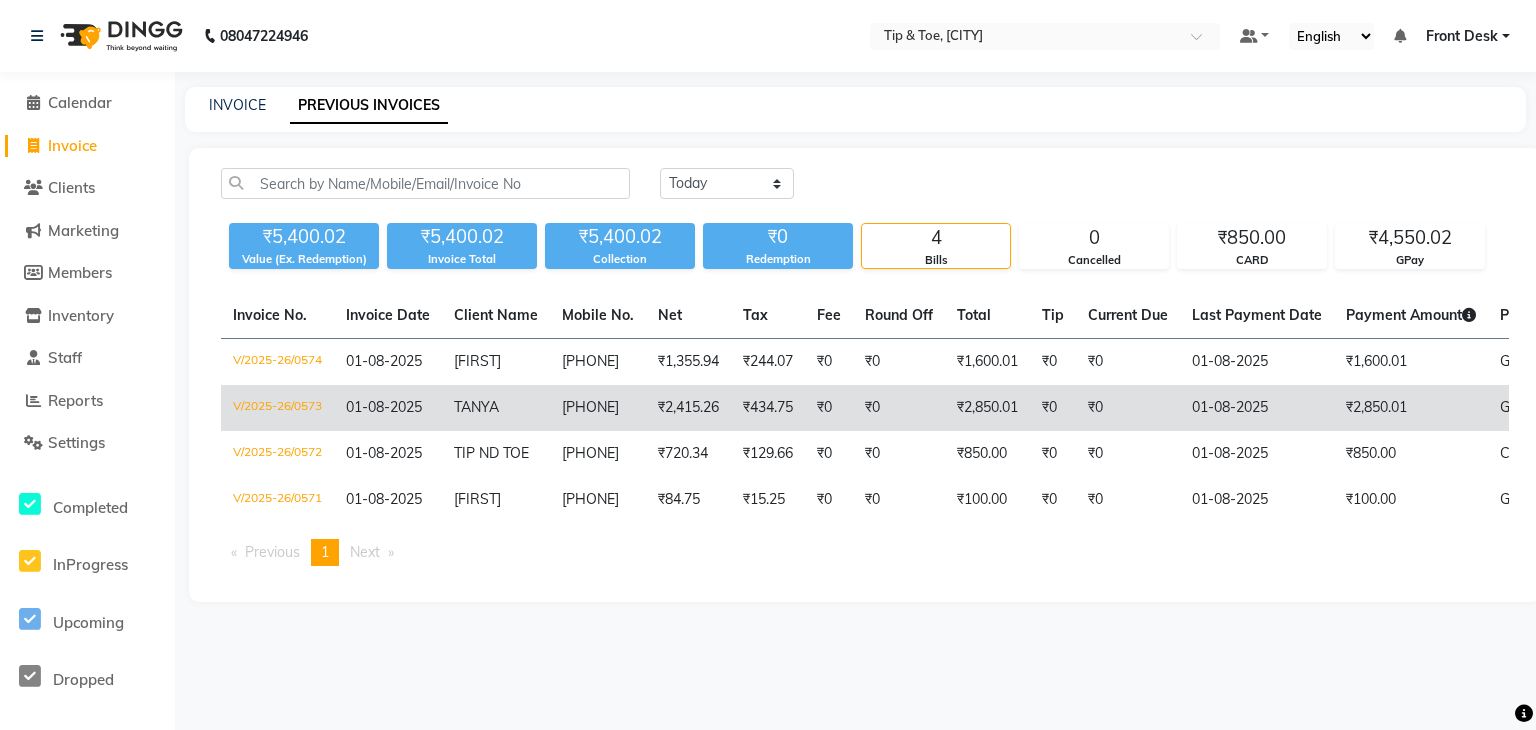 click on "TANYA" 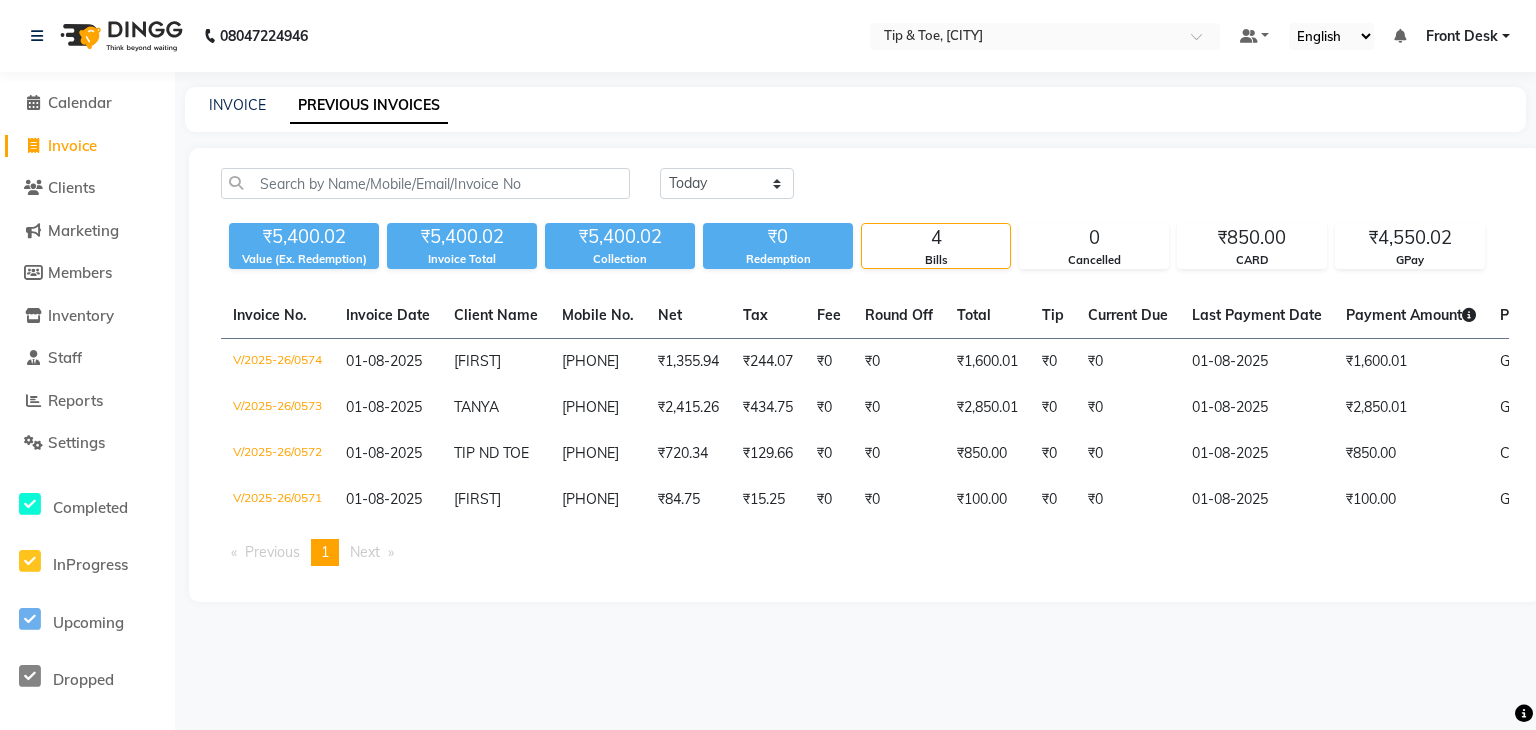 click on "Today Yesterday Custom Range ₹5,400.02 Value (Ex. Redemption) ₹5,400.02 Invoice Total  ₹5,400.02 Collection ₹0 Redemption 4 Bills 0 Cancelled ₹850.00 CARD ₹4,550.02 GPay  Invoice No.   Invoice Date   Client Name   Mobile No.   Net   Tax   Fee   Round Off   Total   Tip   Current Due   Last Payment Date   Payment Amount   Payment Methods   Cancel Reason   Status   V/2025-26/0574  01-08-2025 HARNOOR   9041785017 ₹1,355.94 ₹244.07  ₹0  ₹0 ₹1,600.01 ₹0 ₹0 01-08-2025 ₹1,600.01  GPay - PAID  V/2025-26/0573  01-08-2025 TANYA   9910141327 ₹2,415.26 ₹434.75  ₹0  ₹0 ₹2,850.01 ₹0 ₹0 01-08-2025 ₹2,850.01  GPay - PAID  V/2025-26/0572  01-08-2025 TIP ND TOE   8988288988 ₹720.34 ₹129.66  ₹0  ₹0 ₹850.00 ₹0 ₹0 01-08-2025 ₹850.00  CARD - PAID  V/2025-26/0571  01-08-2025 VIBHANSH   7087153608 ₹84.75 ₹15.25  ₹0  ₹0 ₹100.00 ₹0 ₹0 01-08-2025 ₹100.00  GPay - PAID  Previous  page  1 / 1  You're on page  1  Next  page" 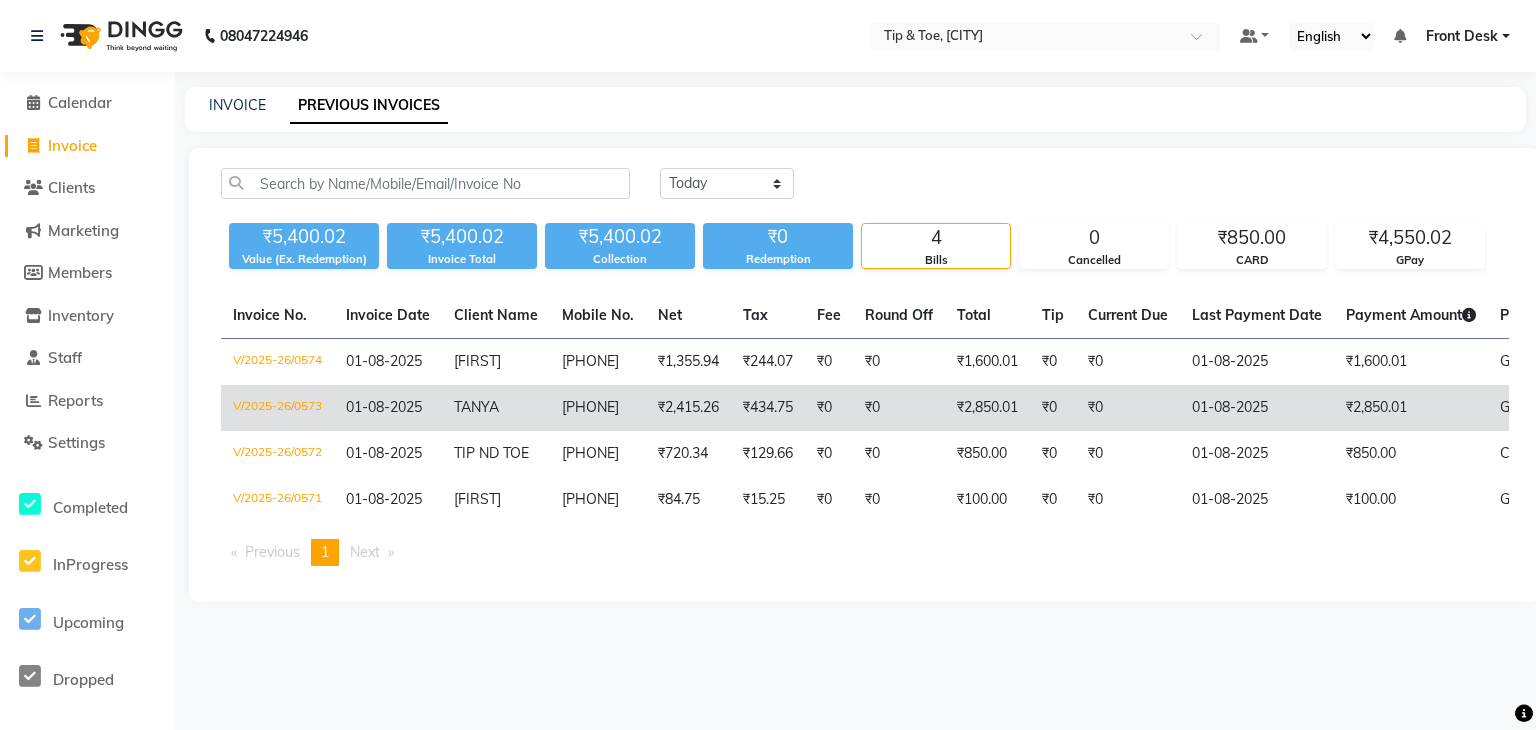 drag, startPoint x: 452, startPoint y: 404, endPoint x: 656, endPoint y: 426, distance: 205.18285 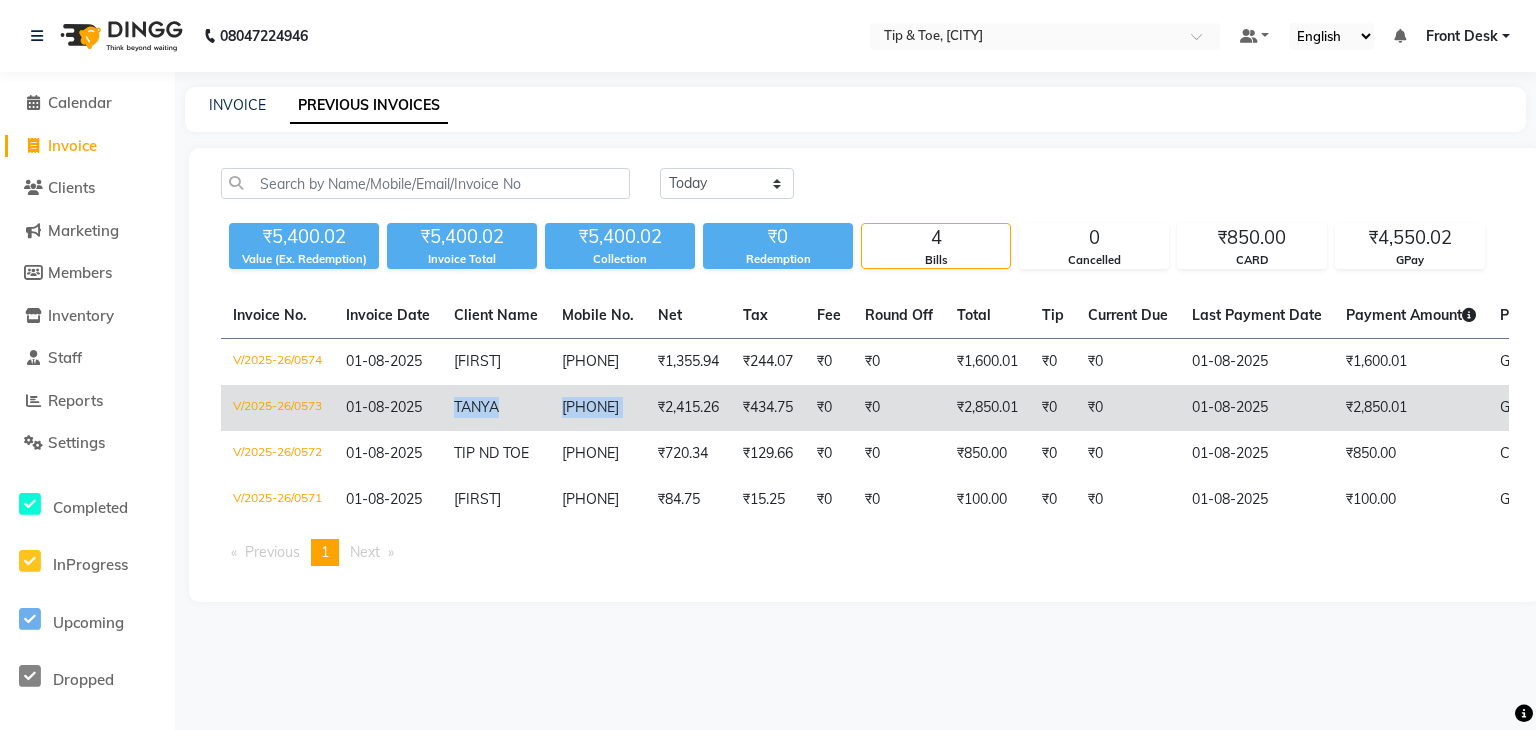 copy on "TANYA   9910141327" 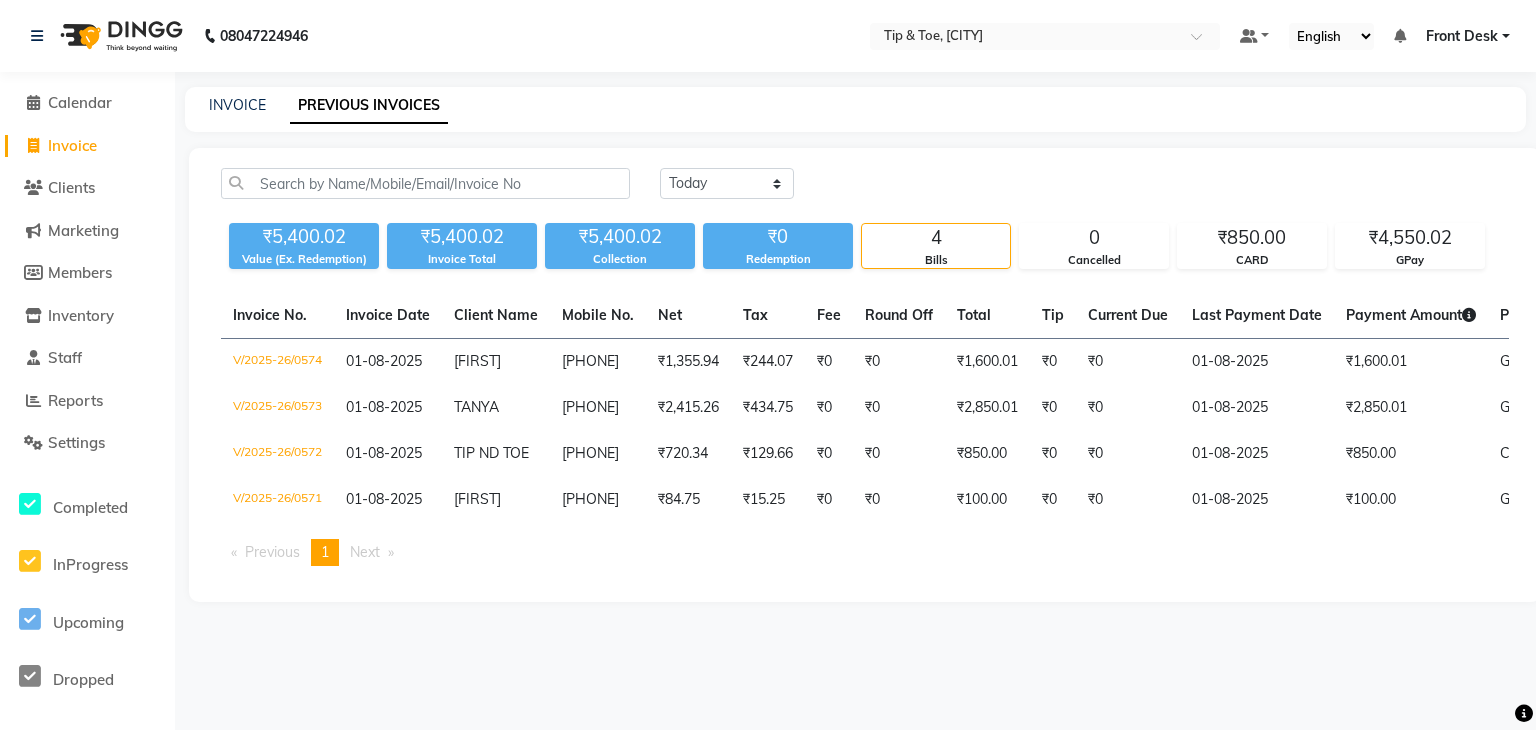 click on "Today Yesterday Custom Range ₹5,400.02 Value (Ex. Redemption) ₹5,400.02 Invoice Total  ₹5,400.02 Collection ₹0 Redemption 4 Bills 0 Cancelled ₹850.00 CARD ₹4,550.02 GPay  Invoice No.   Invoice Date   Client Name   Mobile No.   Net   Tax   Fee   Round Off   Total   Tip   Current Due   Last Payment Date   Payment Amount   Payment Methods   Cancel Reason   Status   V/2025-26/0574  01-08-2025 HARNOOR   9041785017 ₹1,355.94 ₹244.07  ₹0  ₹0 ₹1,600.01 ₹0 ₹0 01-08-2025 ₹1,600.01  GPay - PAID  V/2025-26/0573  01-08-2025 TANYA   9910141327 ₹2,415.26 ₹434.75  ₹0  ₹0 ₹2,850.01 ₹0 ₹0 01-08-2025 ₹2,850.01  GPay - PAID  V/2025-26/0572  01-08-2025 TIP ND TOE   8988288988 ₹720.34 ₹129.66  ₹0  ₹0 ₹850.00 ₹0 ₹0 01-08-2025 ₹850.00  CARD - PAID  V/2025-26/0571  01-08-2025 VIBHANSH   7087153608 ₹84.75 ₹15.25  ₹0  ₹0 ₹100.00 ₹0 ₹0 01-08-2025 ₹100.00  GPay - PAID  Previous  page  1 / 1  You're on page  1  Next  page" 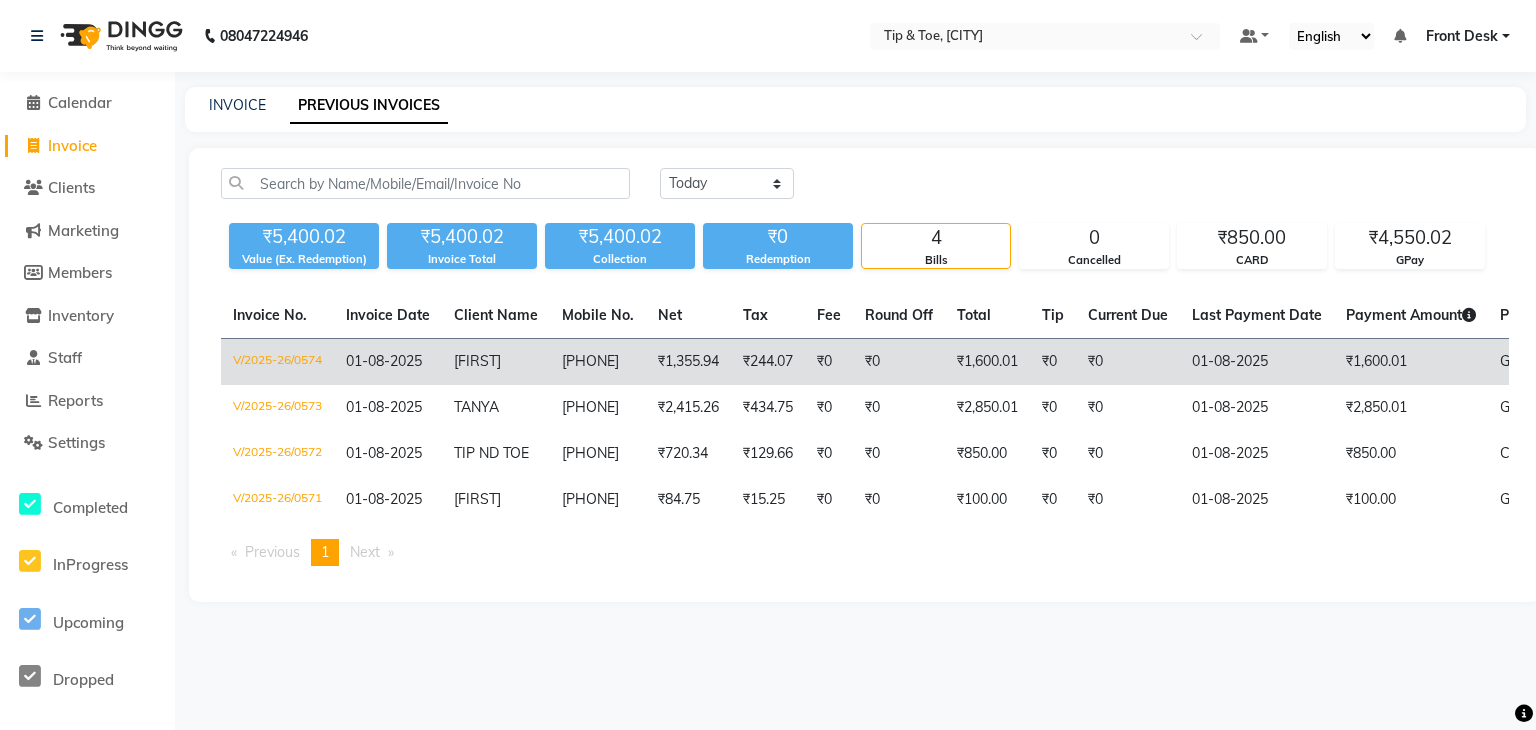 drag, startPoint x: 454, startPoint y: 367, endPoint x: 653, endPoint y: 381, distance: 199.49185 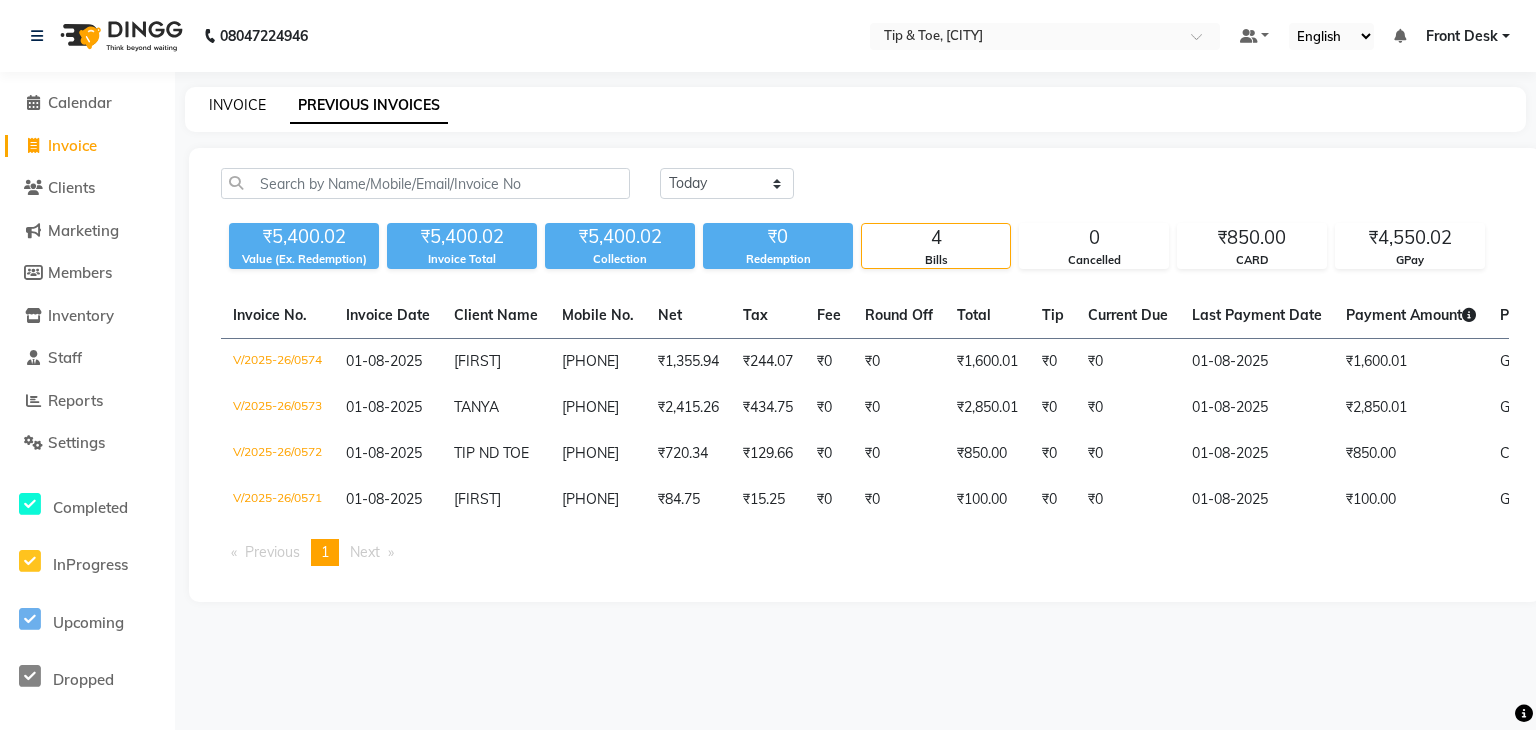 click on "INVOICE" 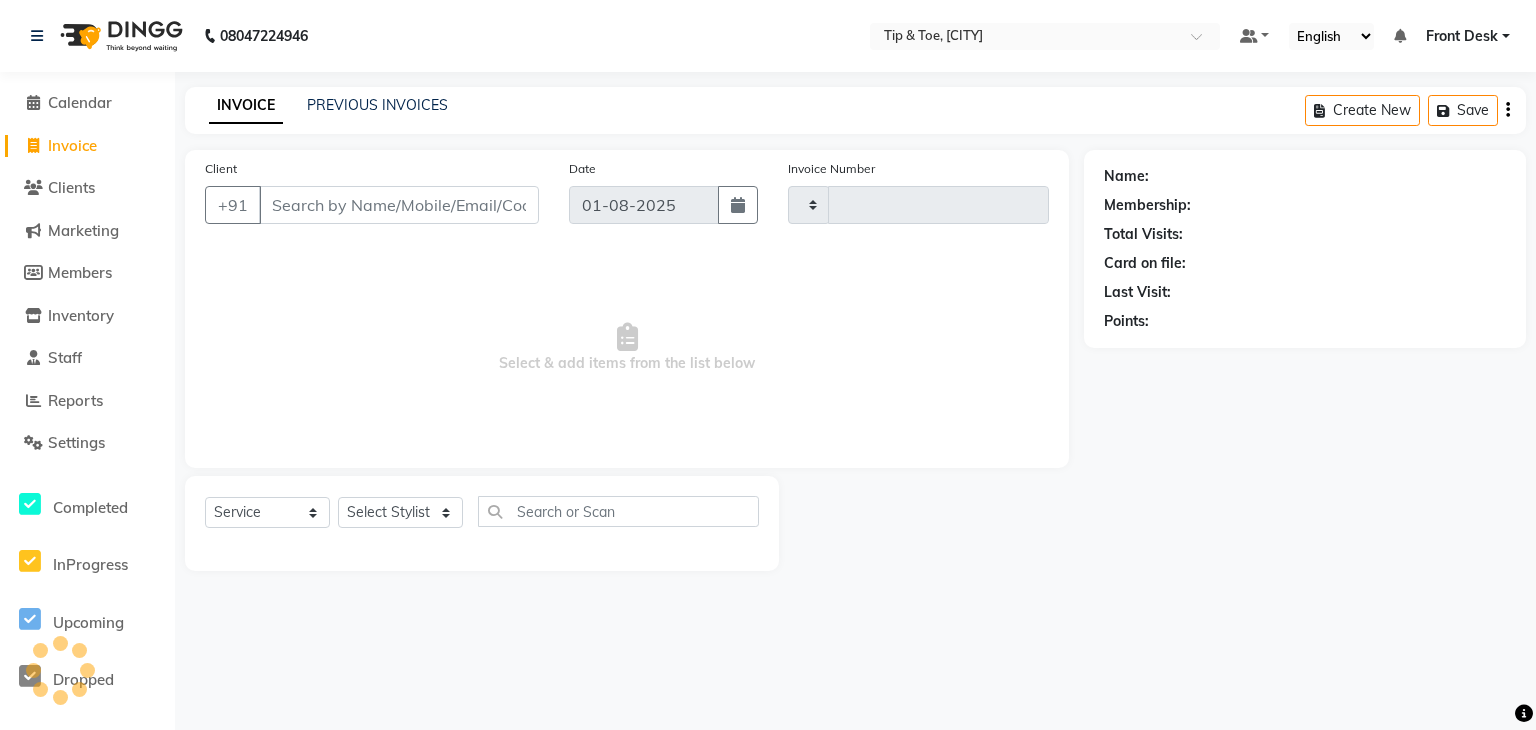 type on "0575" 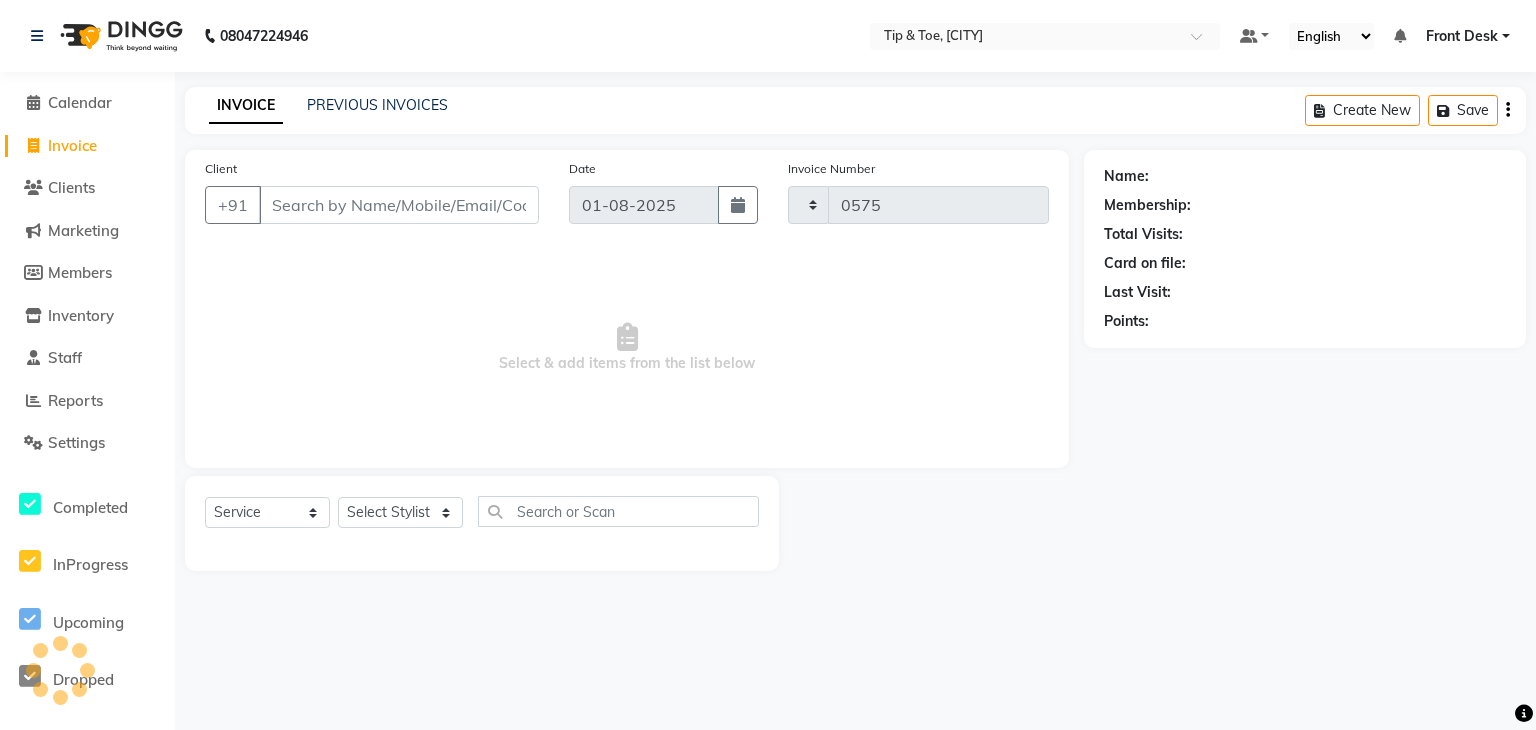 select on "5835" 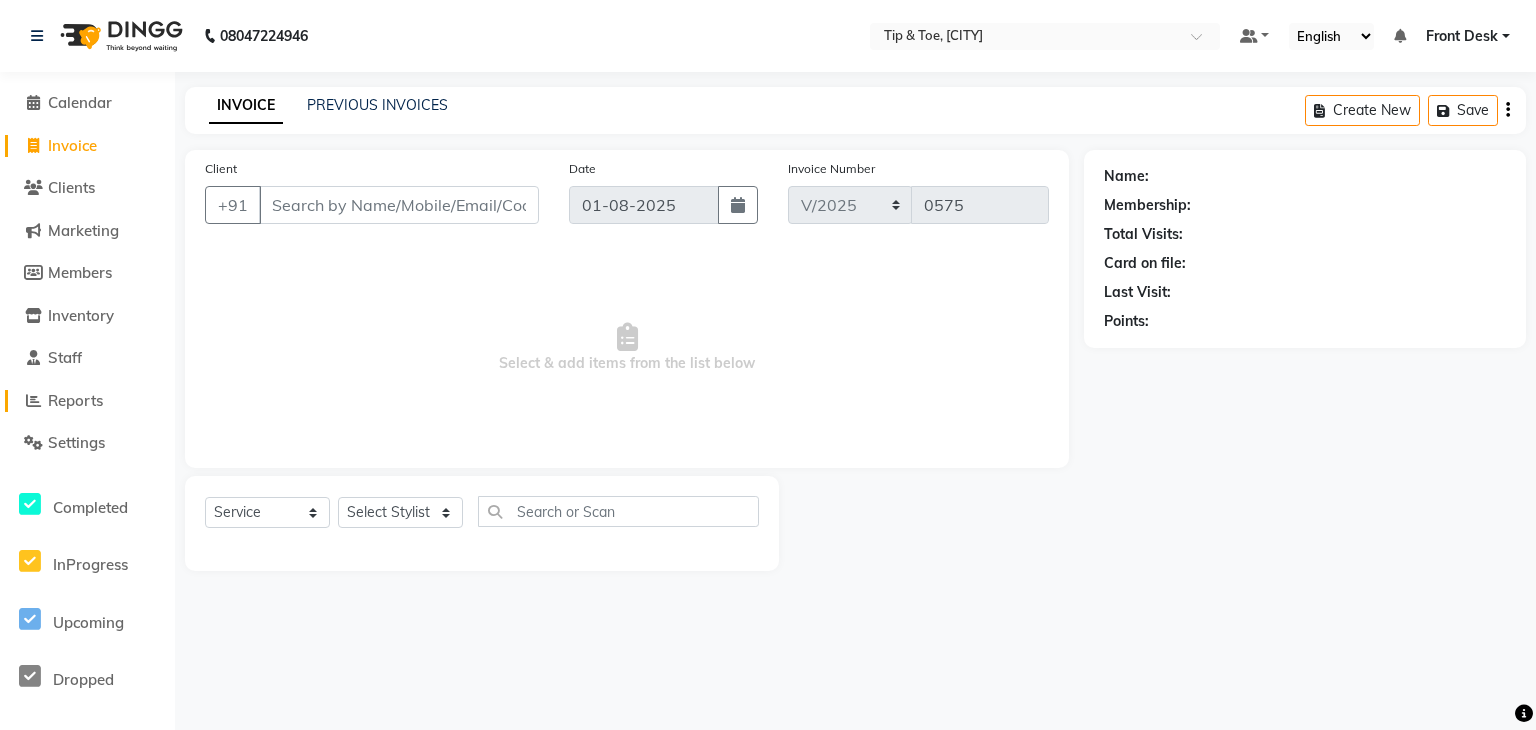 click on "Reports" 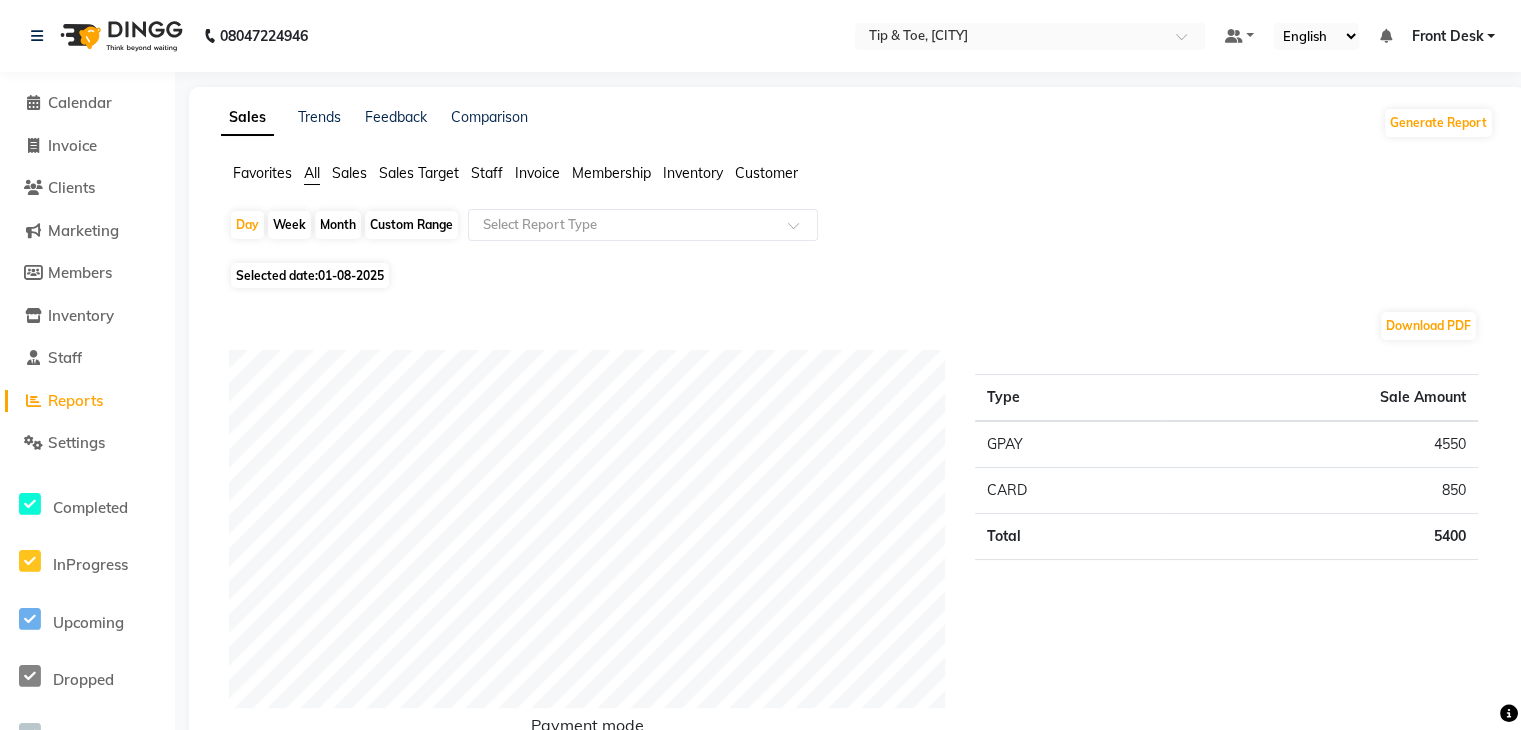 click on "Staff" 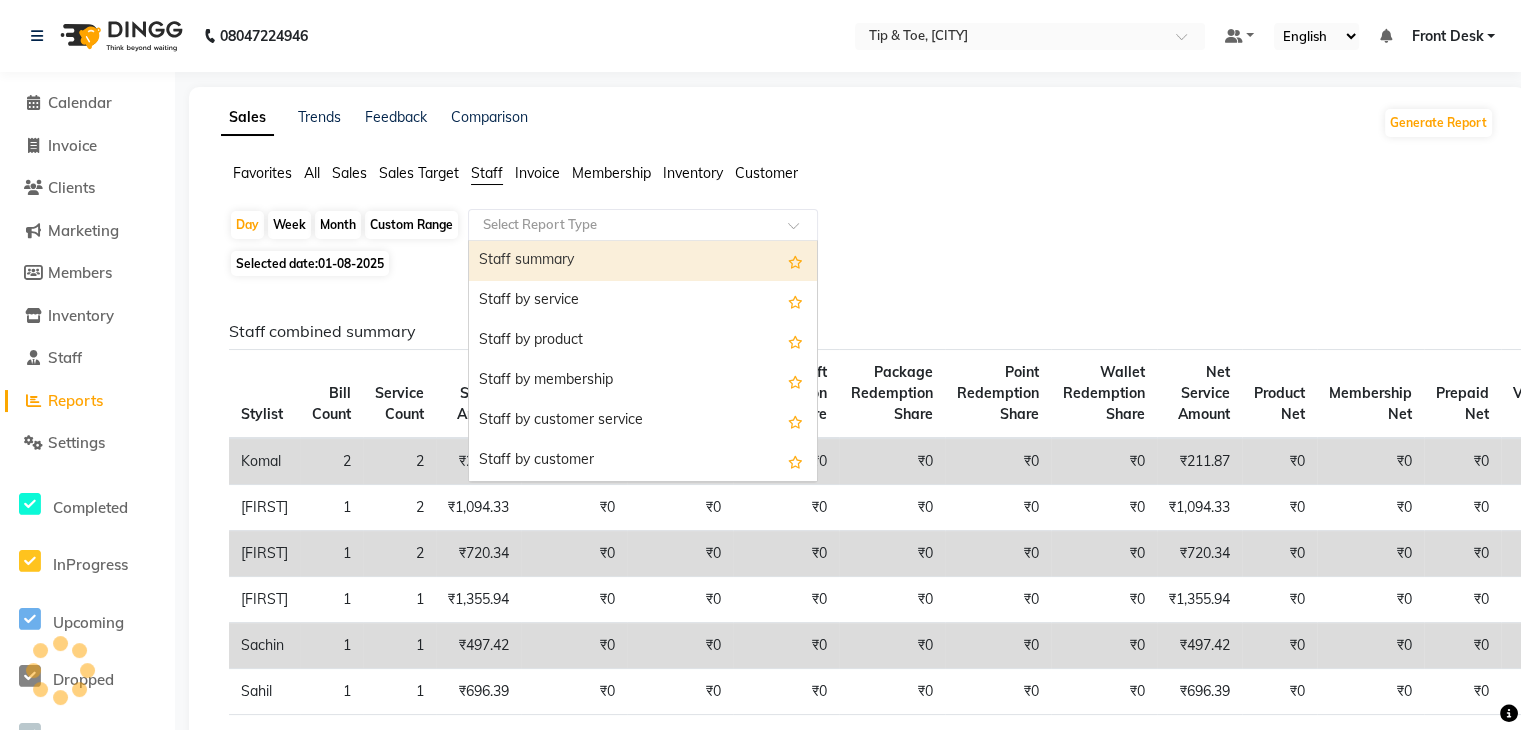 click 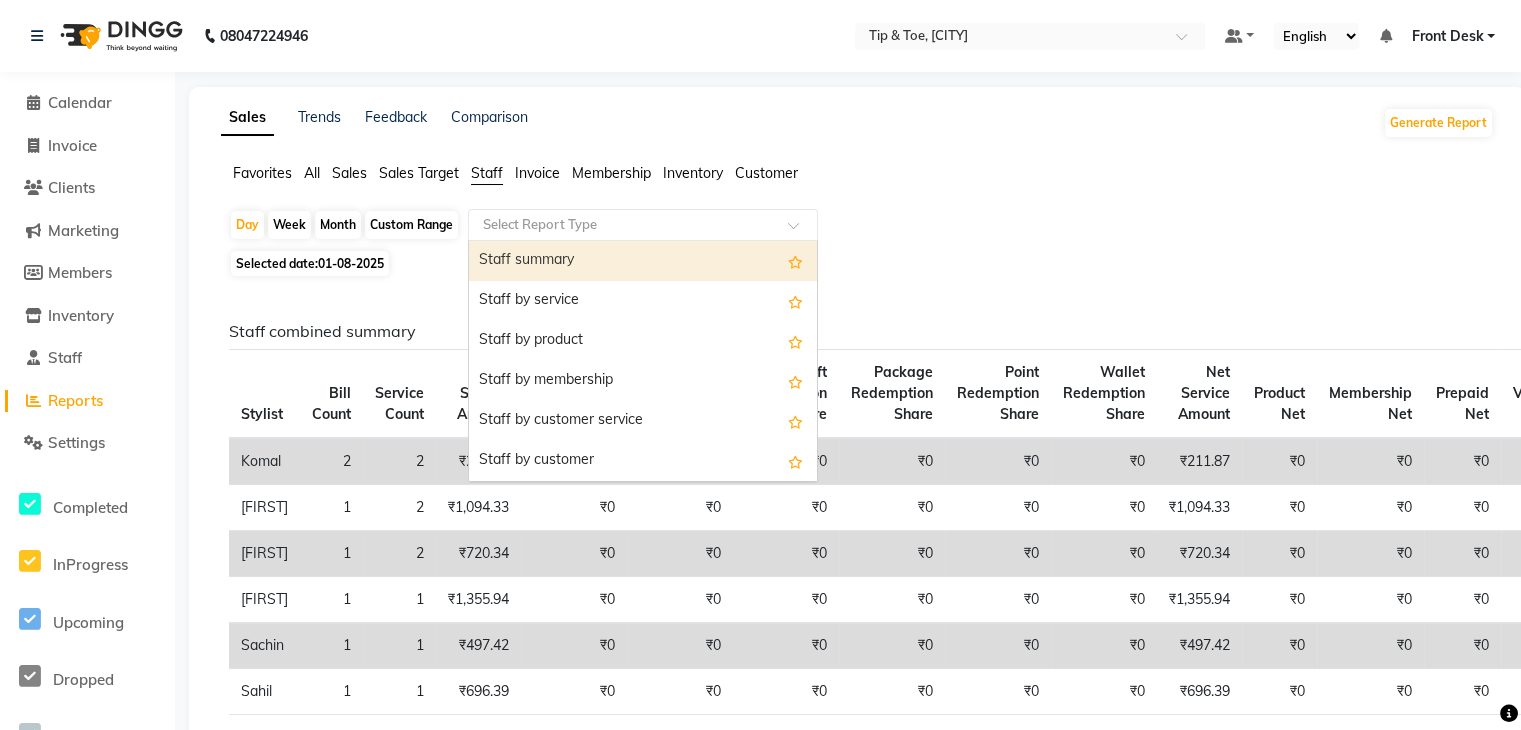 click on "Staff summary" at bounding box center [643, 261] 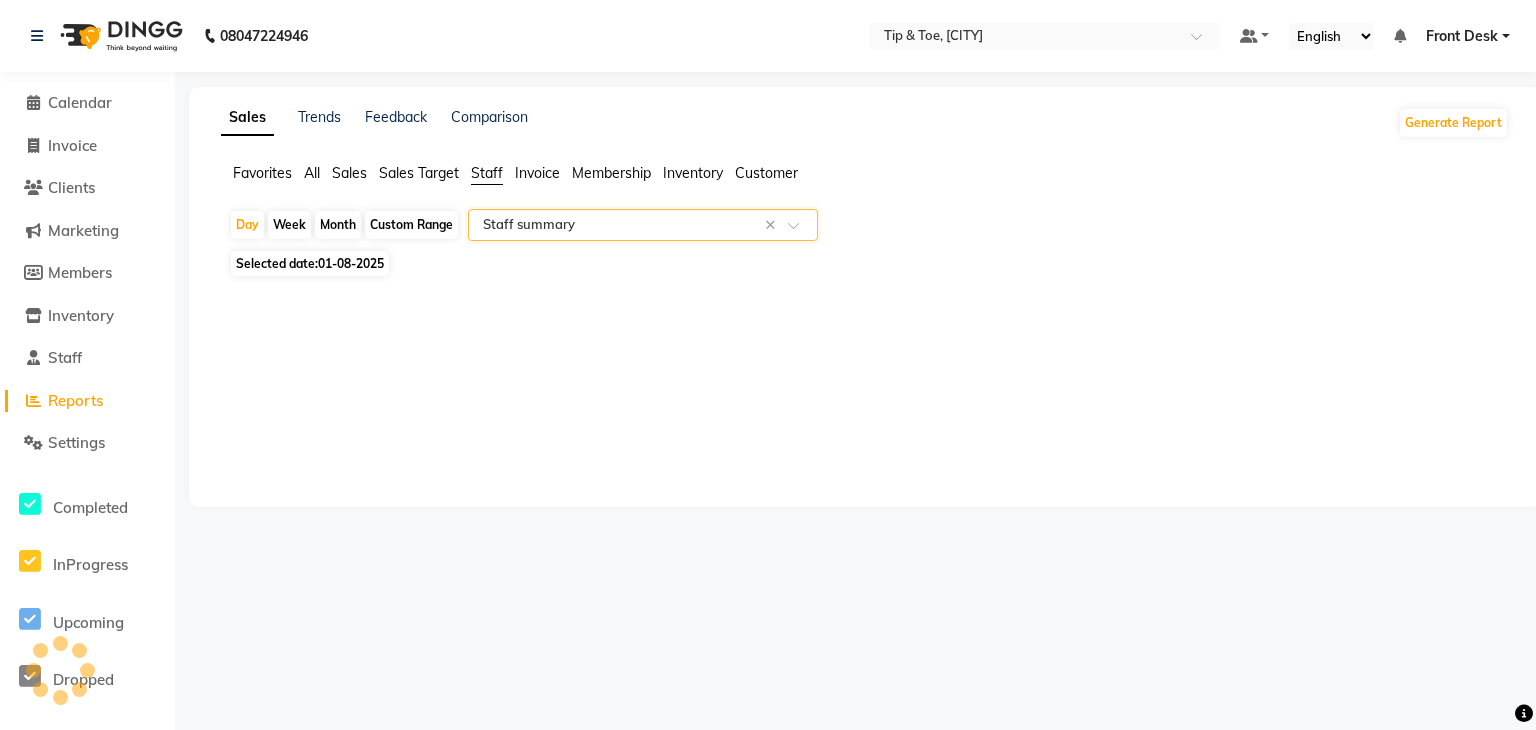select on "full_report" 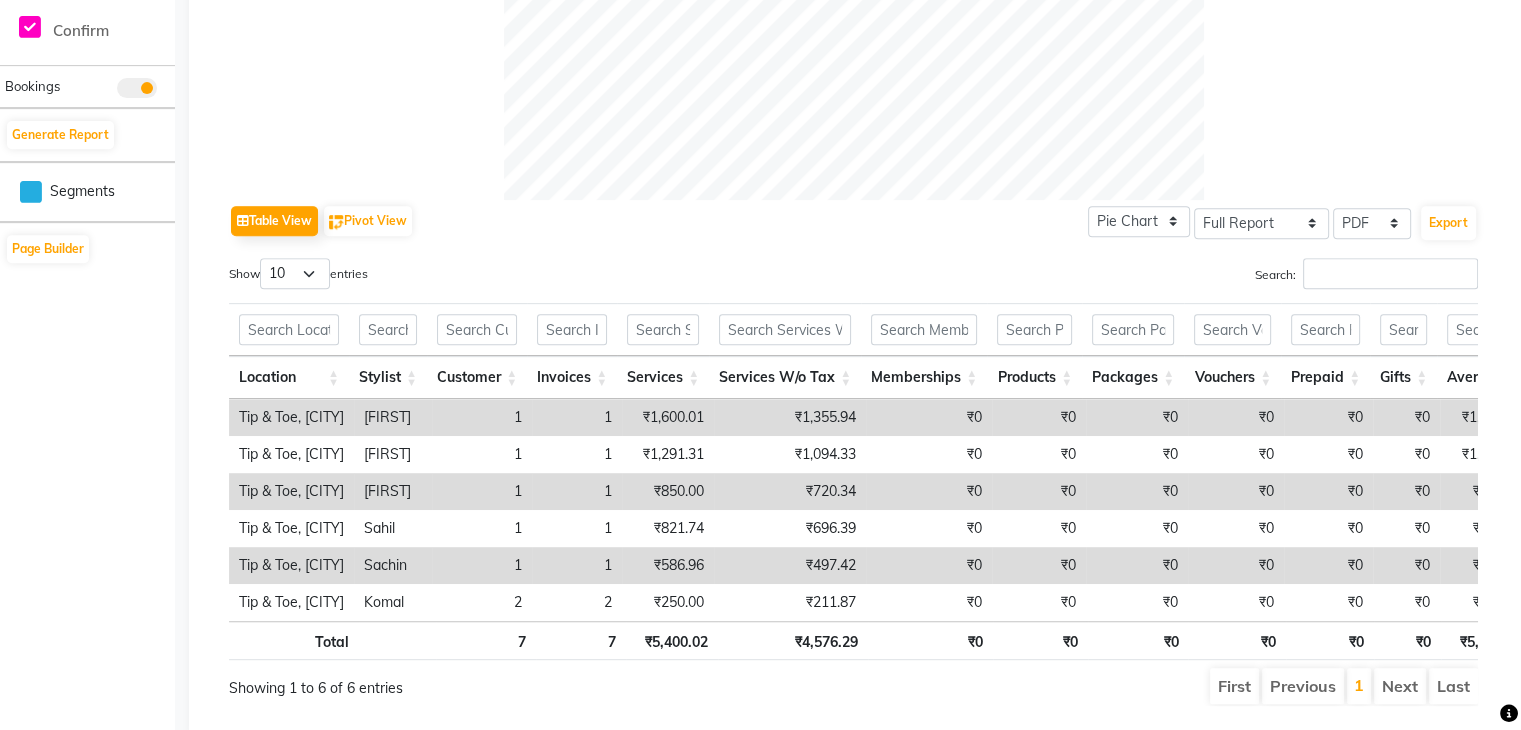 scroll, scrollTop: 0, scrollLeft: 0, axis: both 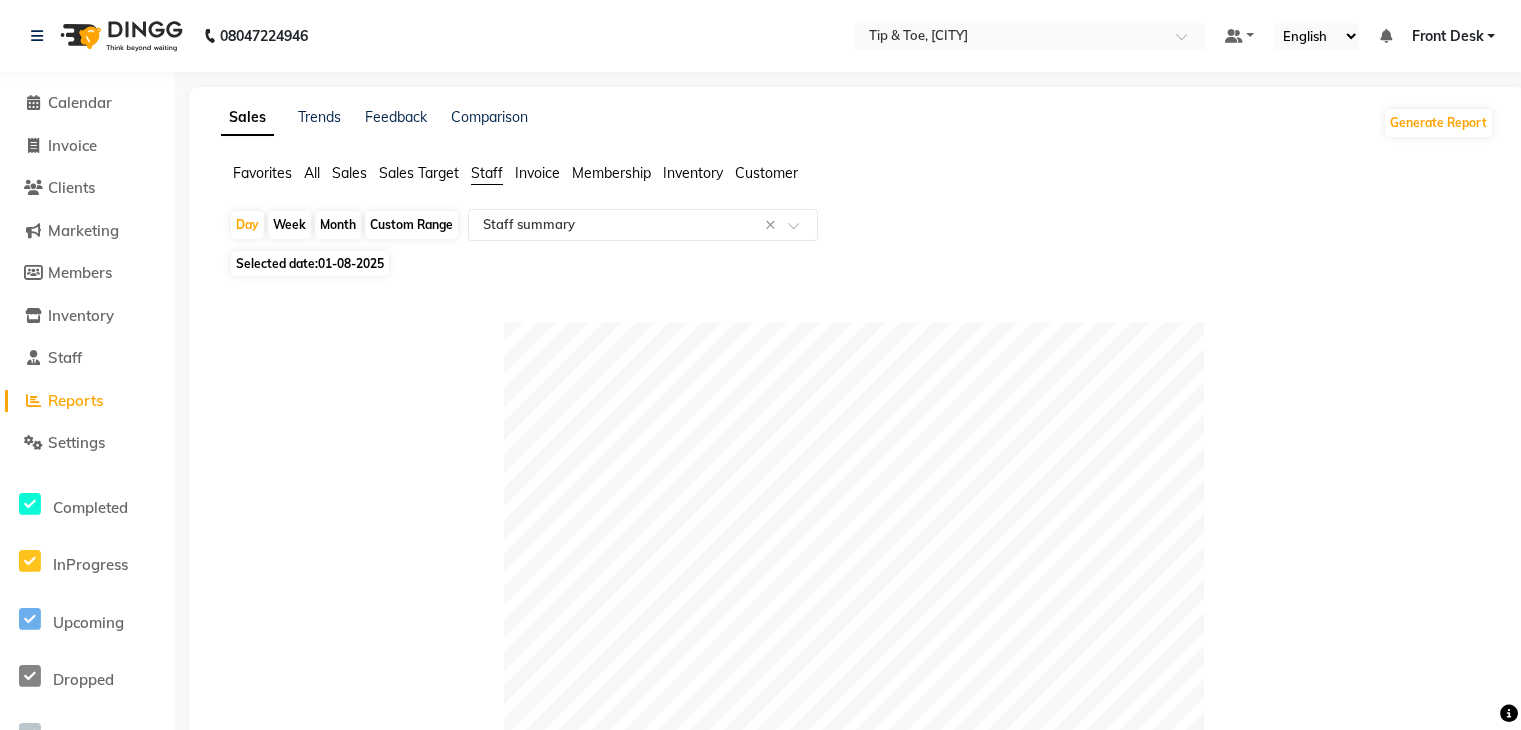 click on "Sales Target" 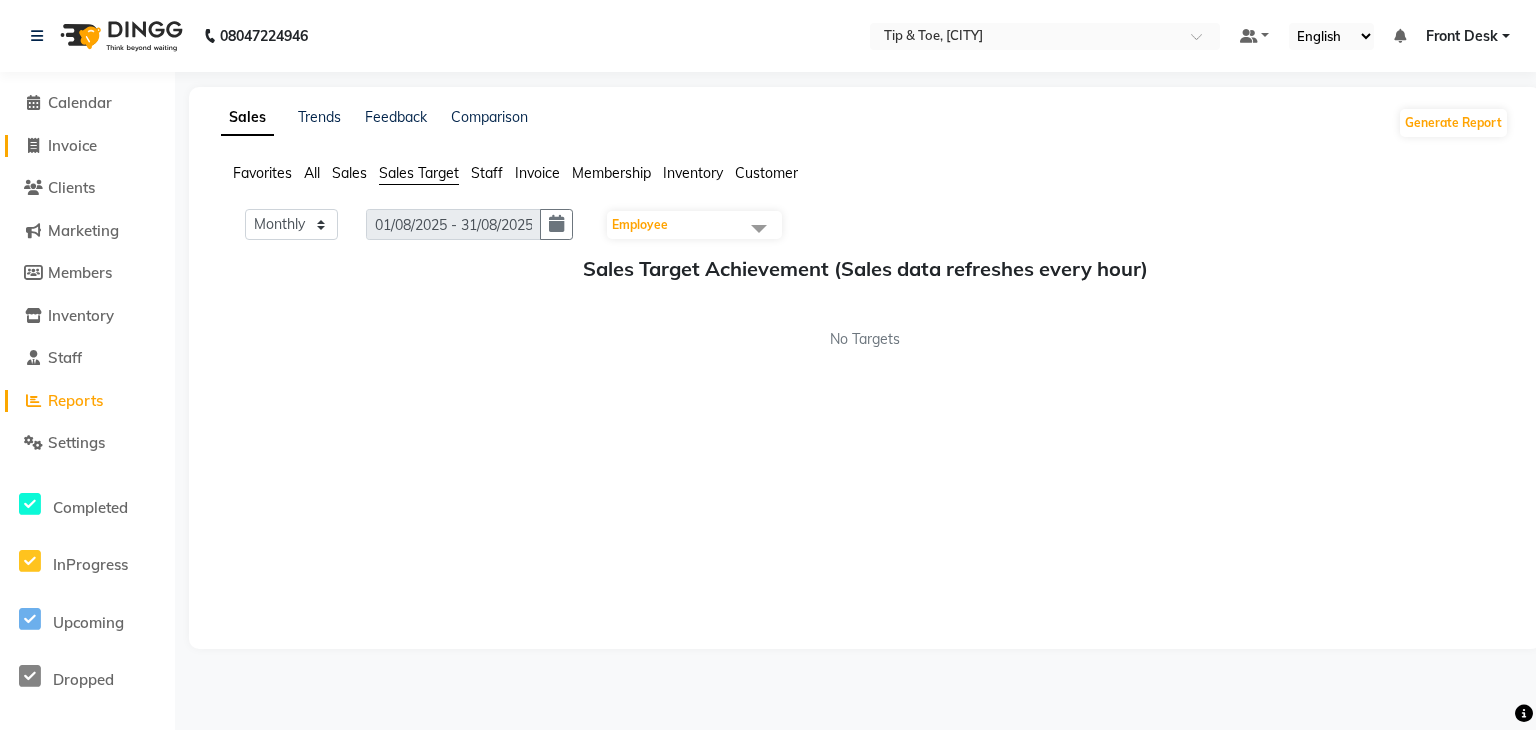 click on "Invoice" 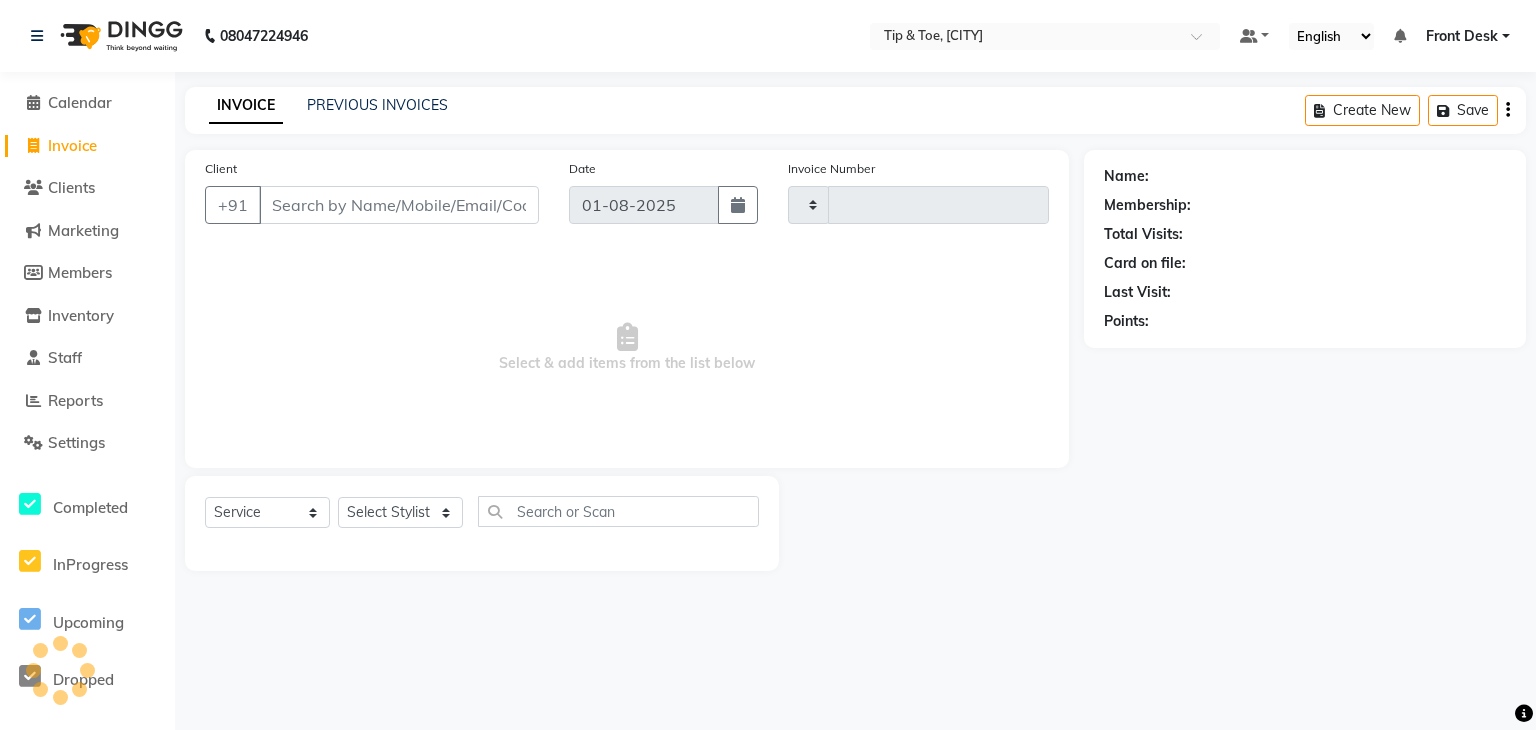 type on "0575" 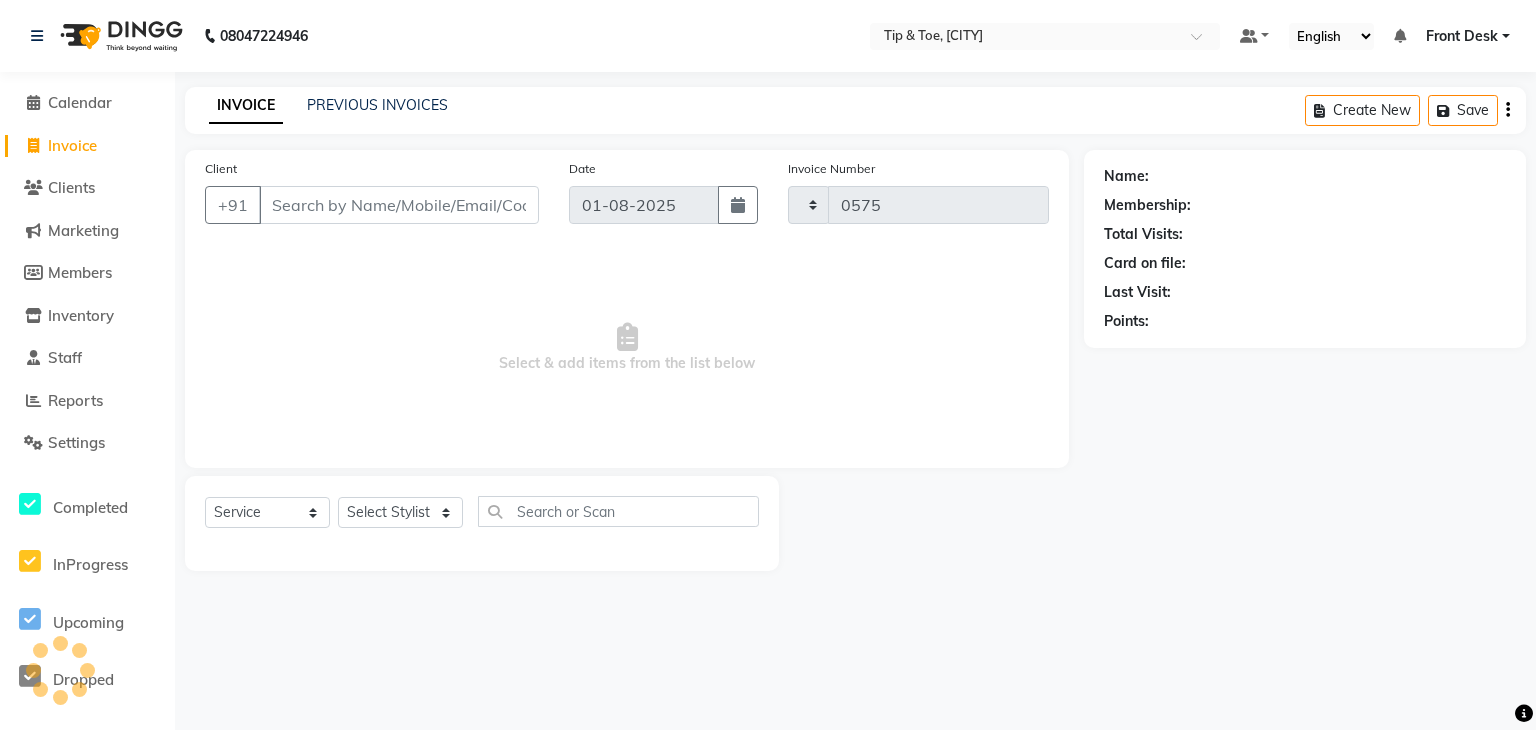 select on "5835" 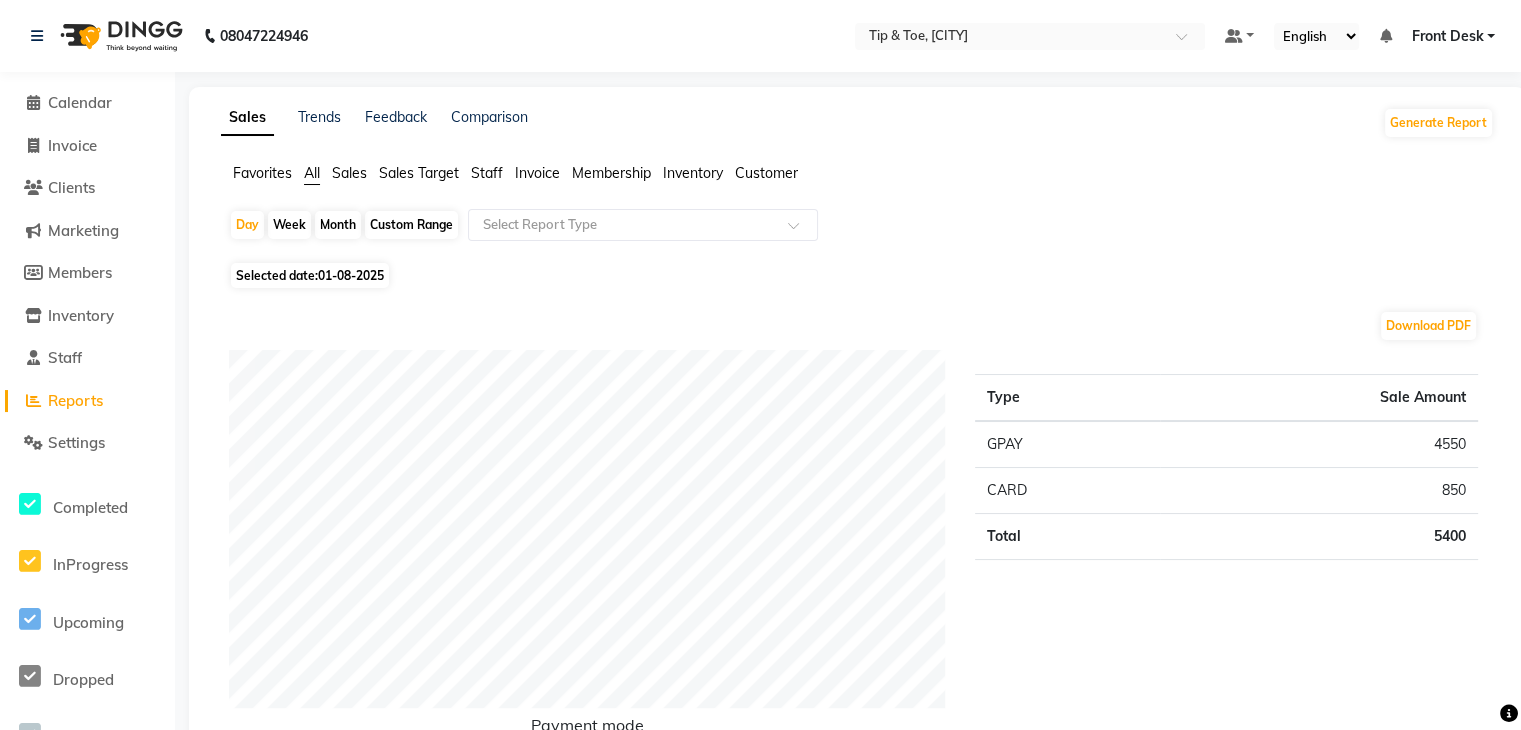 click on "08047224946" 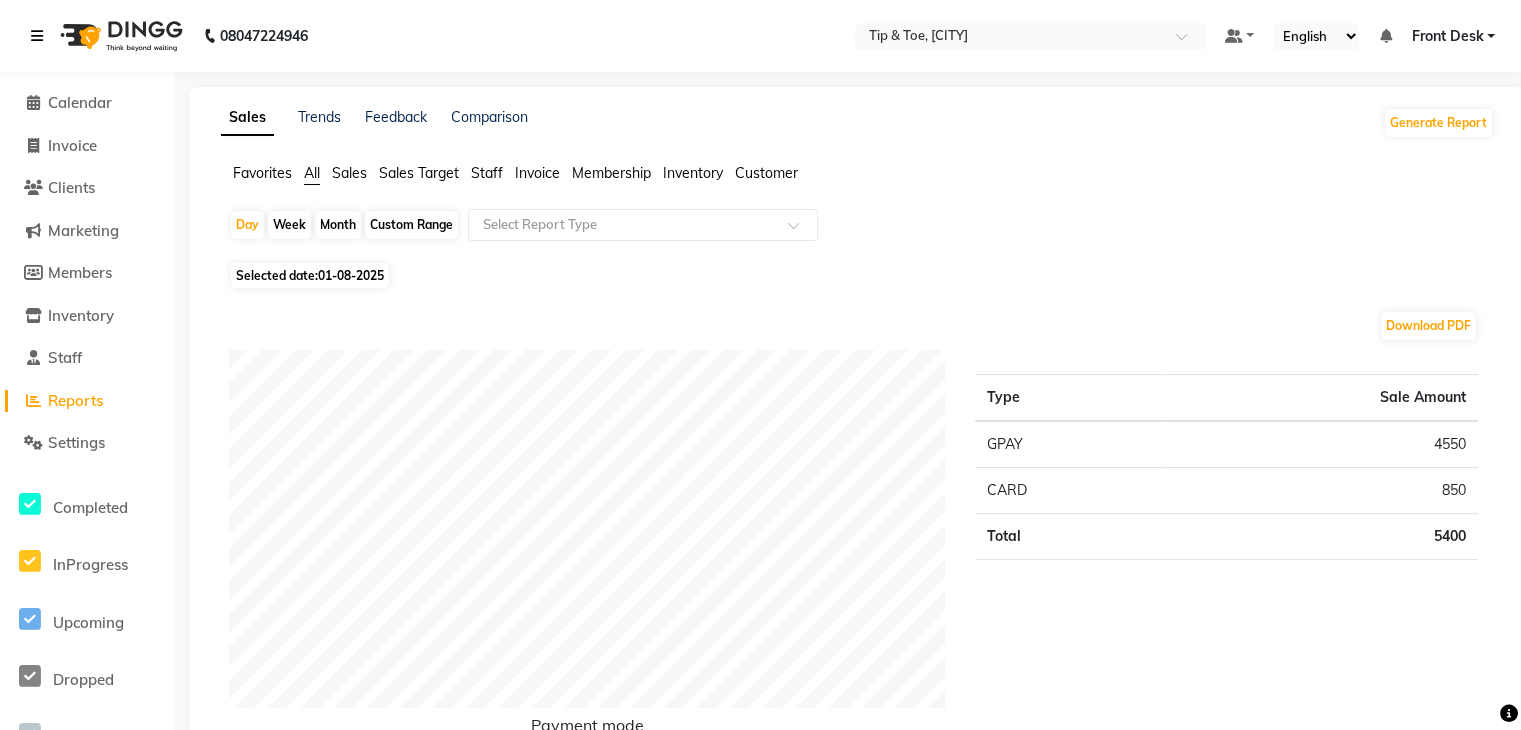 click at bounding box center [41, 36] 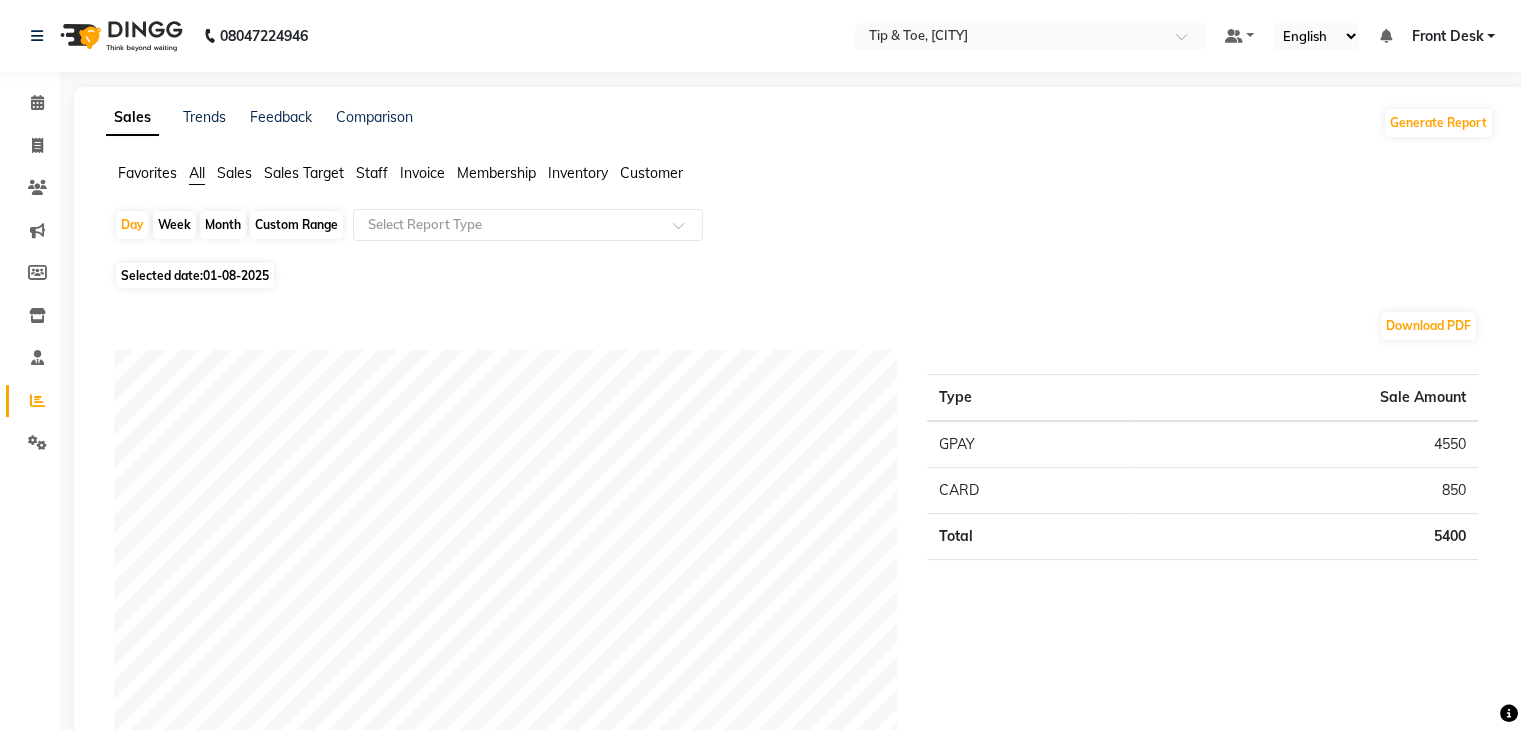 click on "Month" 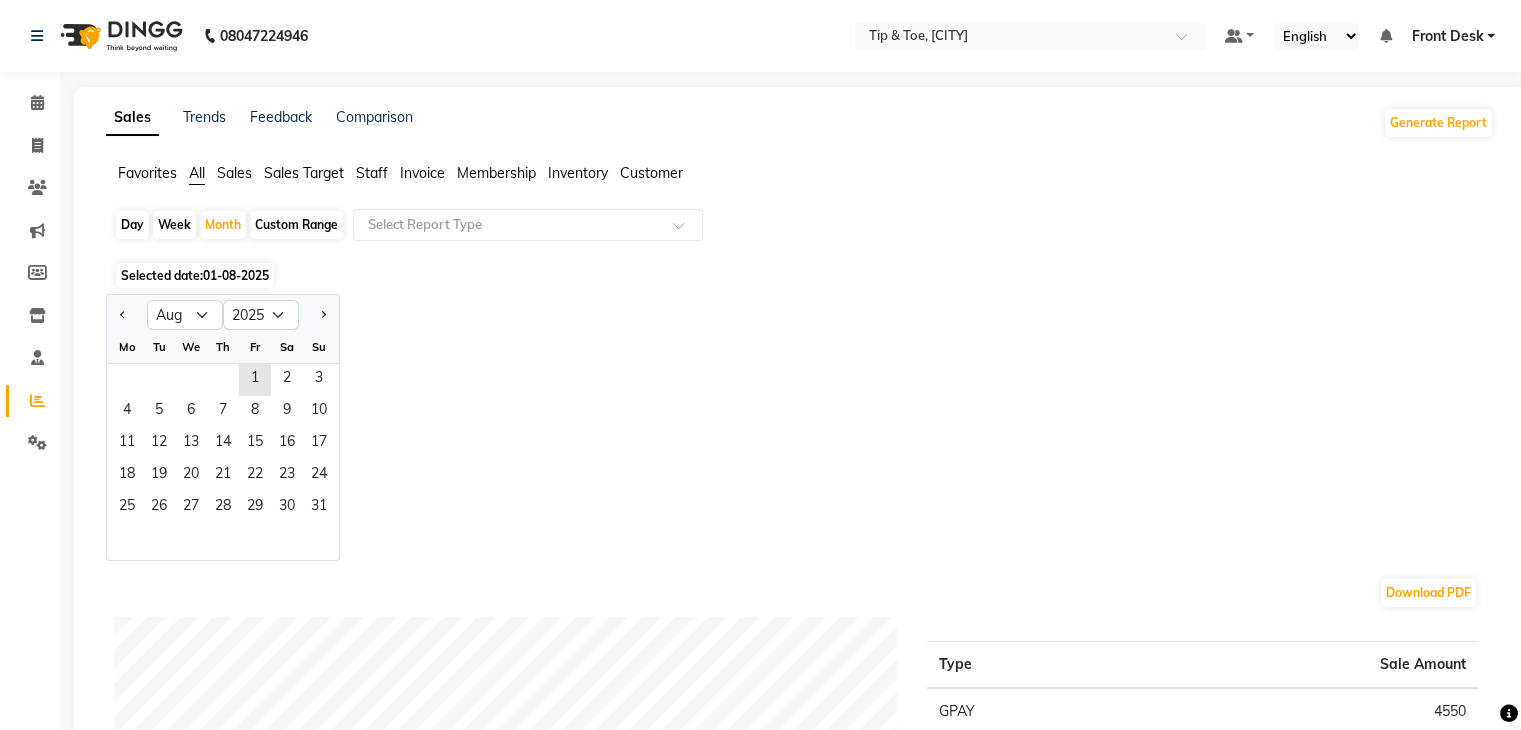 click on "Staff" 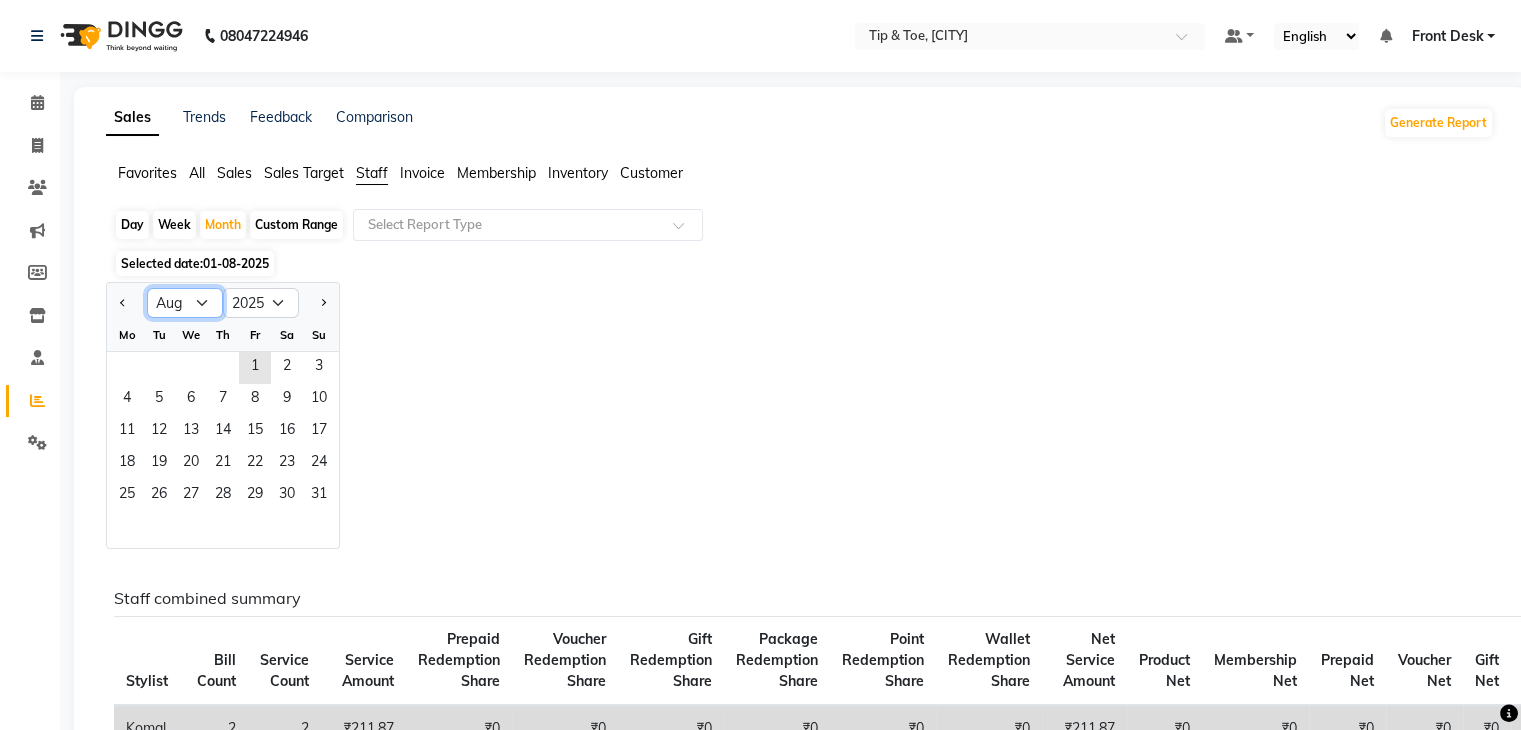 click on "Jan Feb Mar Apr May Jun Jul Aug Sep Oct Nov Dec" 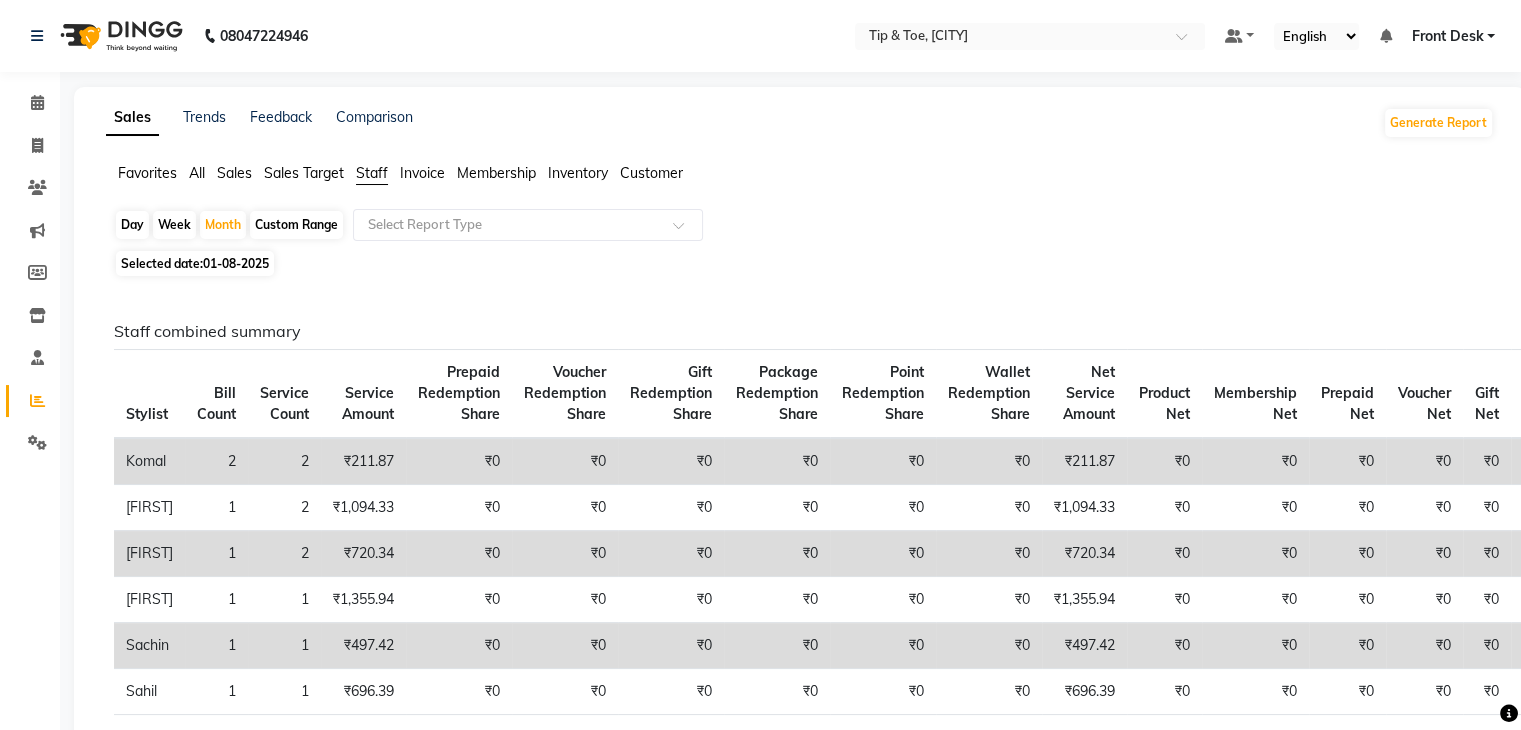 click on "01-08-2025" 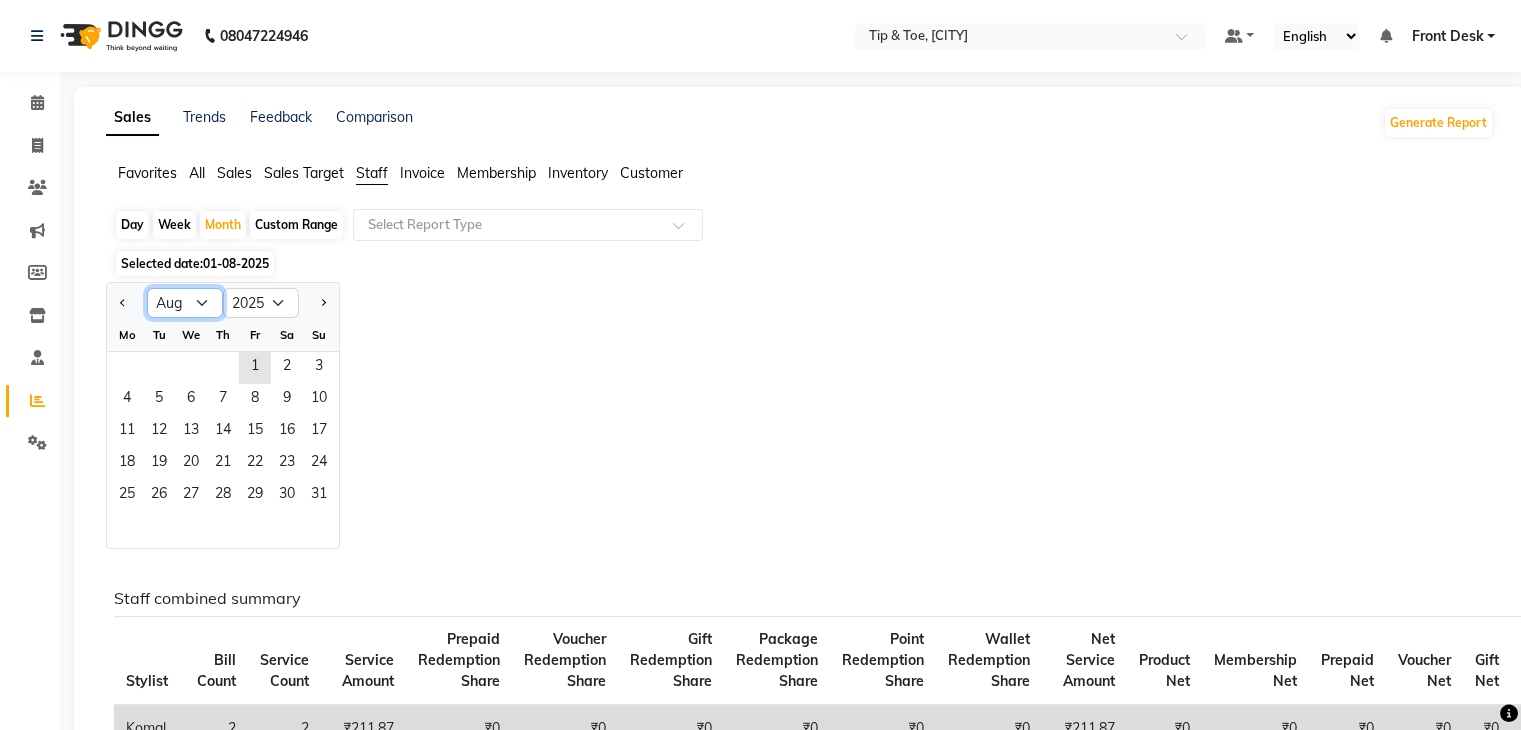 click on "Jan Feb Mar Apr May Jun Jul Aug Sep Oct Nov Dec" 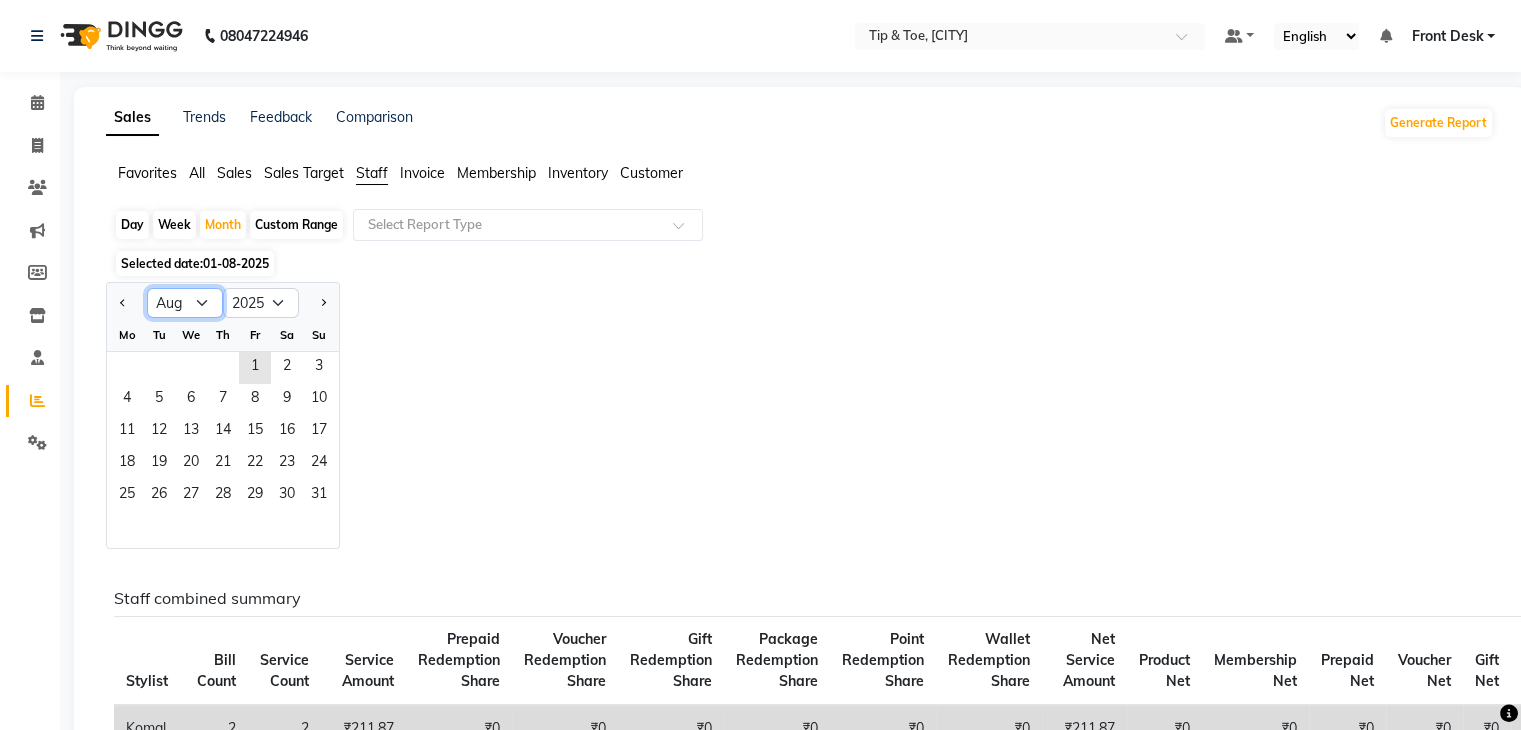 select on "7" 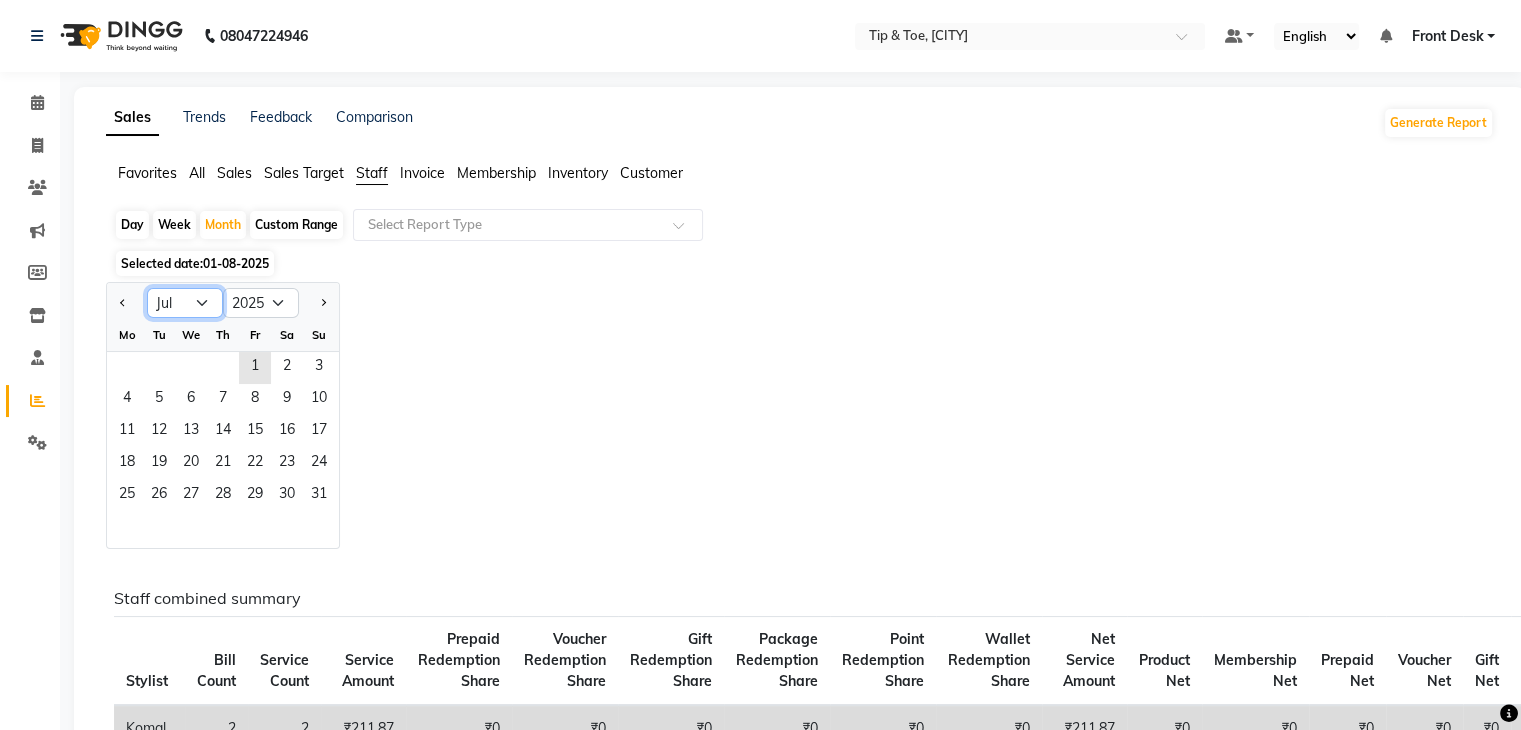 click on "Jan Feb Mar Apr May Jun Jul Aug Sep Oct Nov Dec" 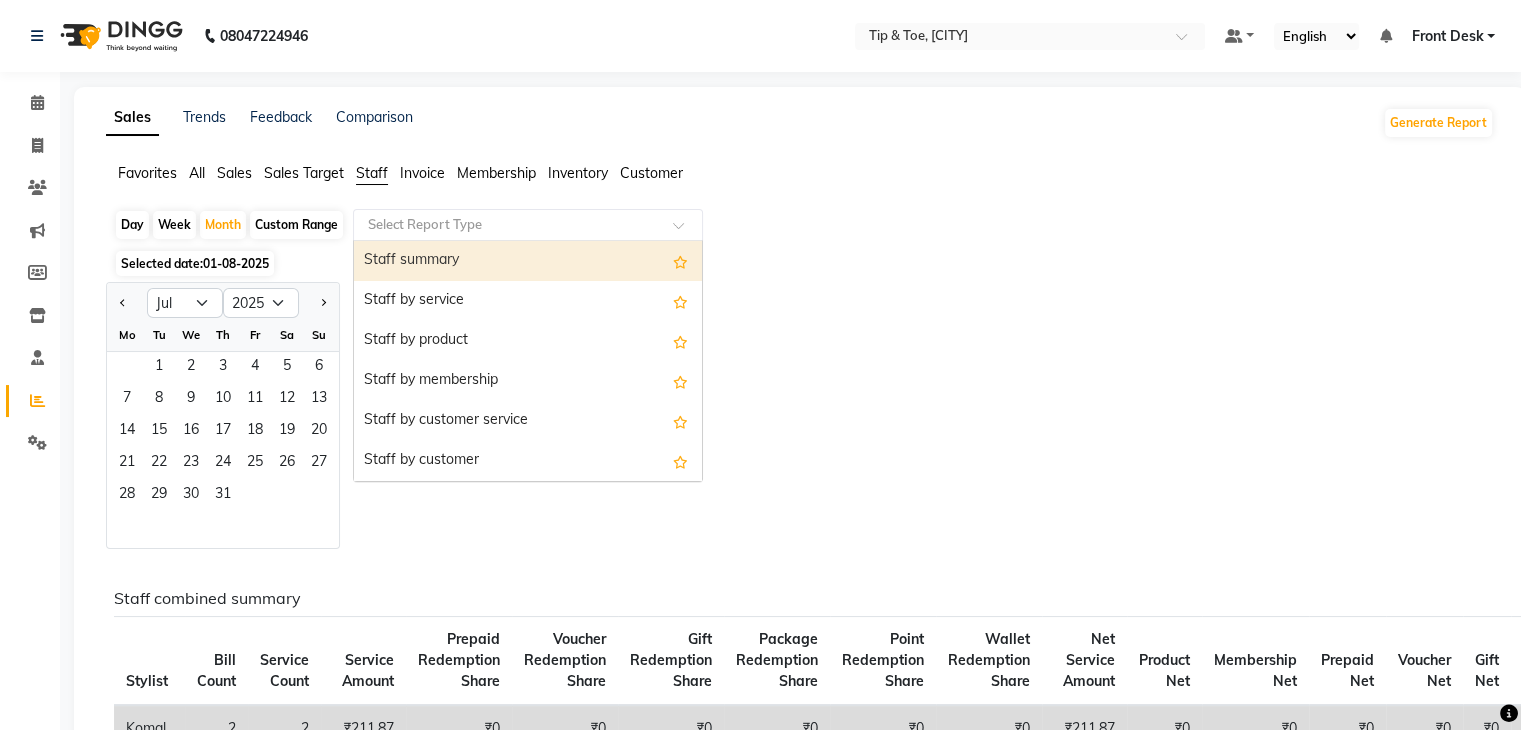 click 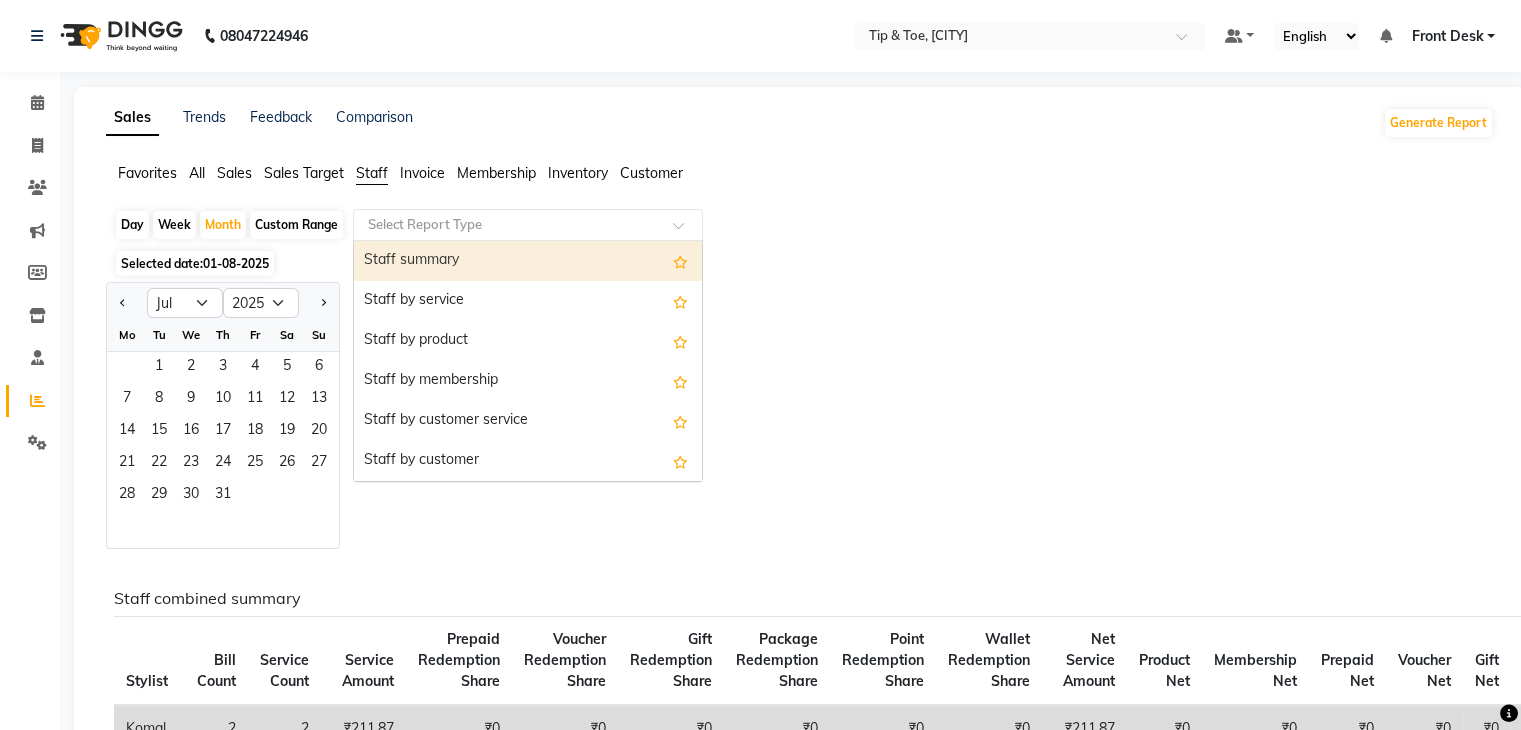 click on "Staff summary" at bounding box center [528, 261] 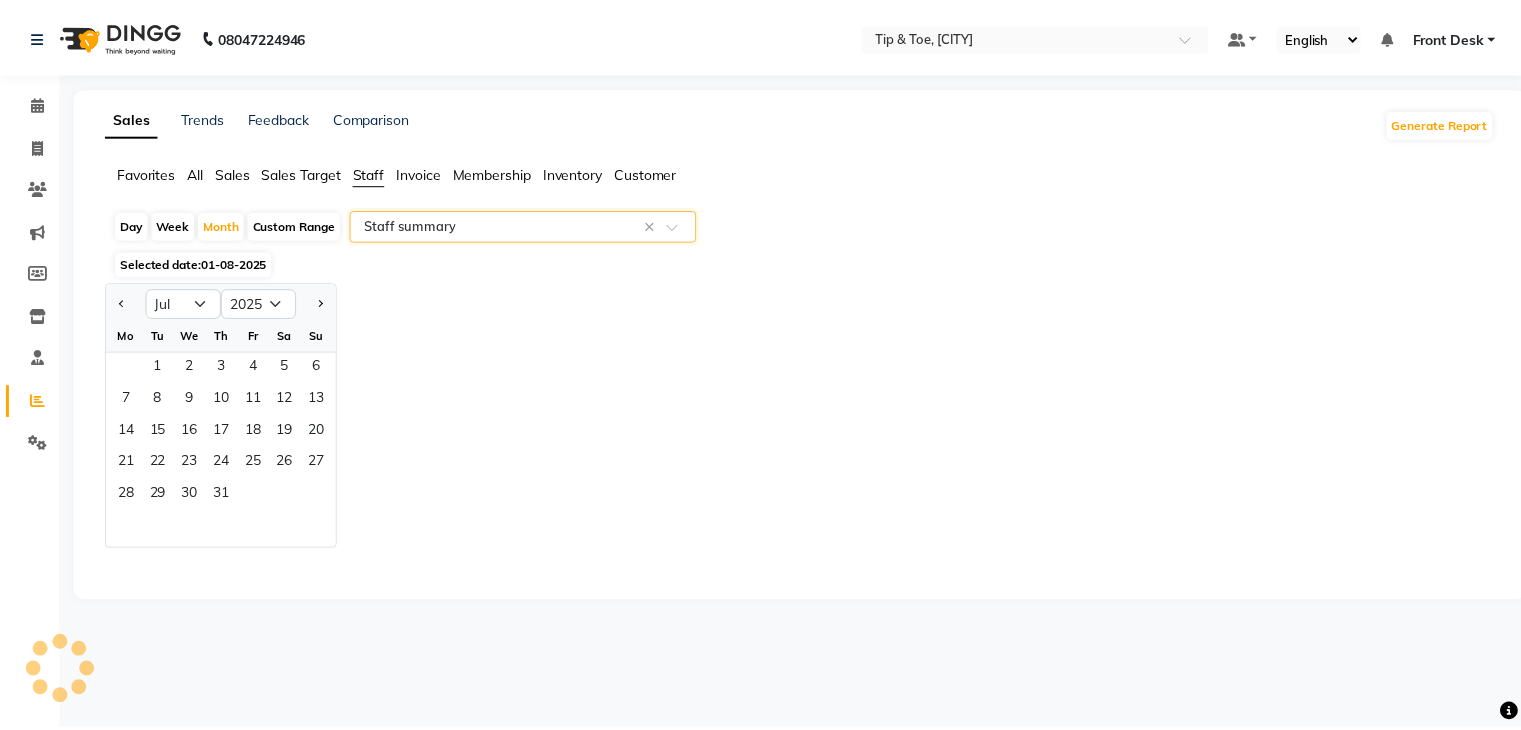 select on "full_report" 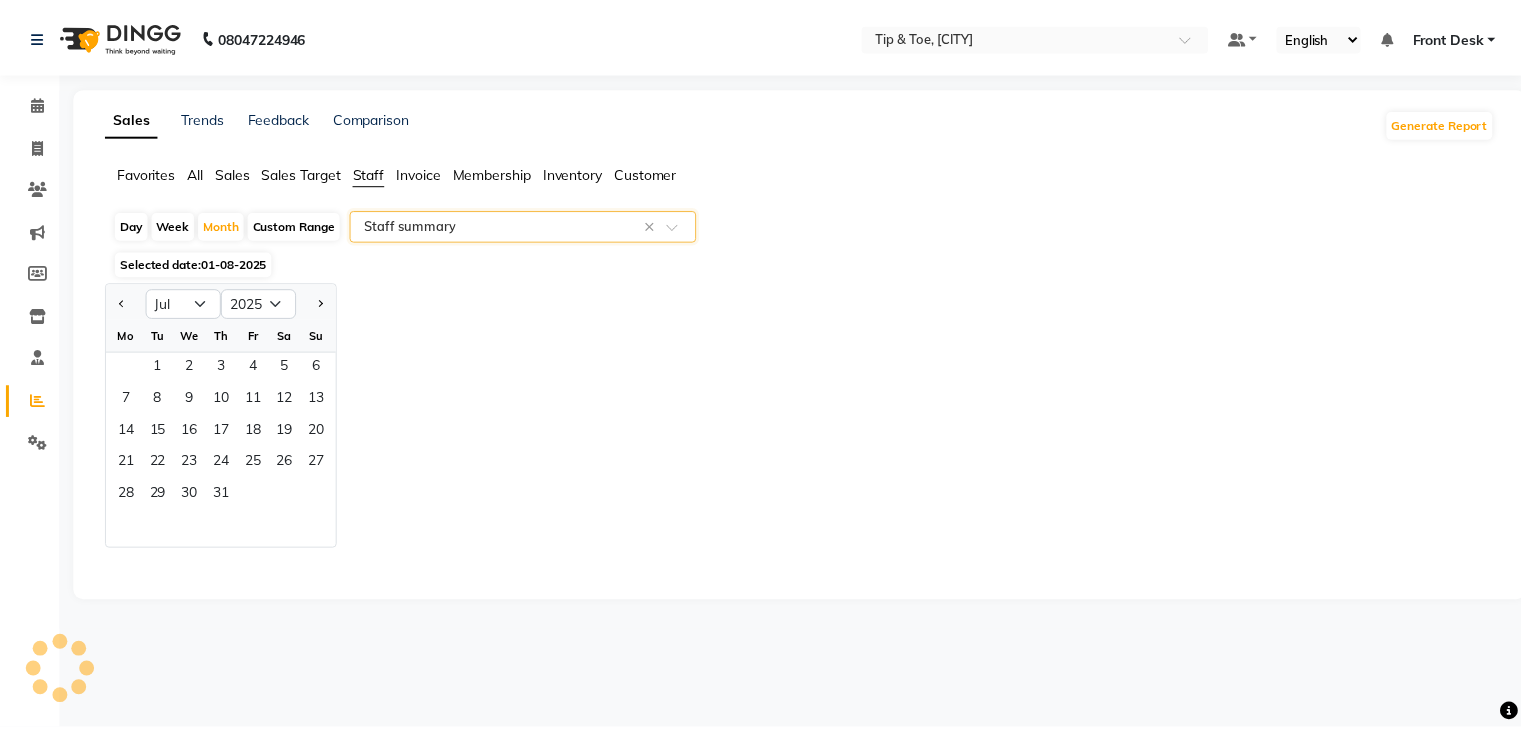 select on "pdf" 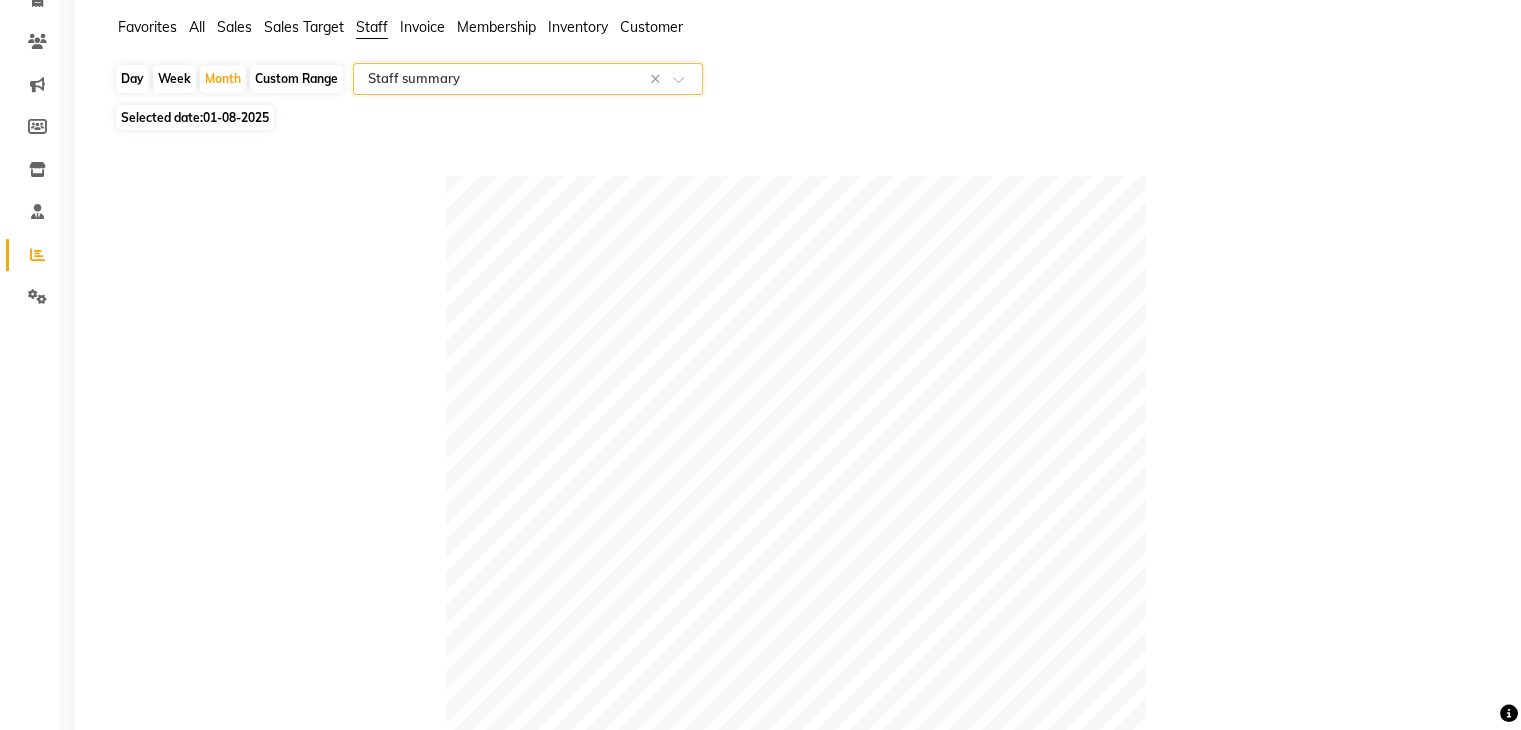 scroll, scrollTop: 0, scrollLeft: 0, axis: both 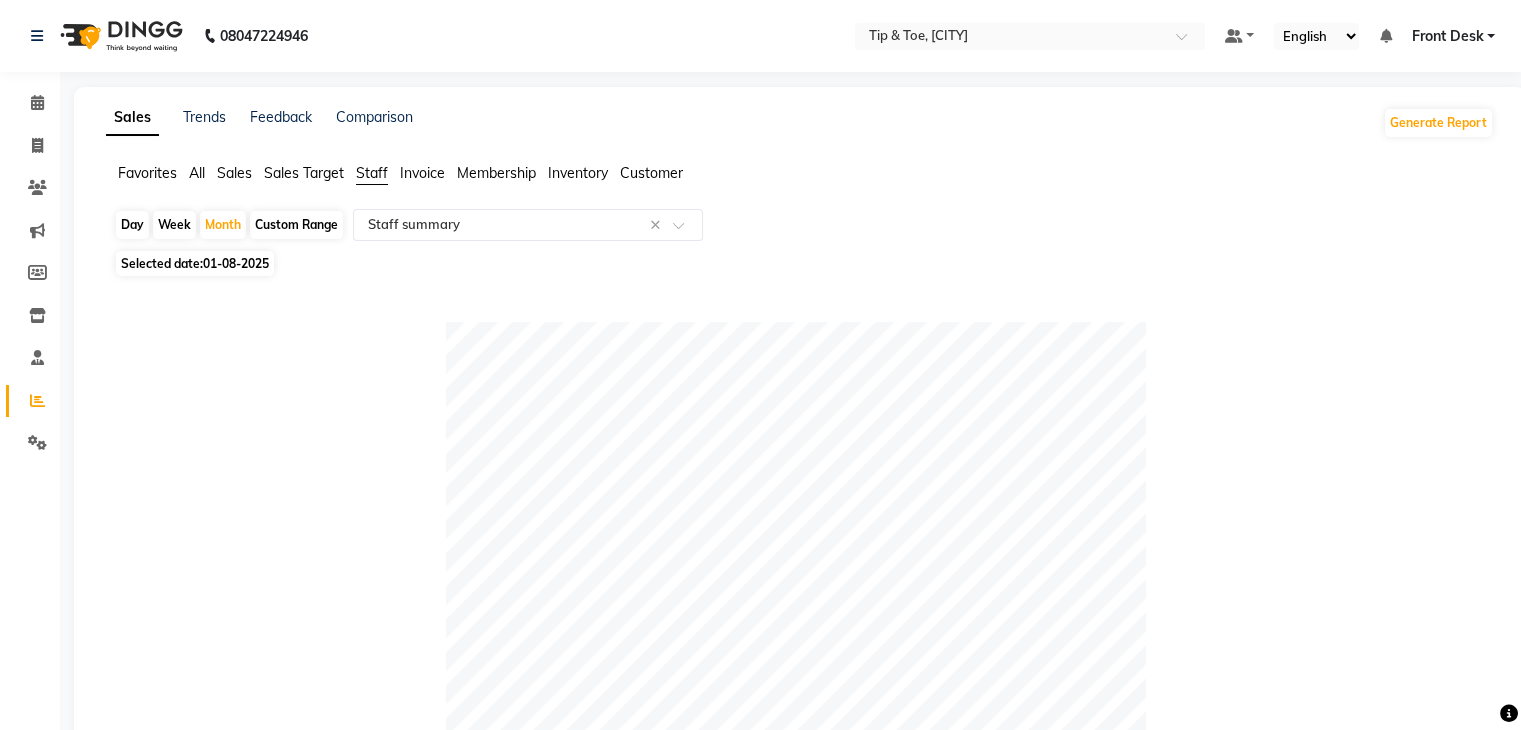 click on "Staff" 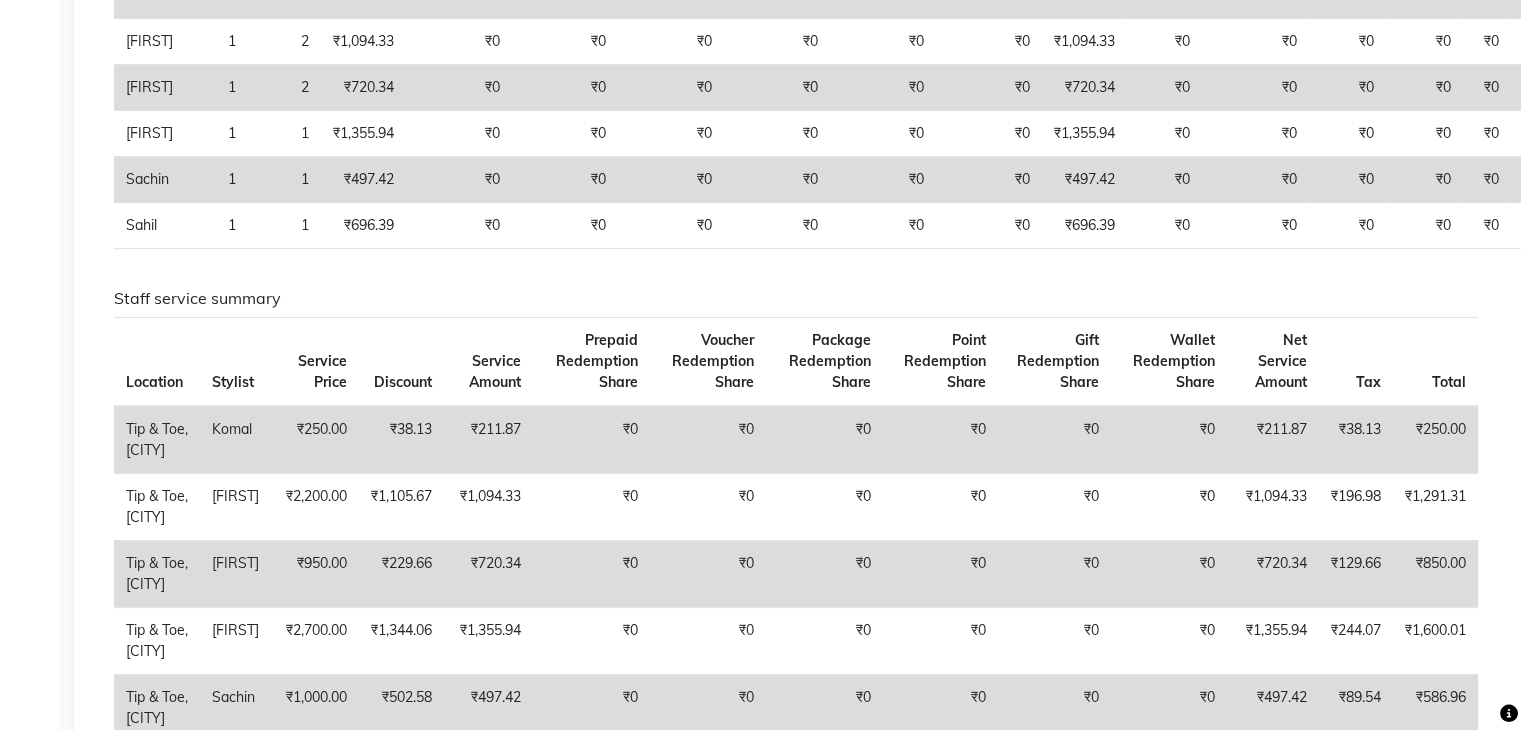 scroll, scrollTop: 0, scrollLeft: 0, axis: both 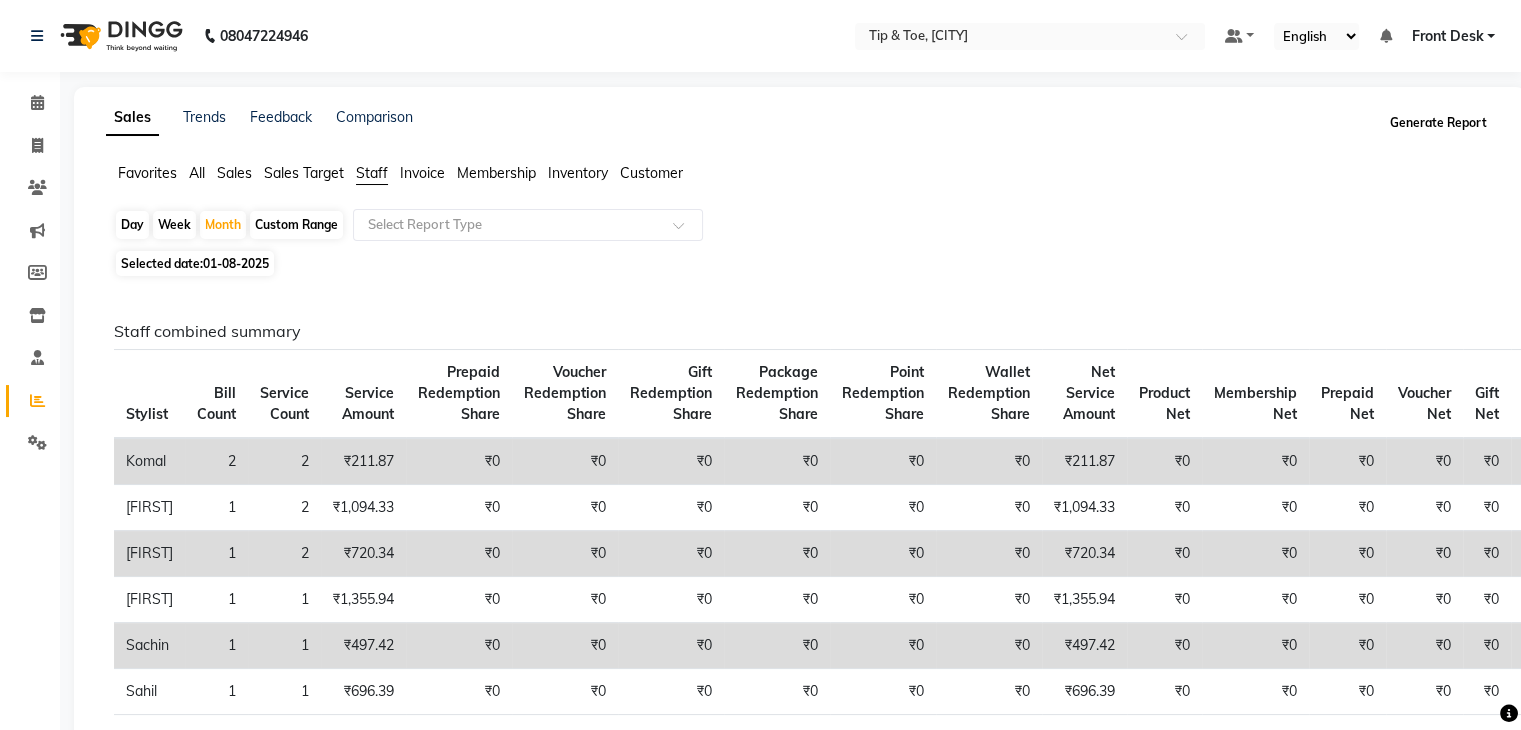 click on "Generate Report" 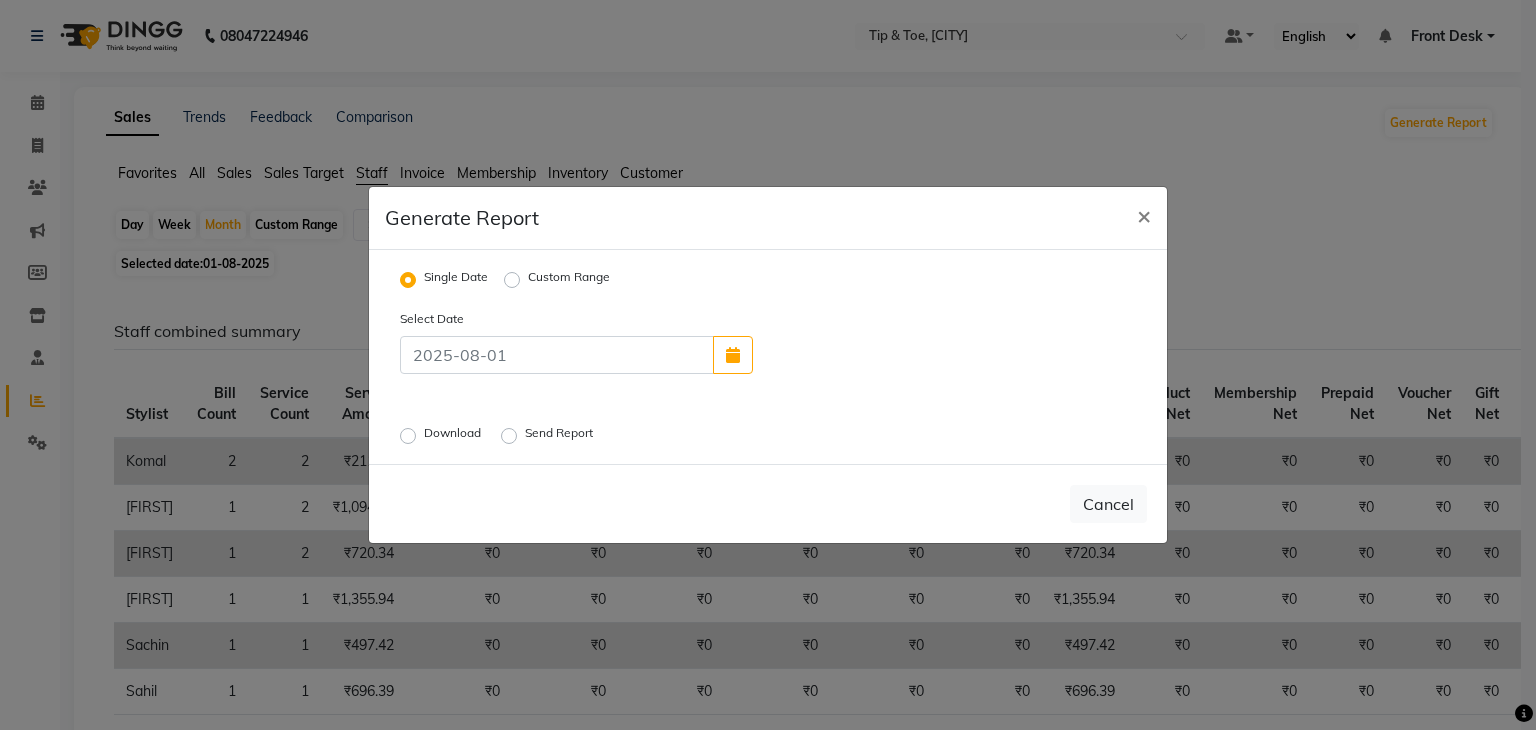 click on "Custom Range" 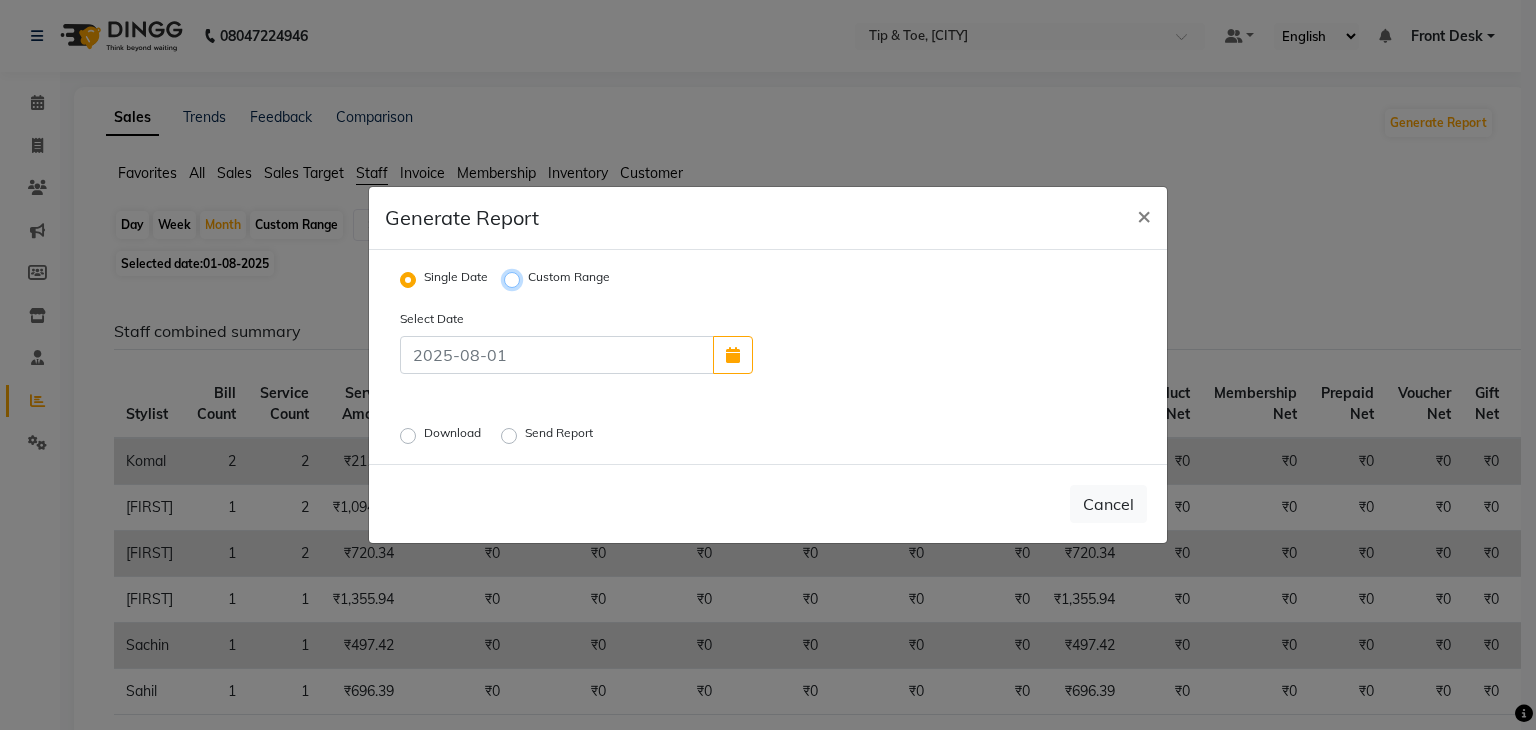 click on "Custom Range" at bounding box center [515, 280] 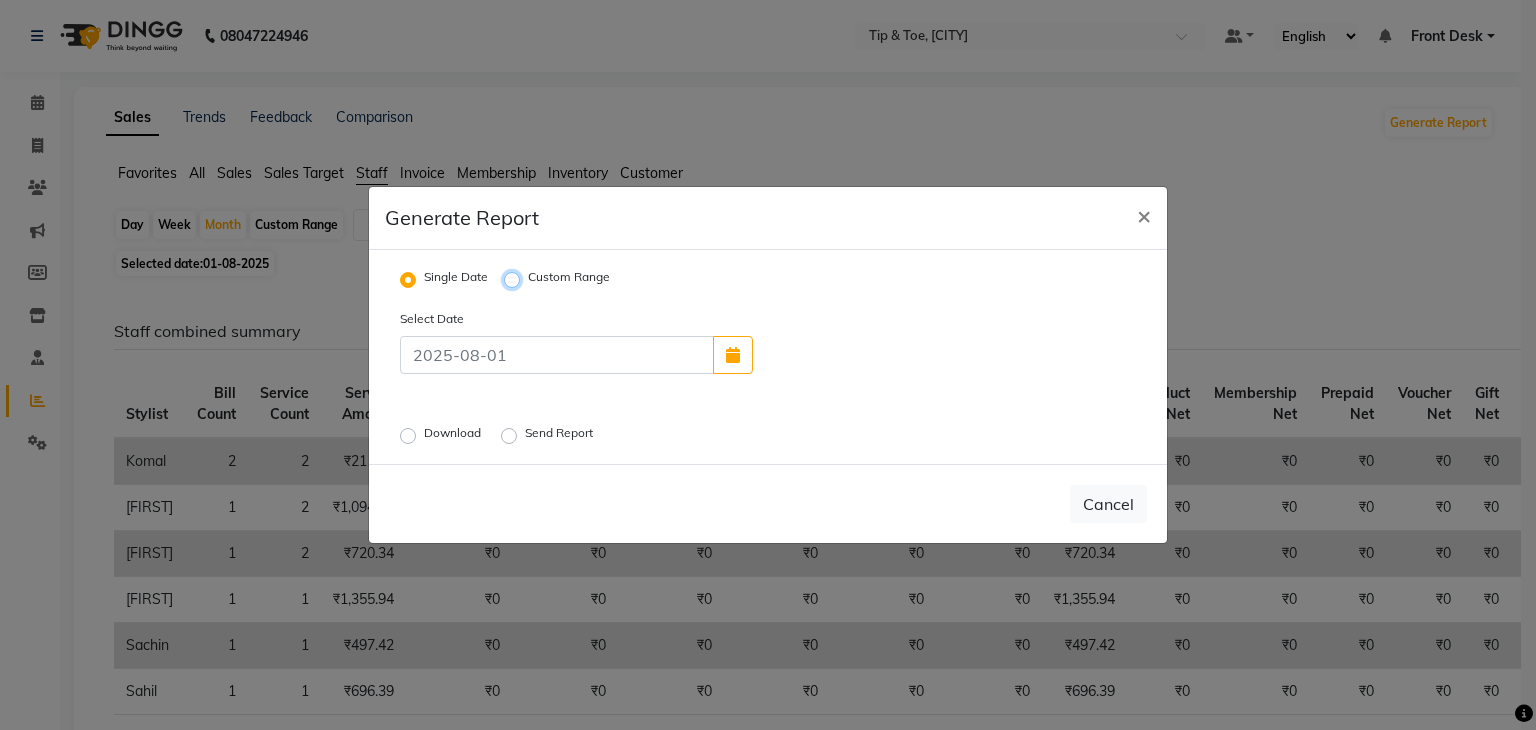 radio on "true" 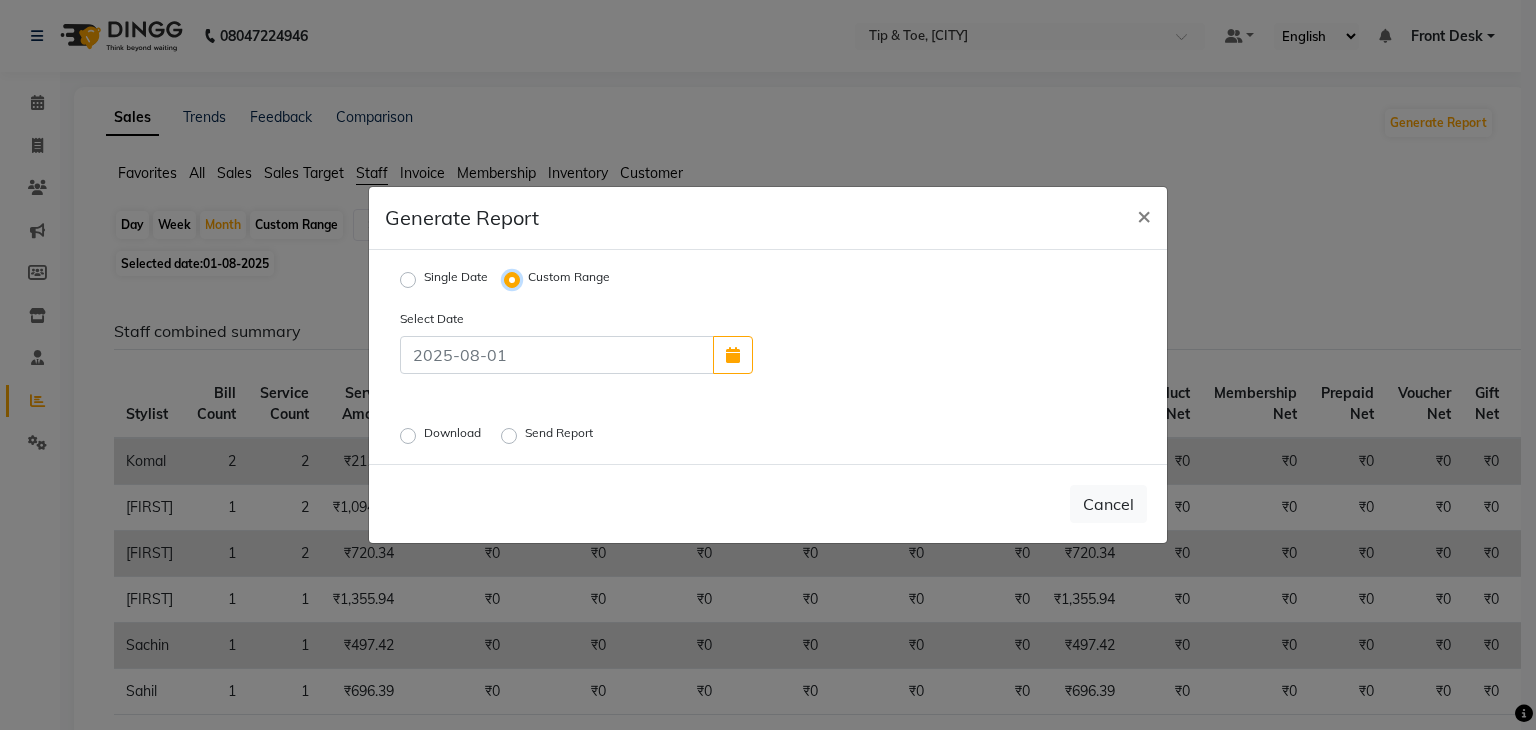 select on "8" 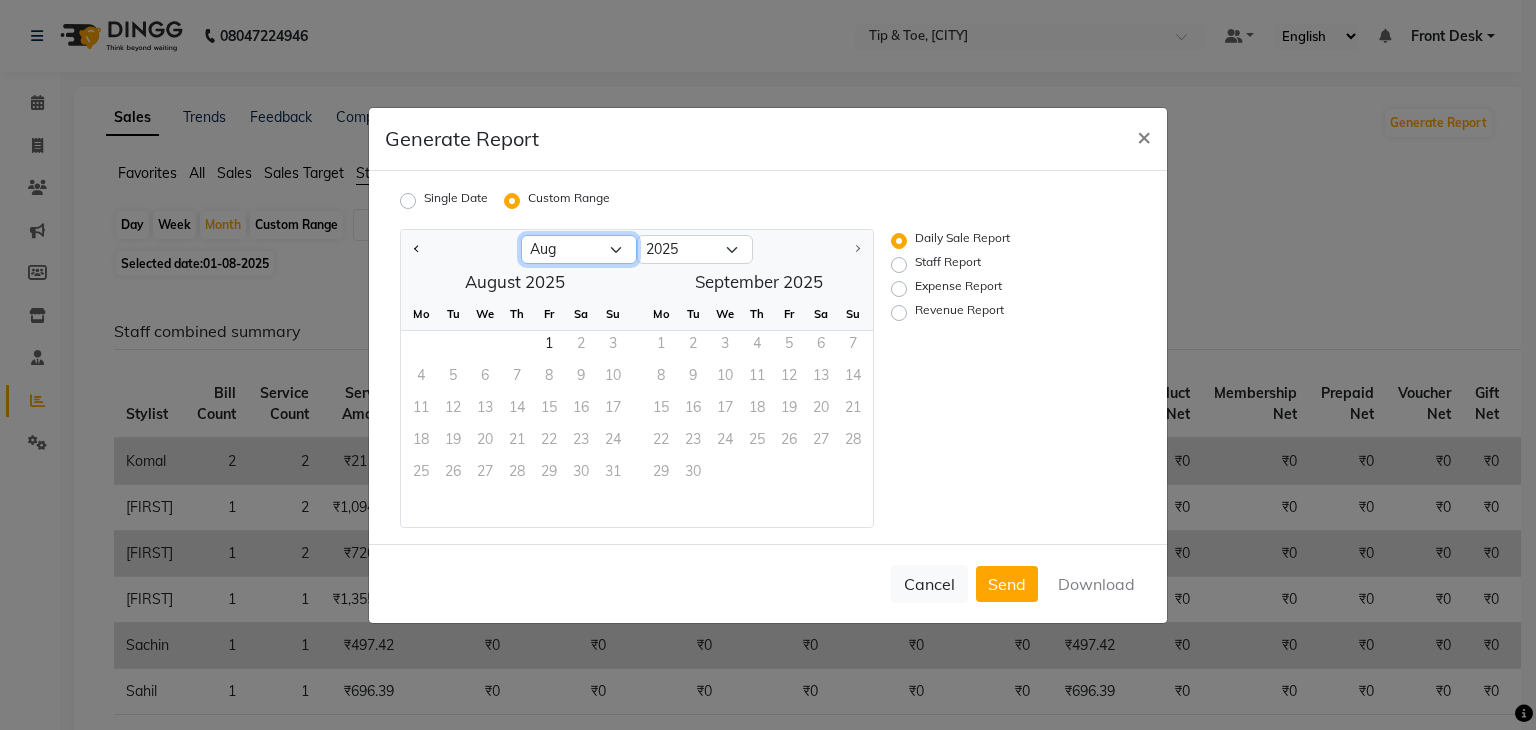 click on "Jan Feb Mar Apr May Jun Jul Aug" 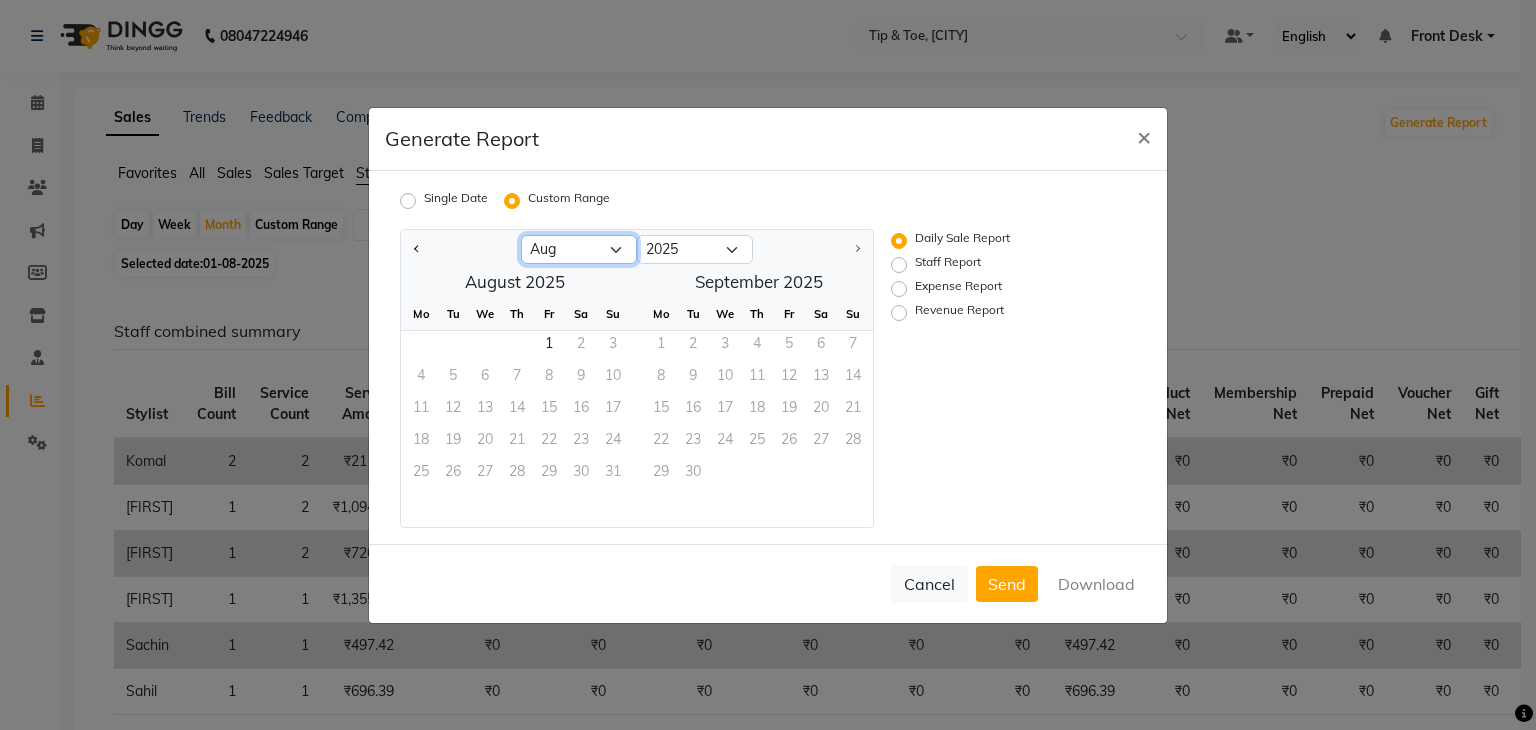 select on "7" 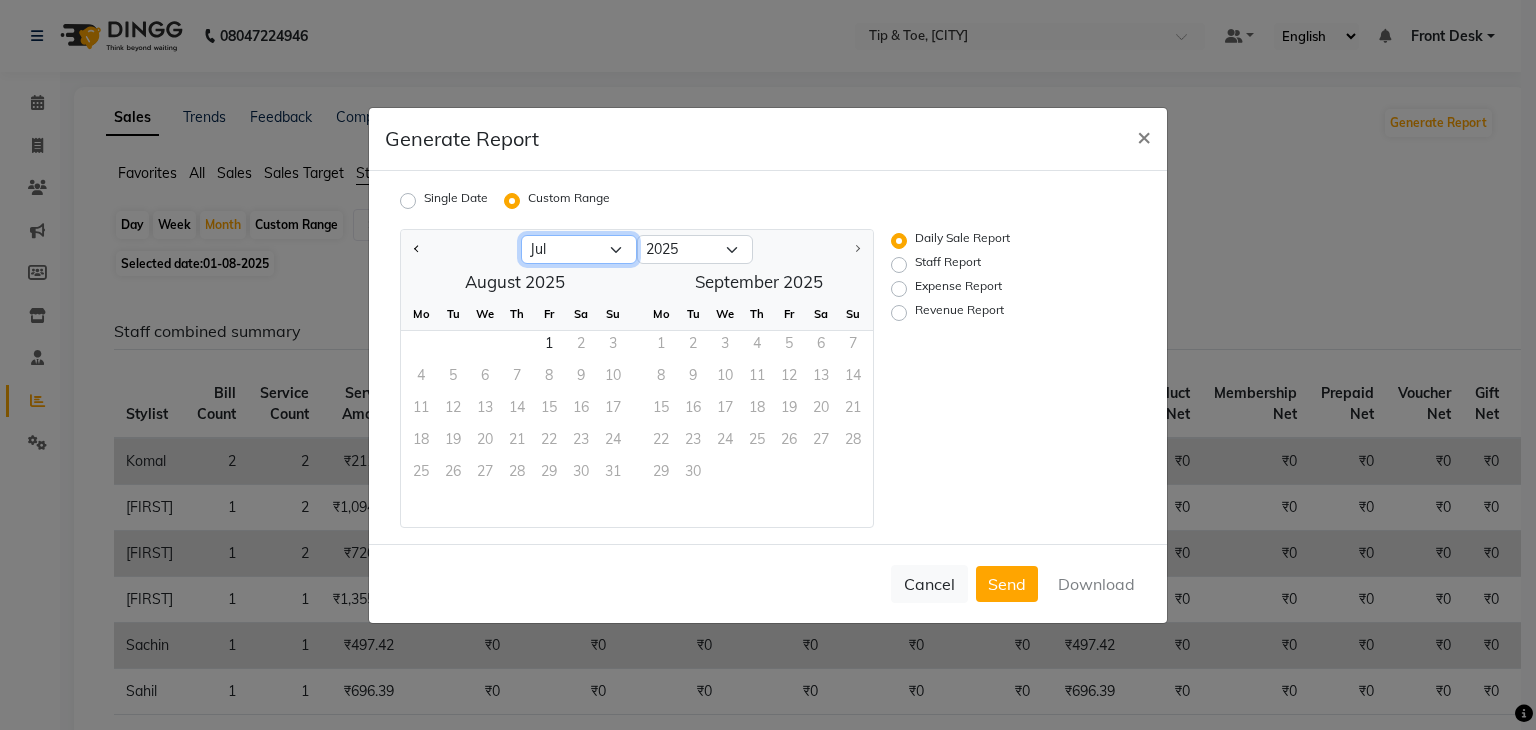 click on "Jan Feb Mar Apr May Jun Jul Aug" 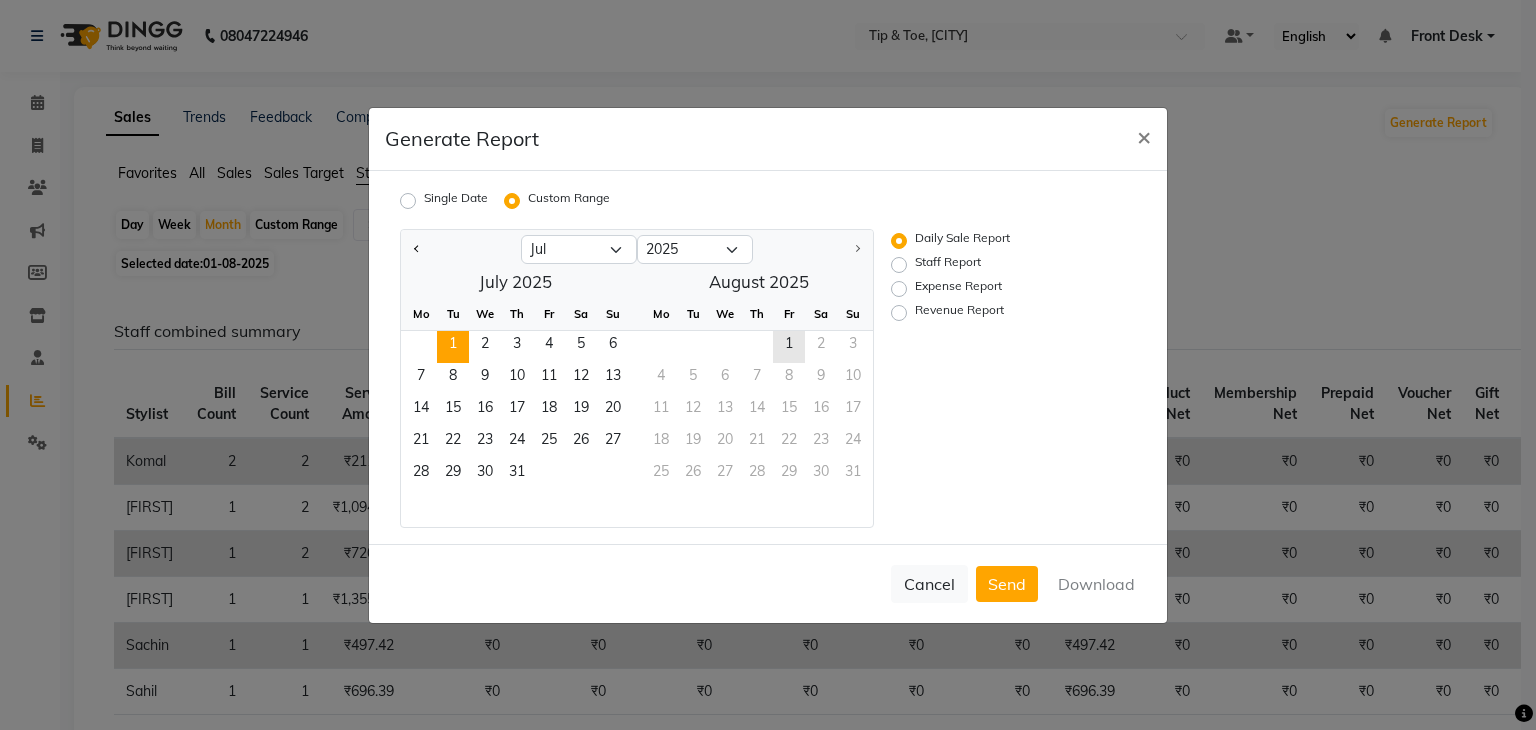 click on "1" 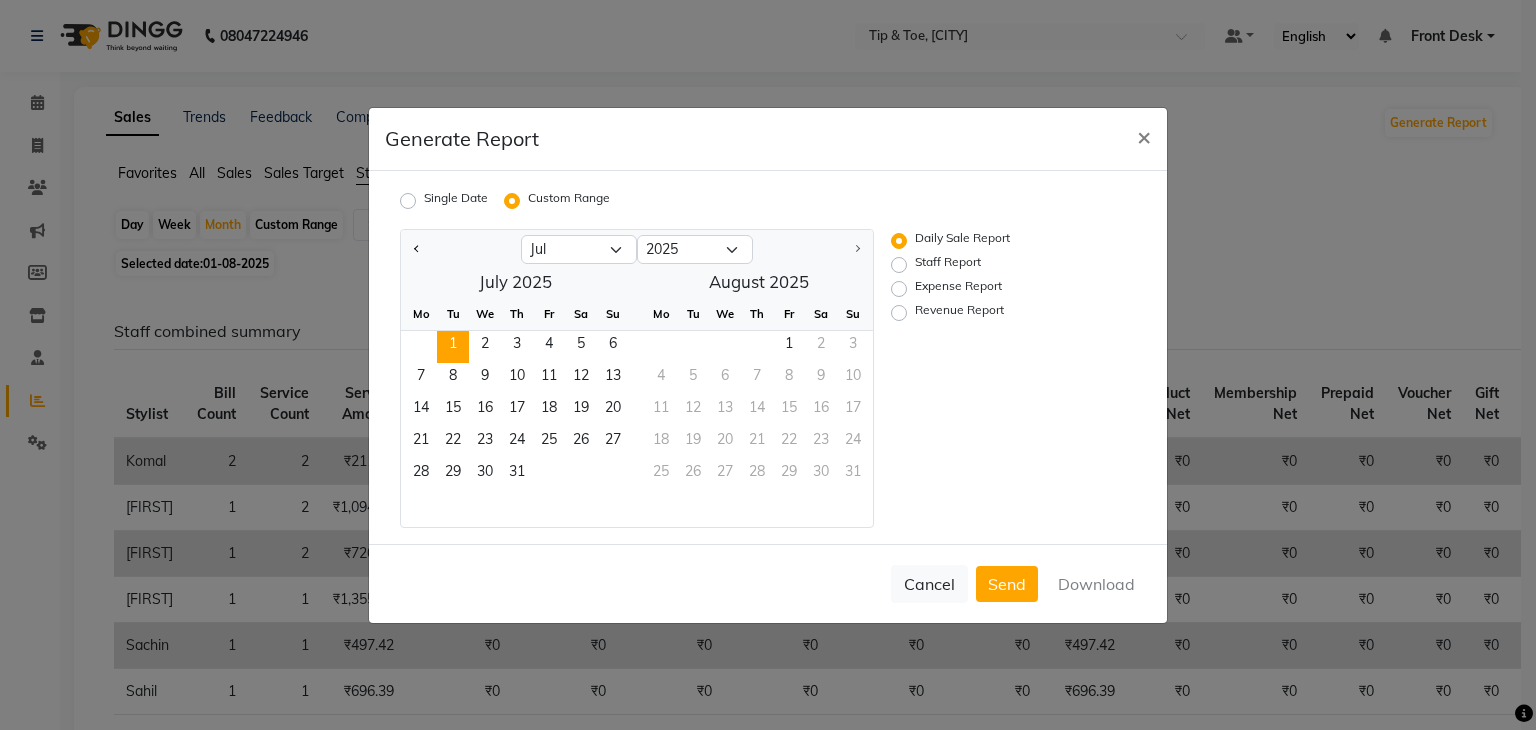 click on "1" 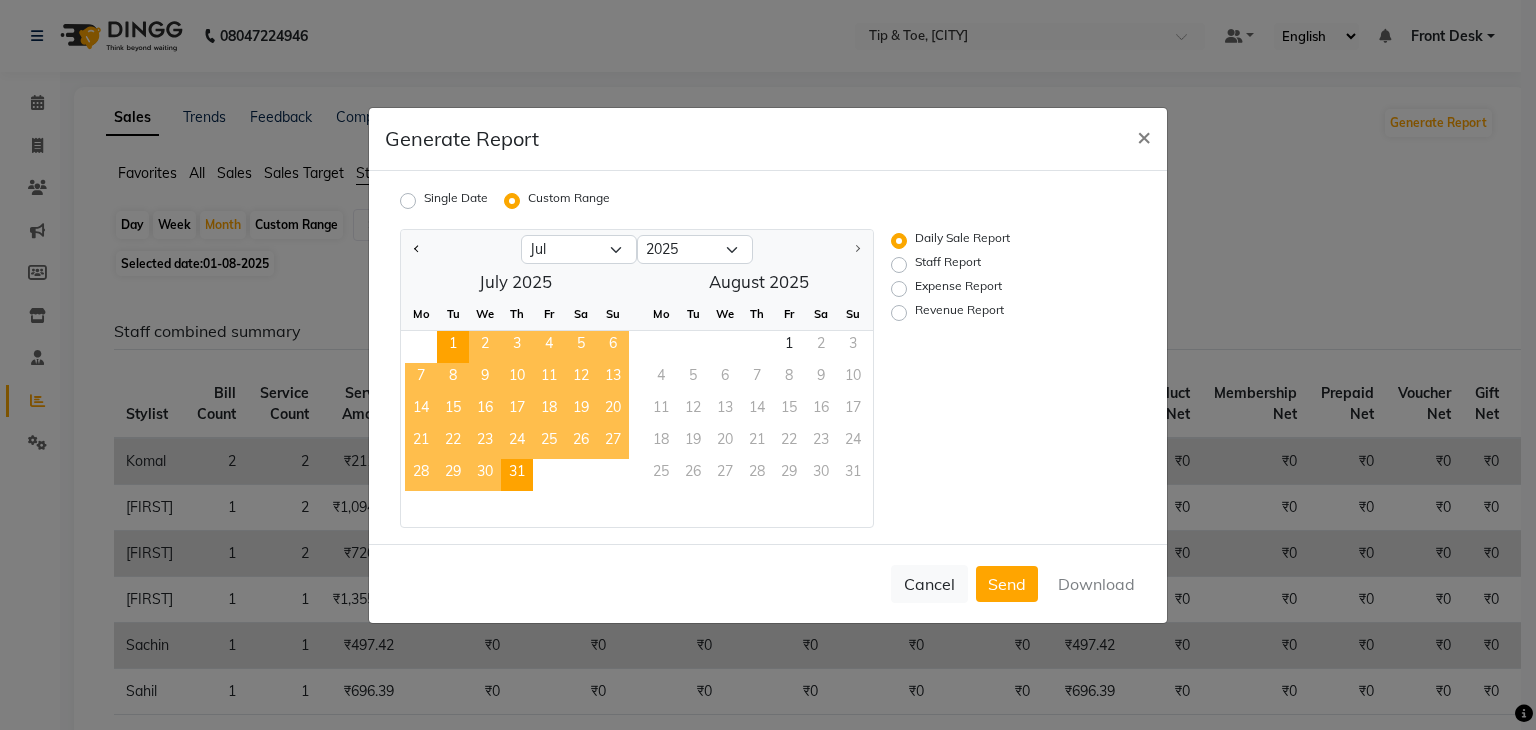 click on "31" 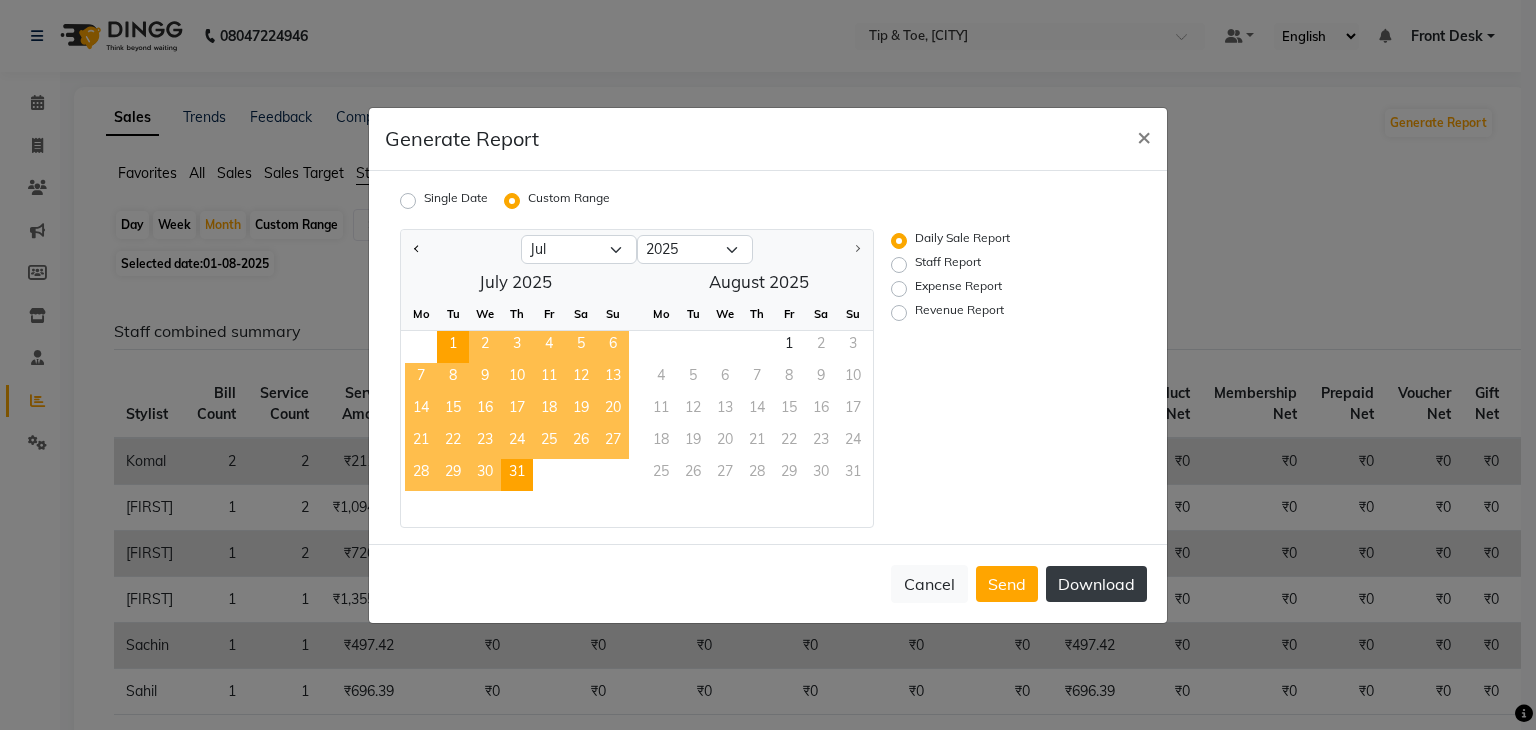 click on "Download" 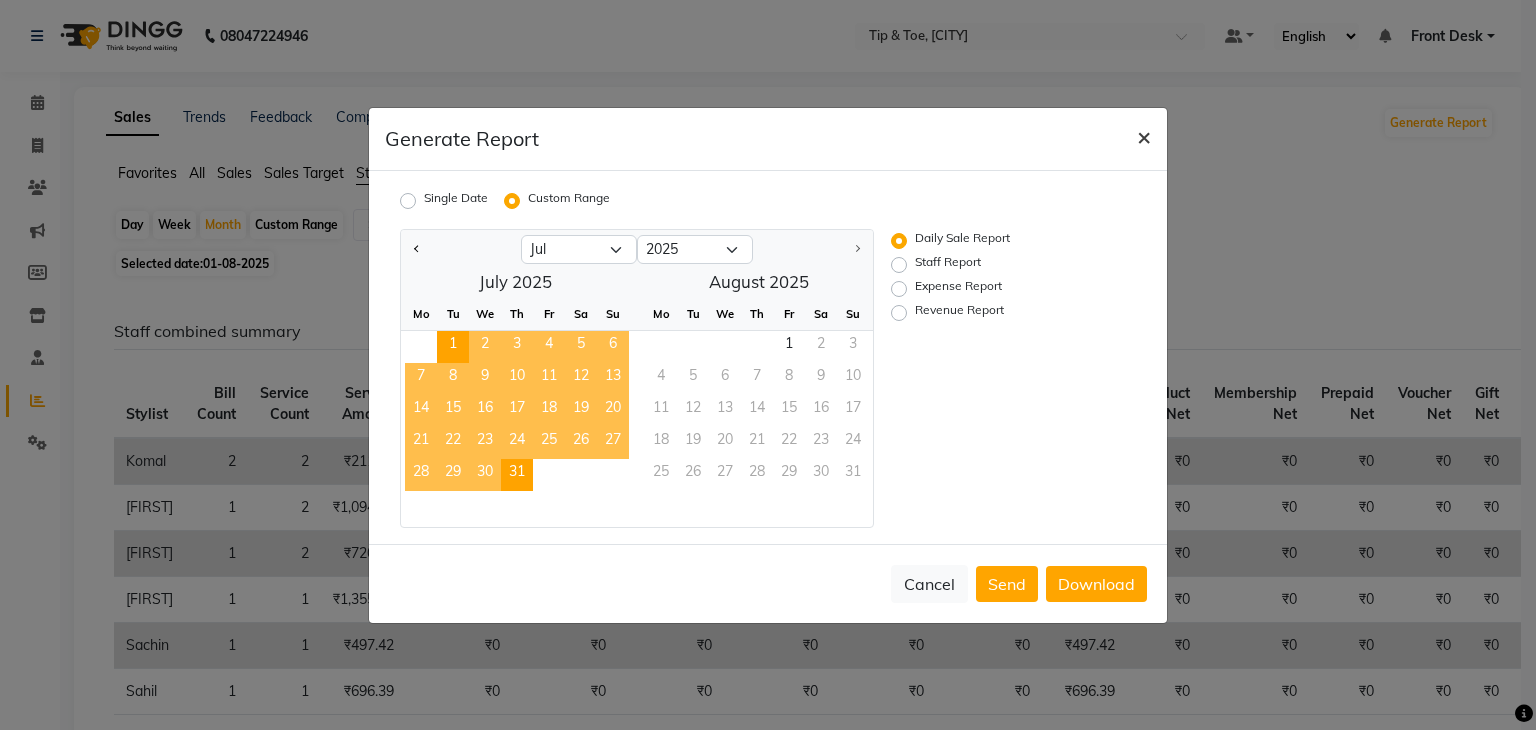 click on "×" 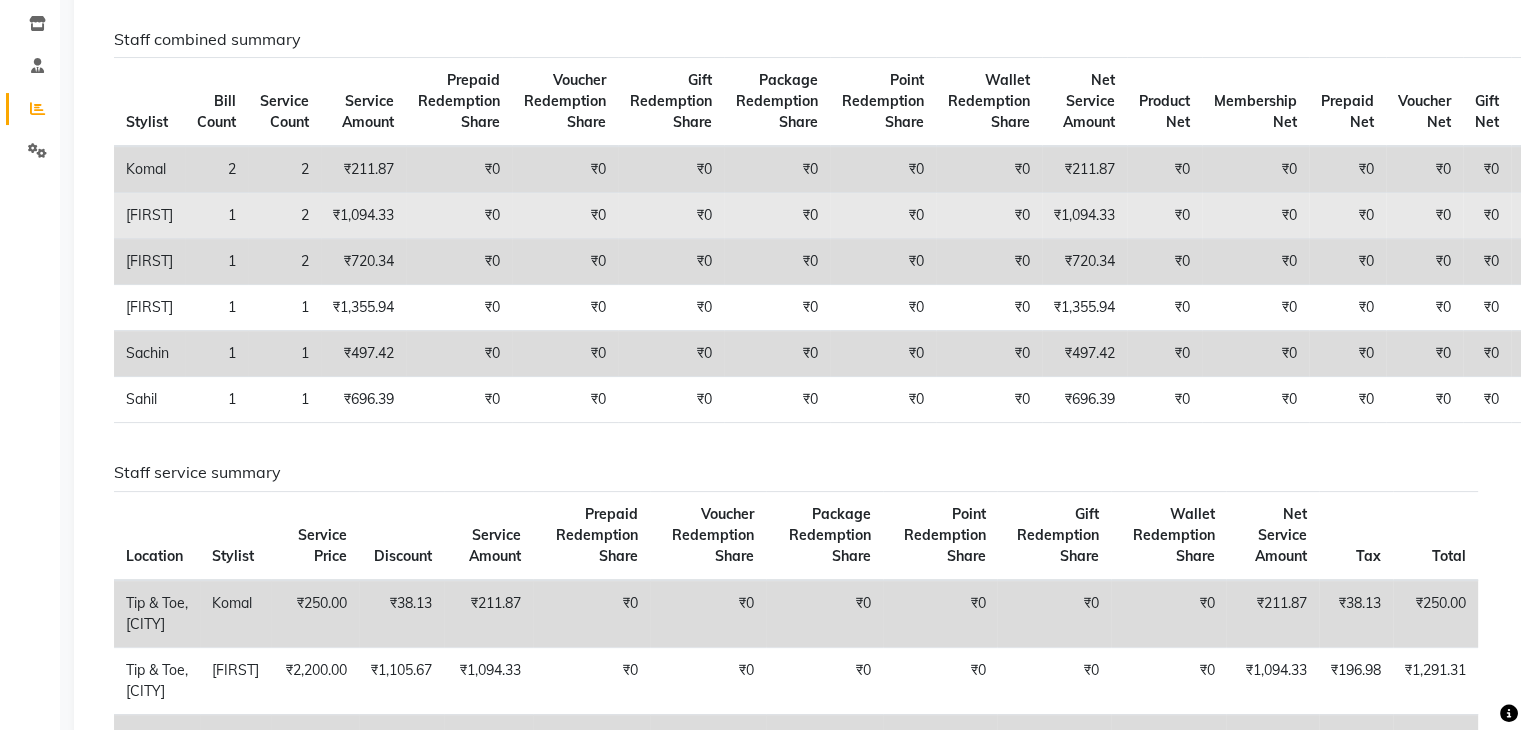 scroll, scrollTop: 0, scrollLeft: 0, axis: both 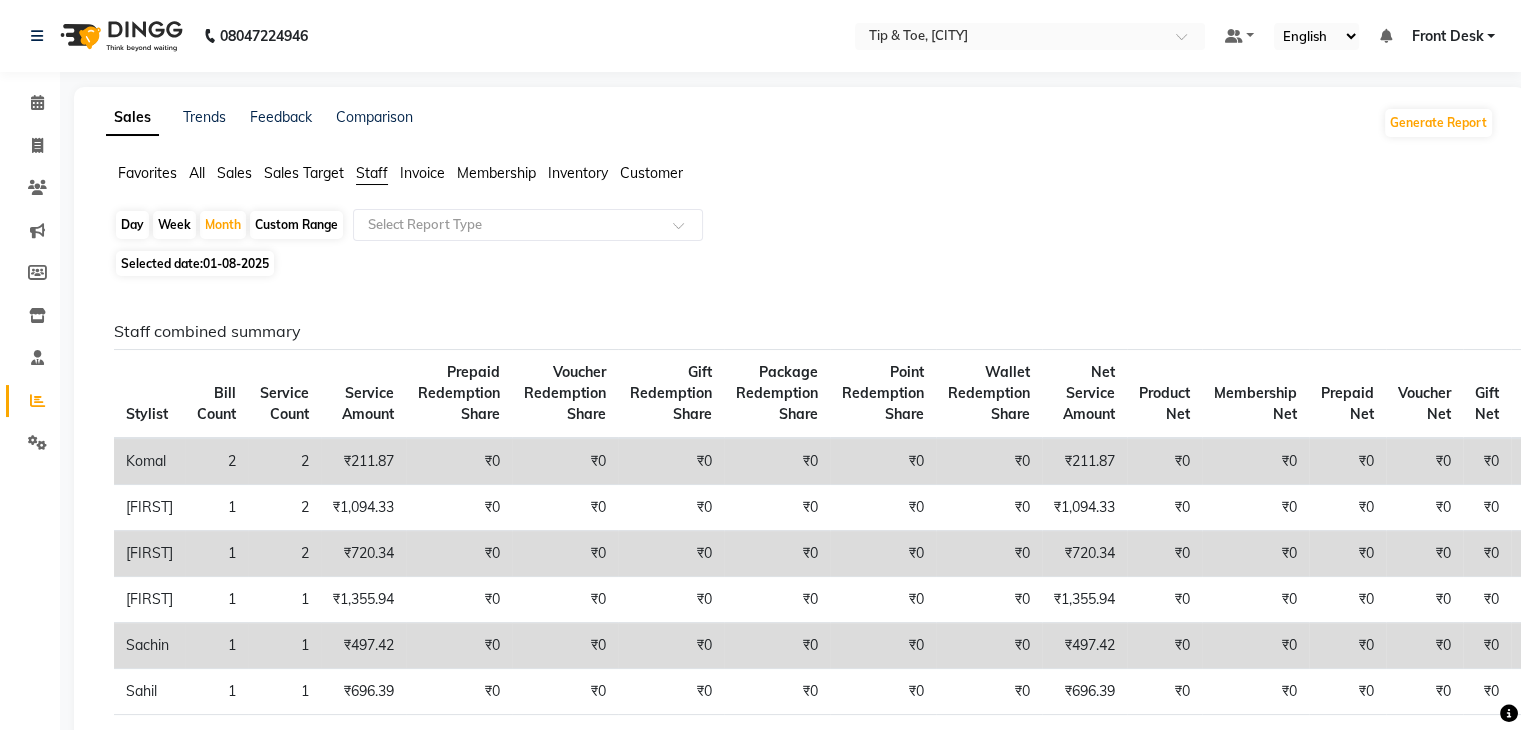 click on "01-08-2025" 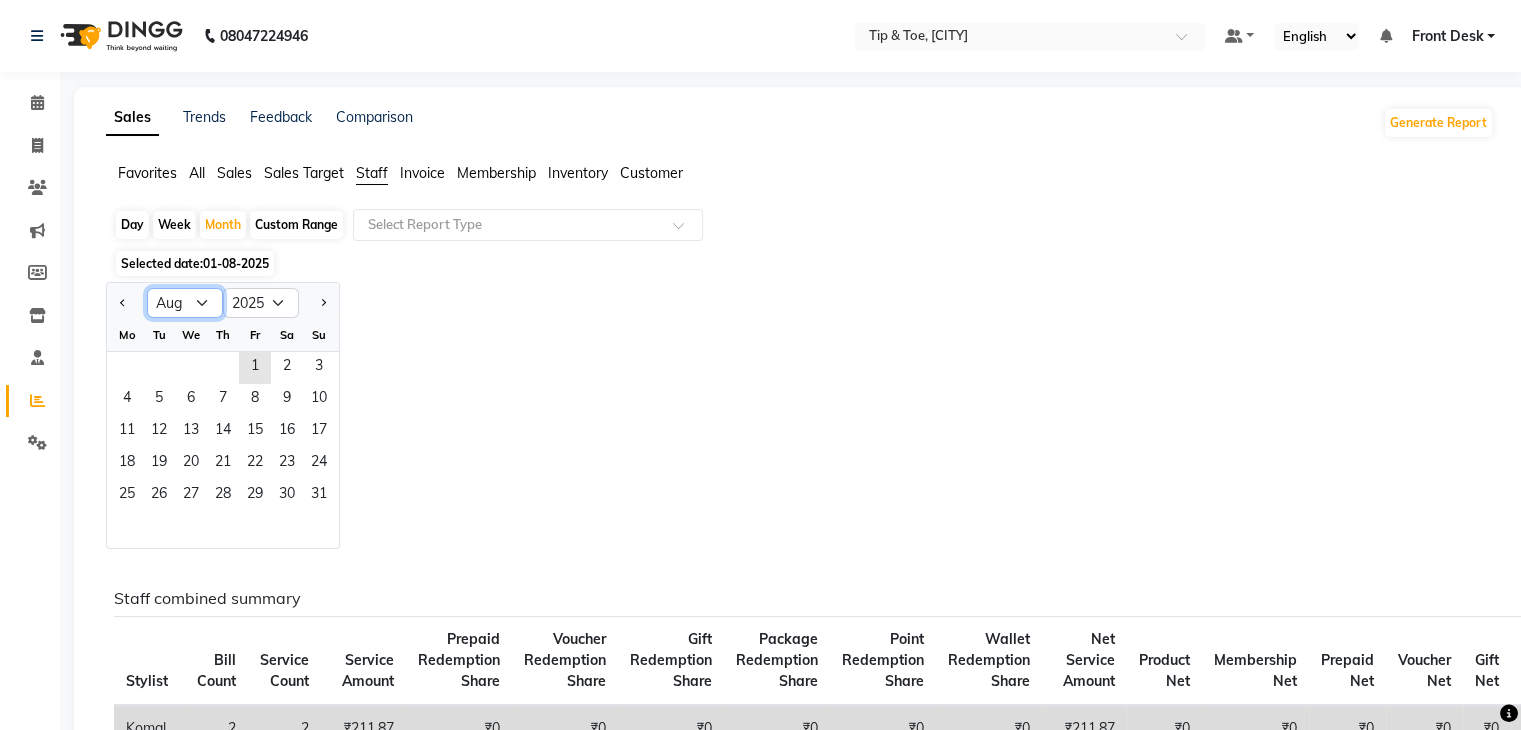 click on "Jan Feb Mar Apr May Jun Jul Aug Sep Oct Nov Dec" 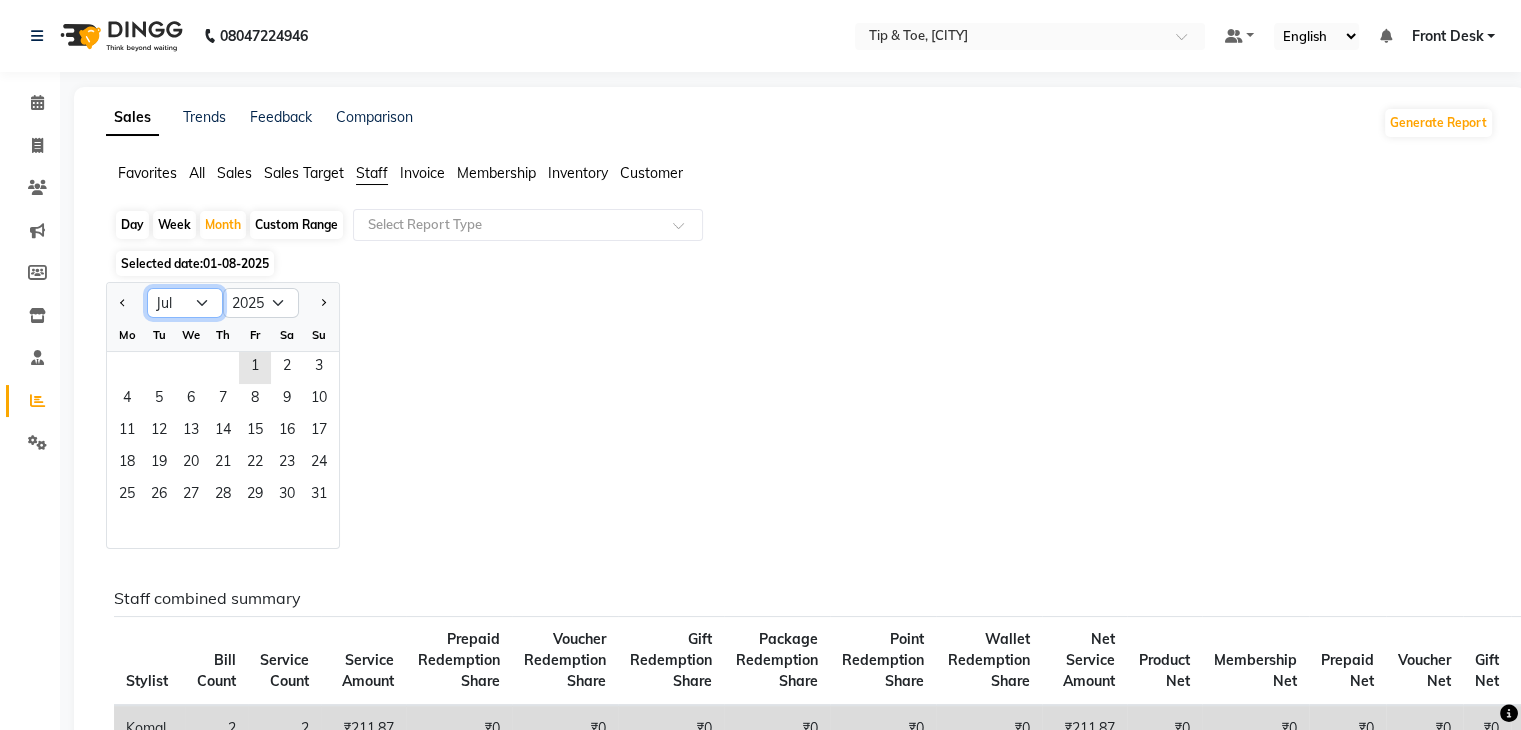 click on "Jan Feb Mar Apr May Jun Jul Aug Sep Oct Nov Dec" 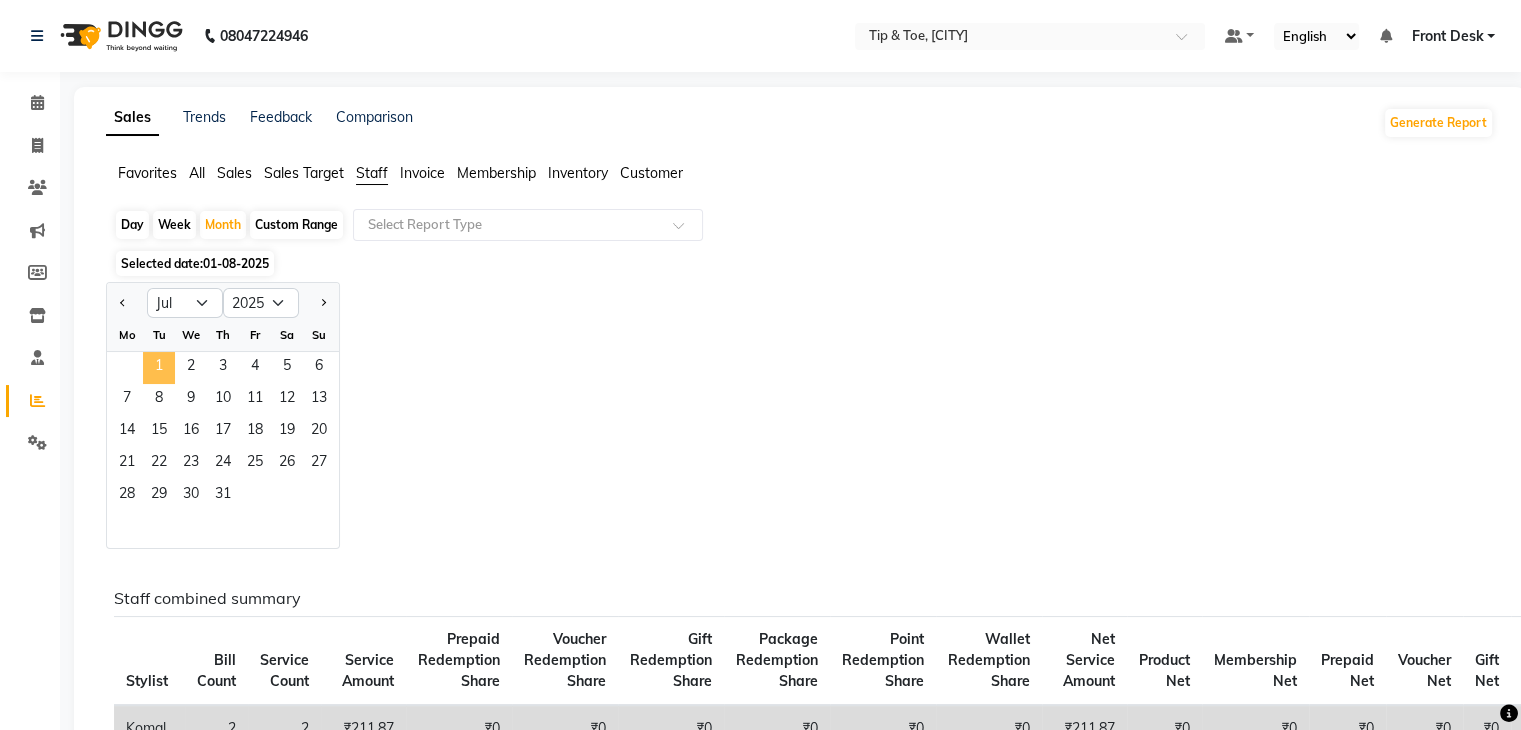 click on "1" 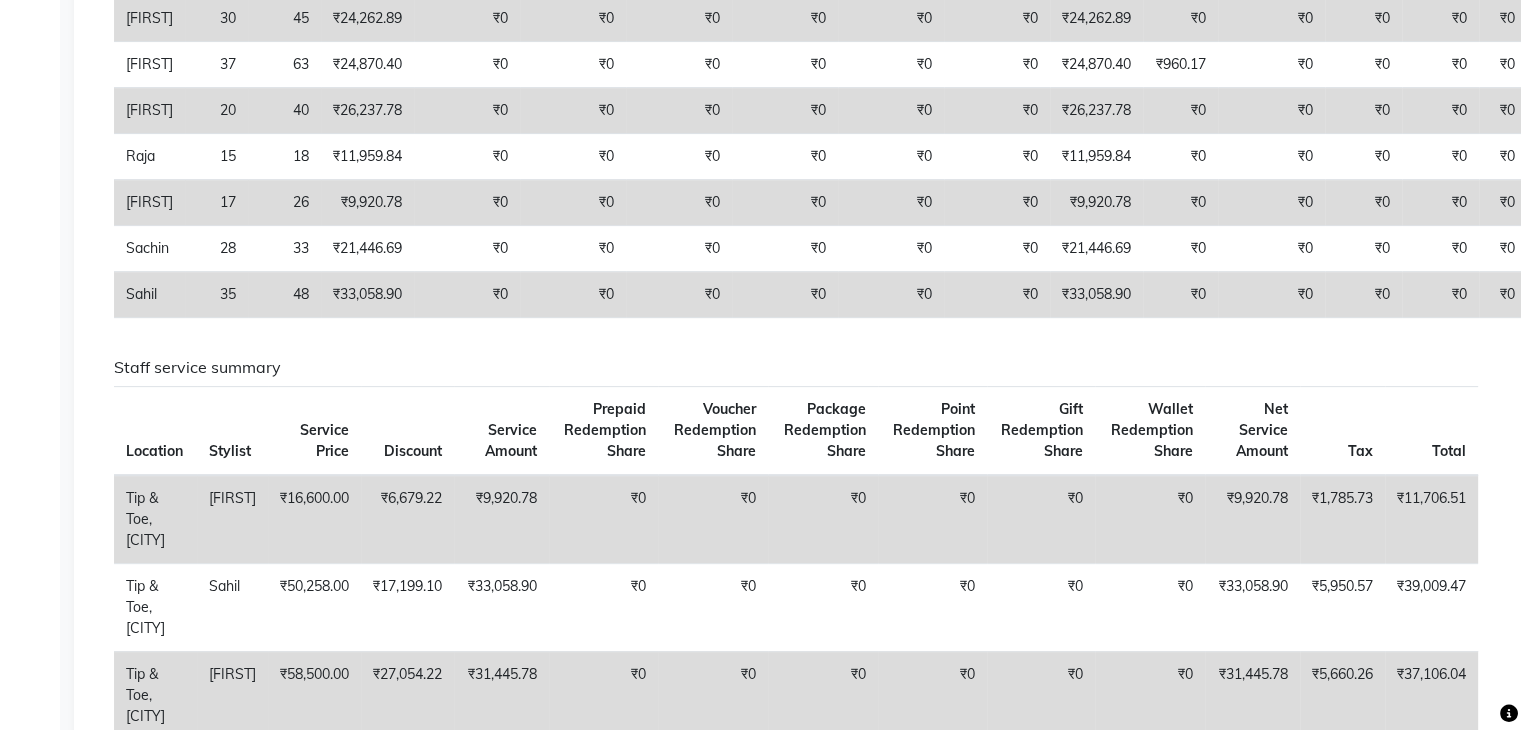 scroll, scrollTop: 0, scrollLeft: 0, axis: both 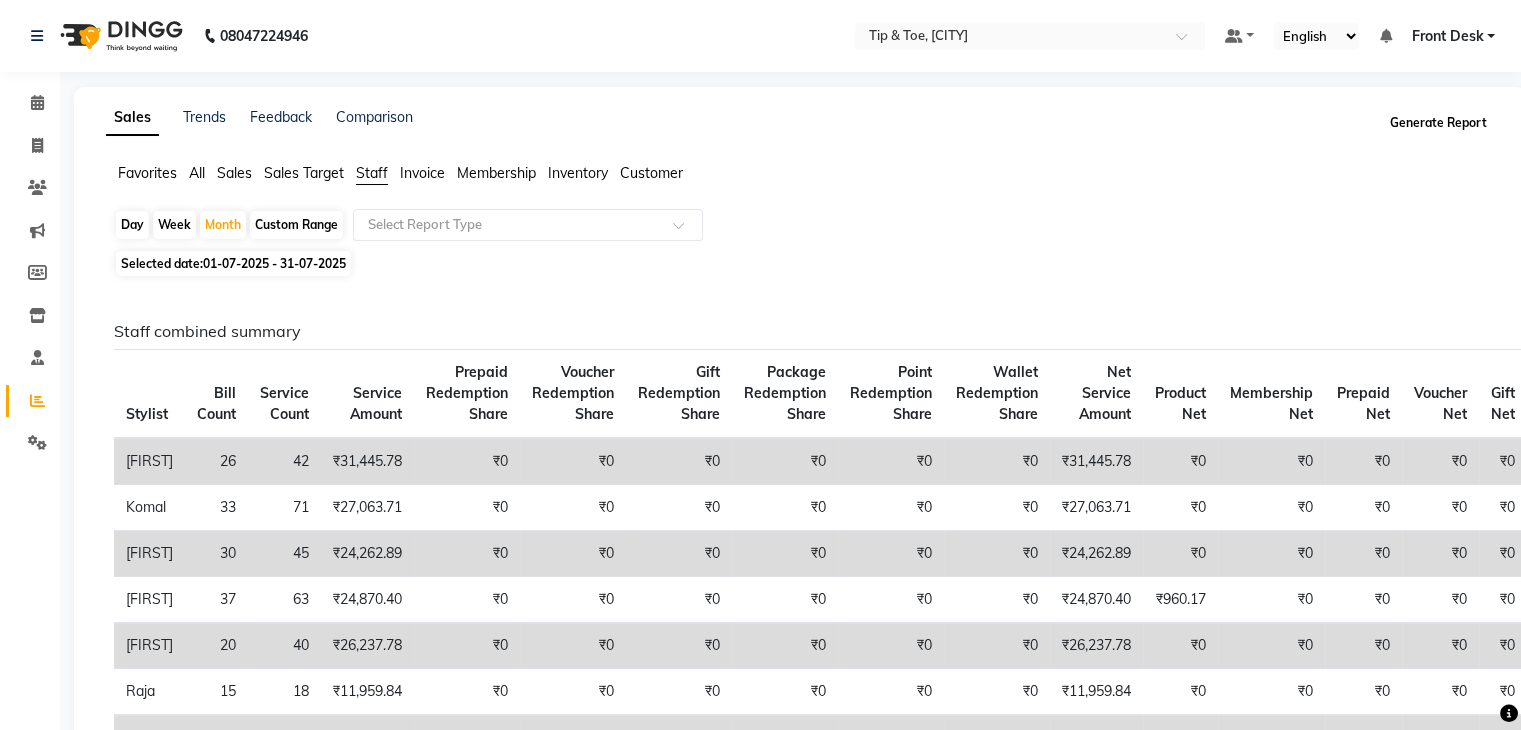 click on "Generate Report" 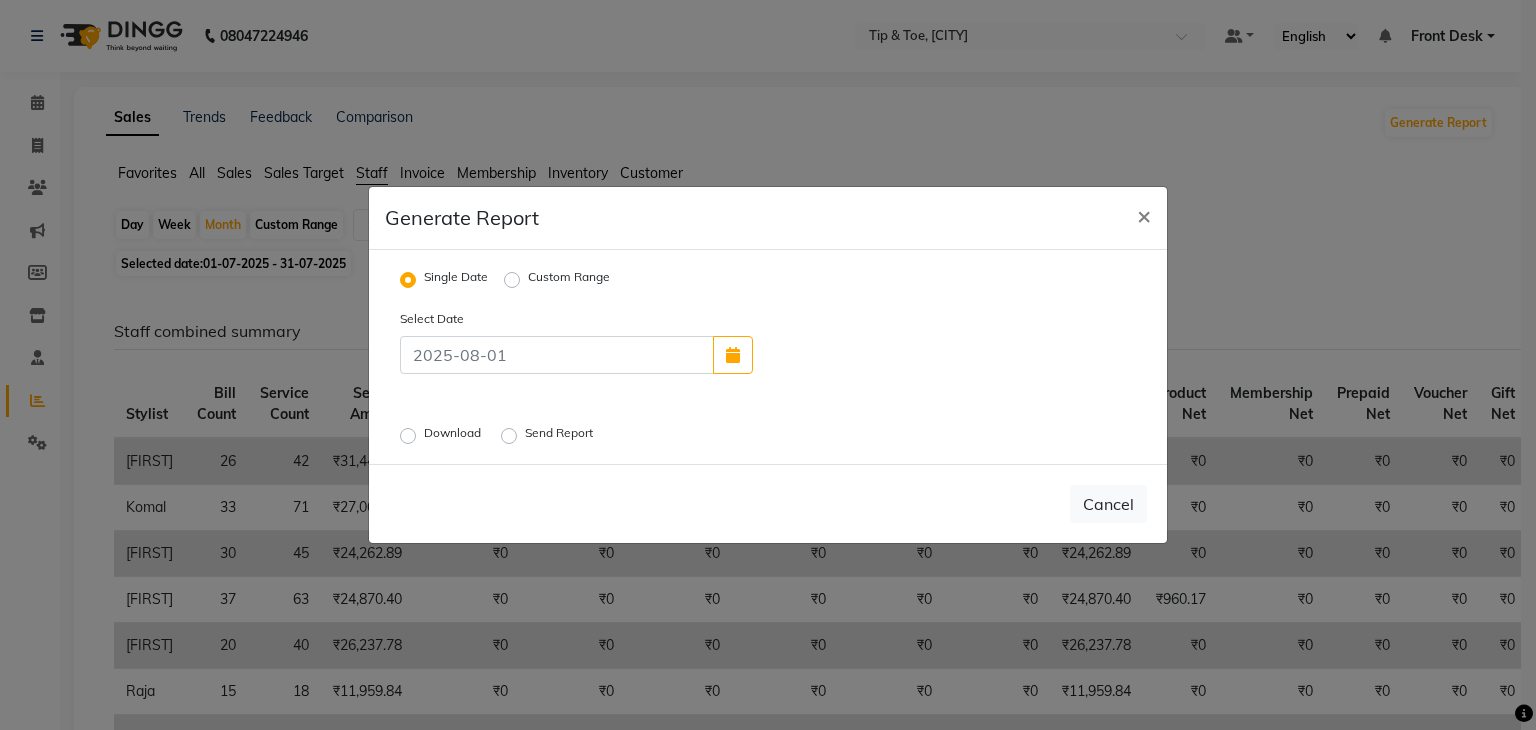 click on "Custom Range" 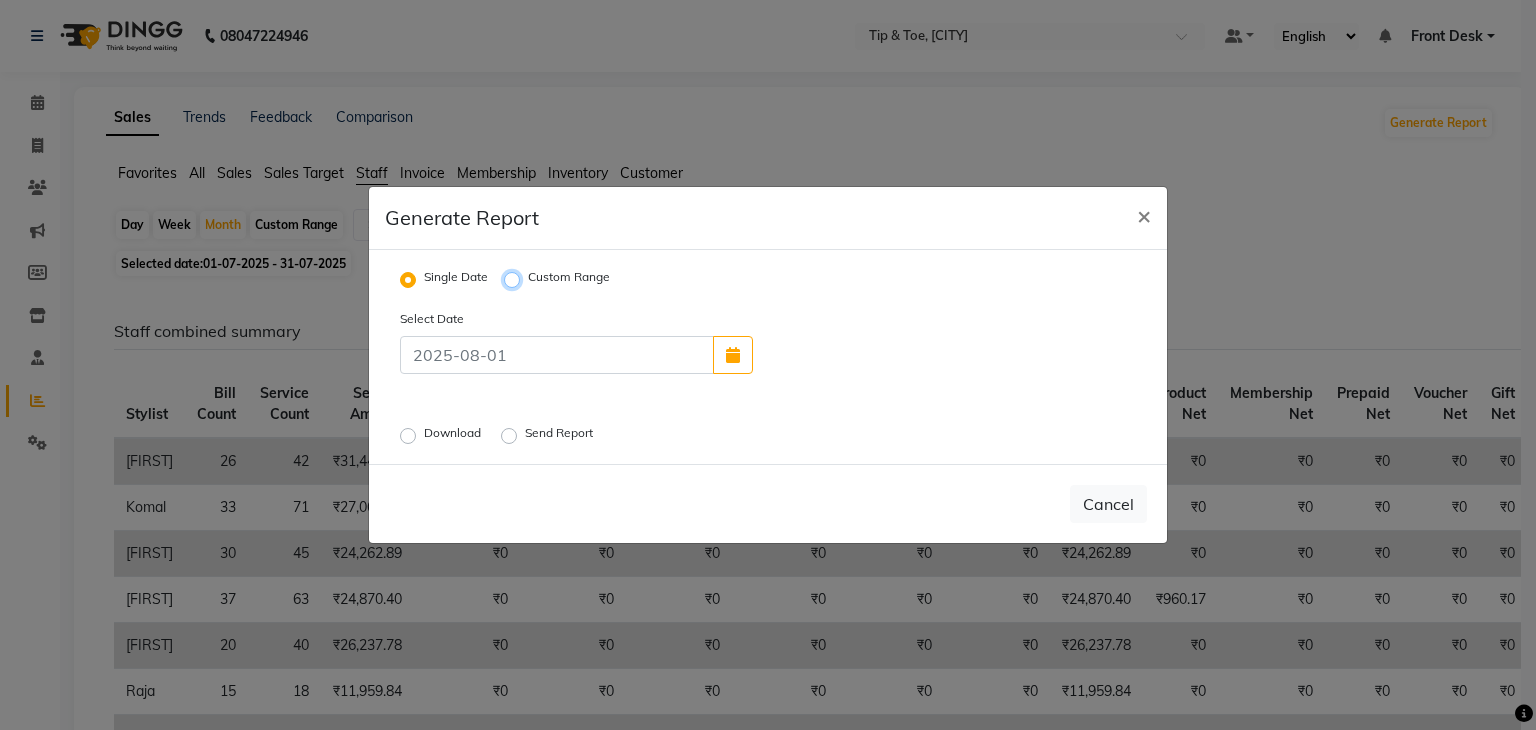 click on "Custom Range" at bounding box center (515, 280) 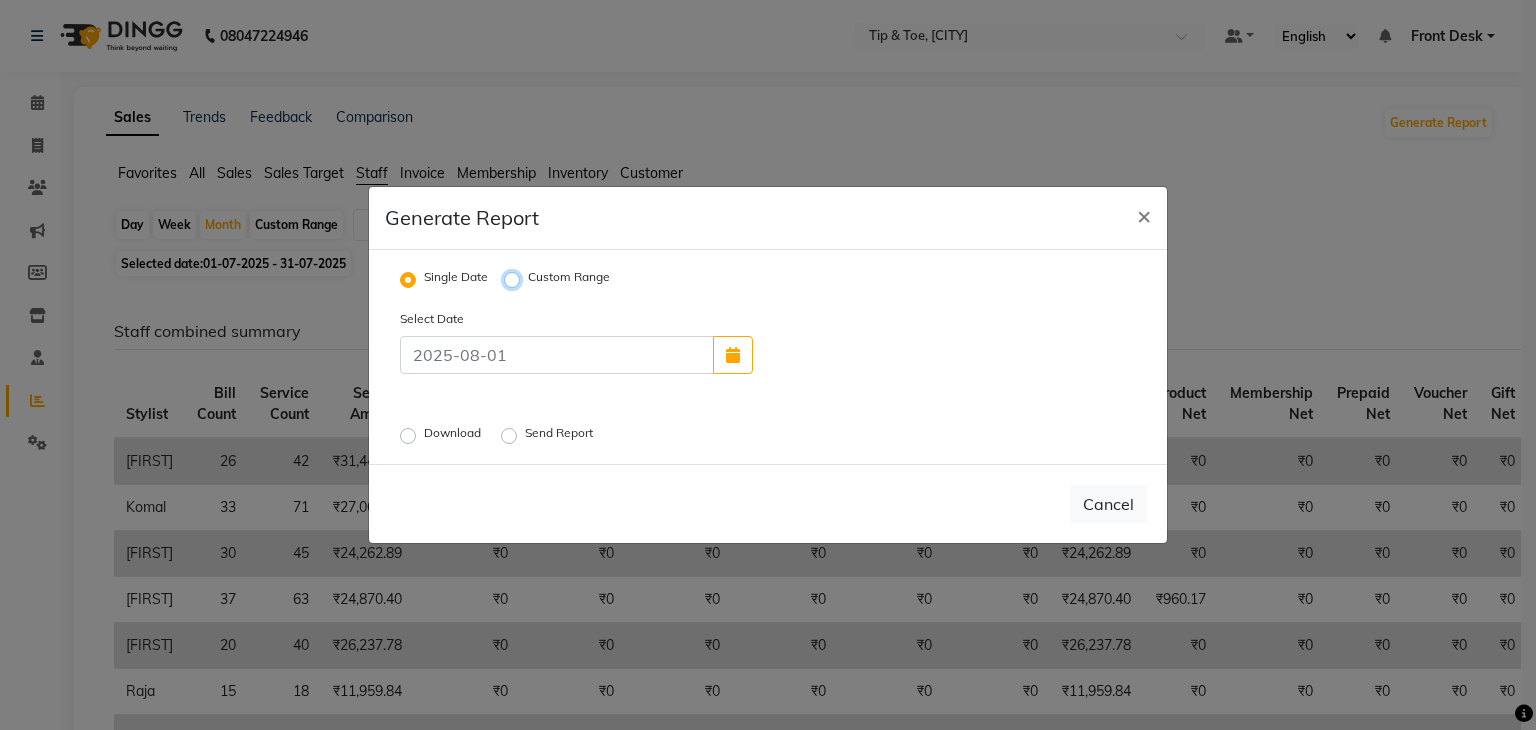 radio on "true" 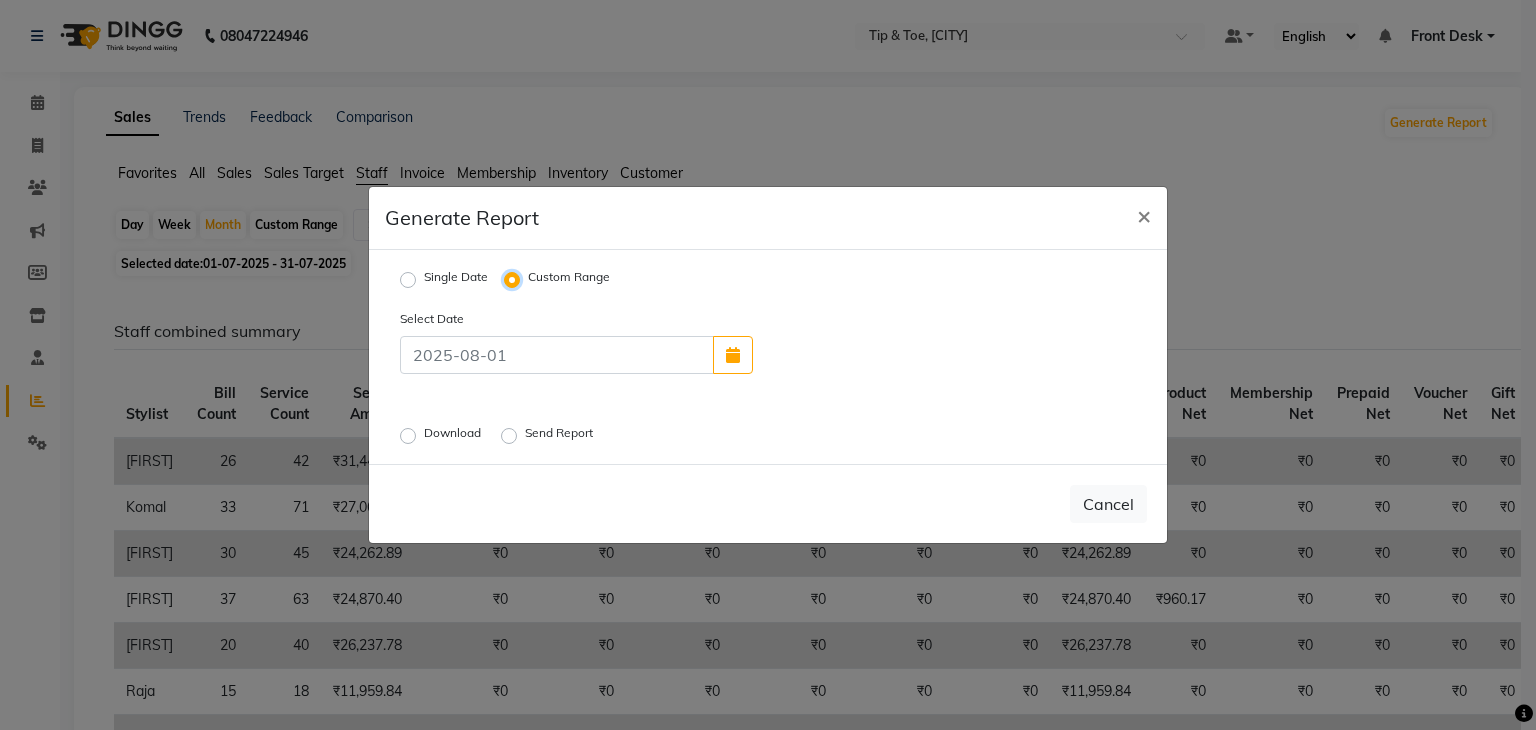 select on "8" 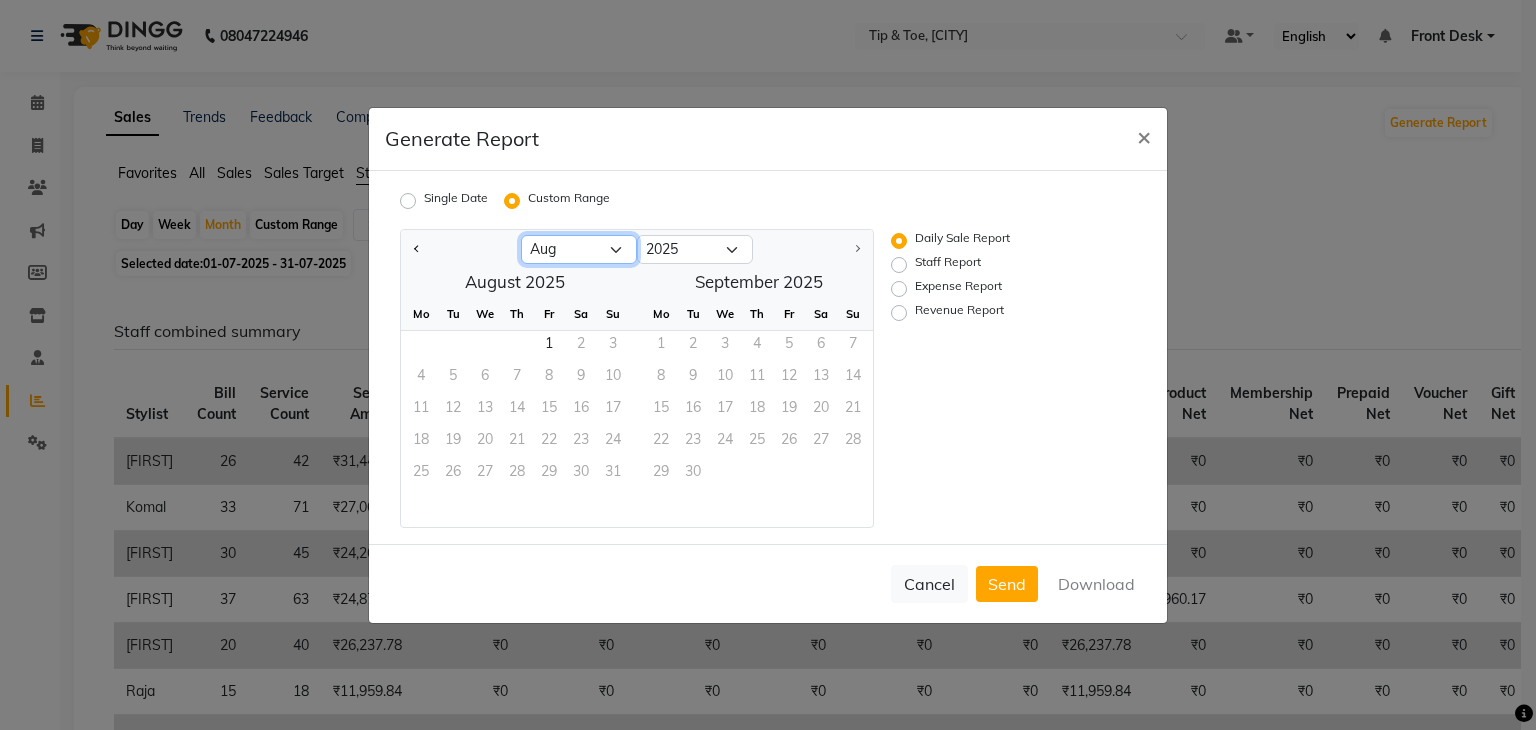 click on "Jan Feb Mar Apr May Jun Jul Aug" 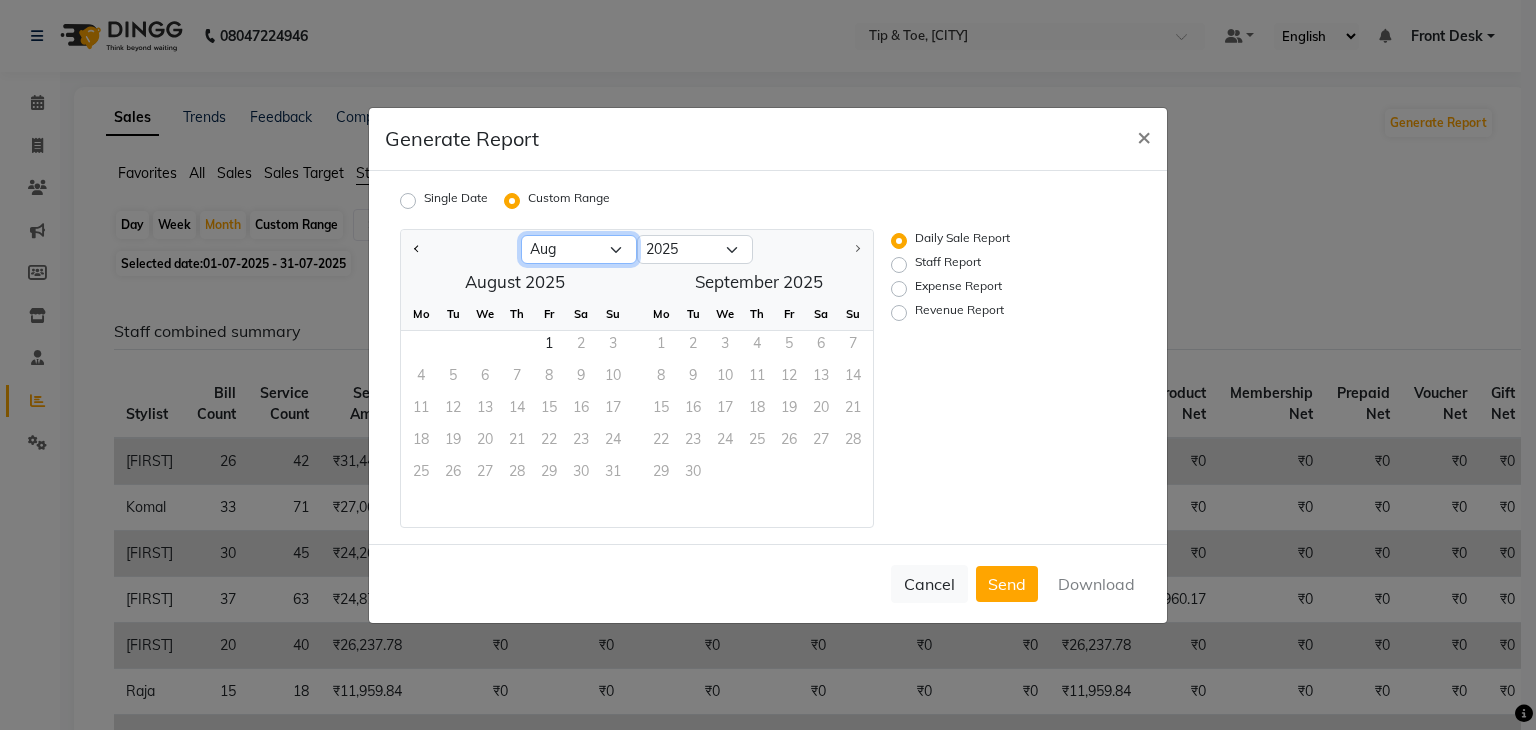 select on "7" 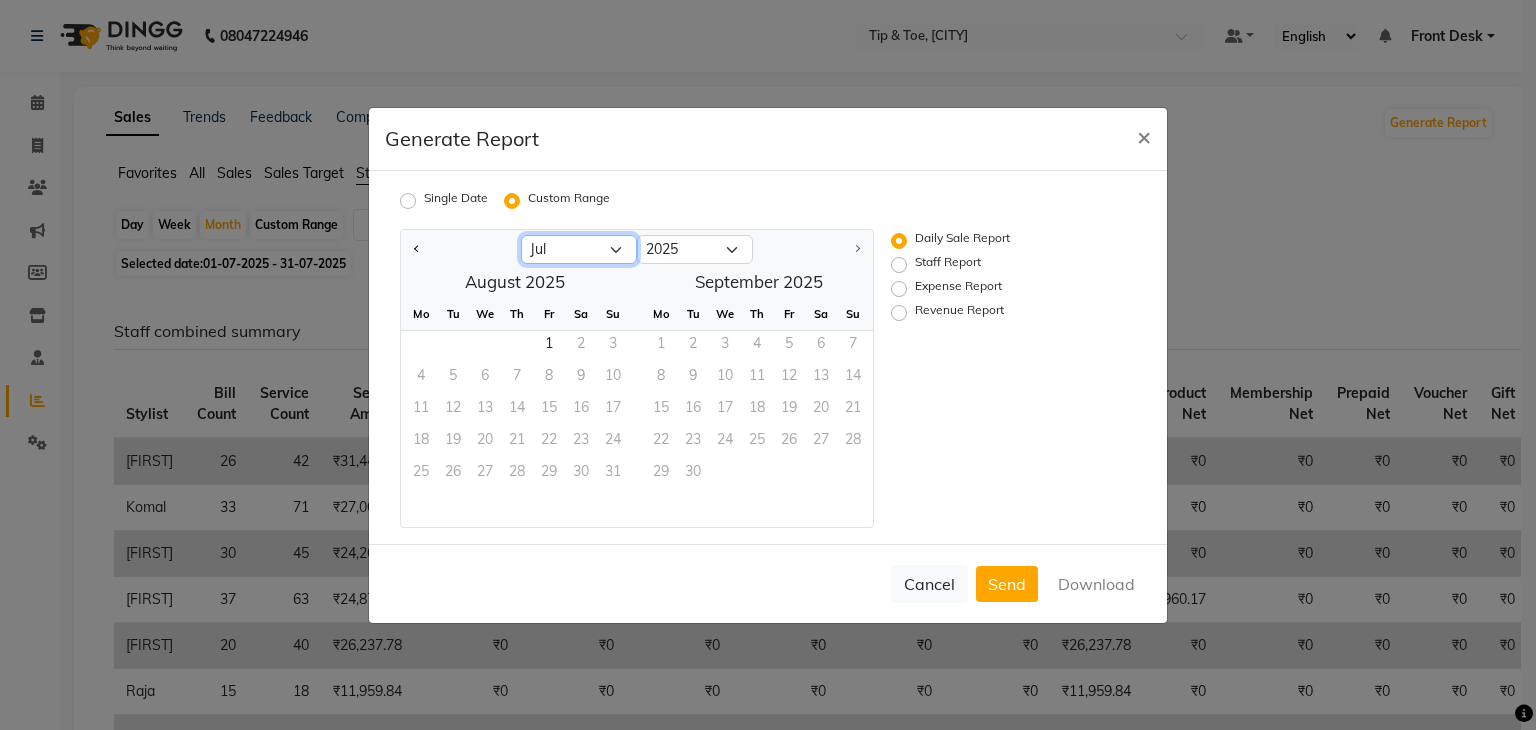 click on "Jan Feb Mar Apr May Jun Jul Aug" 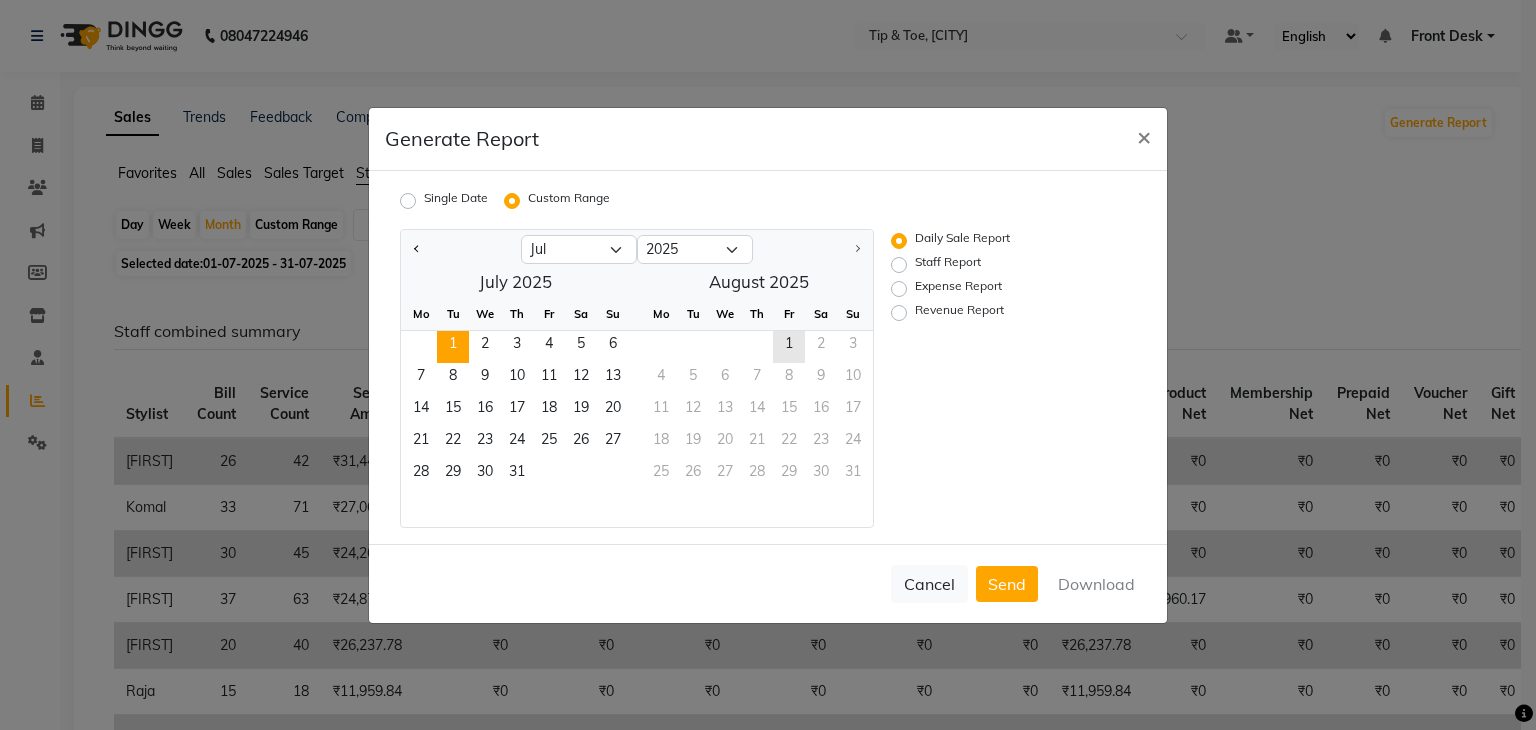 click on "1" 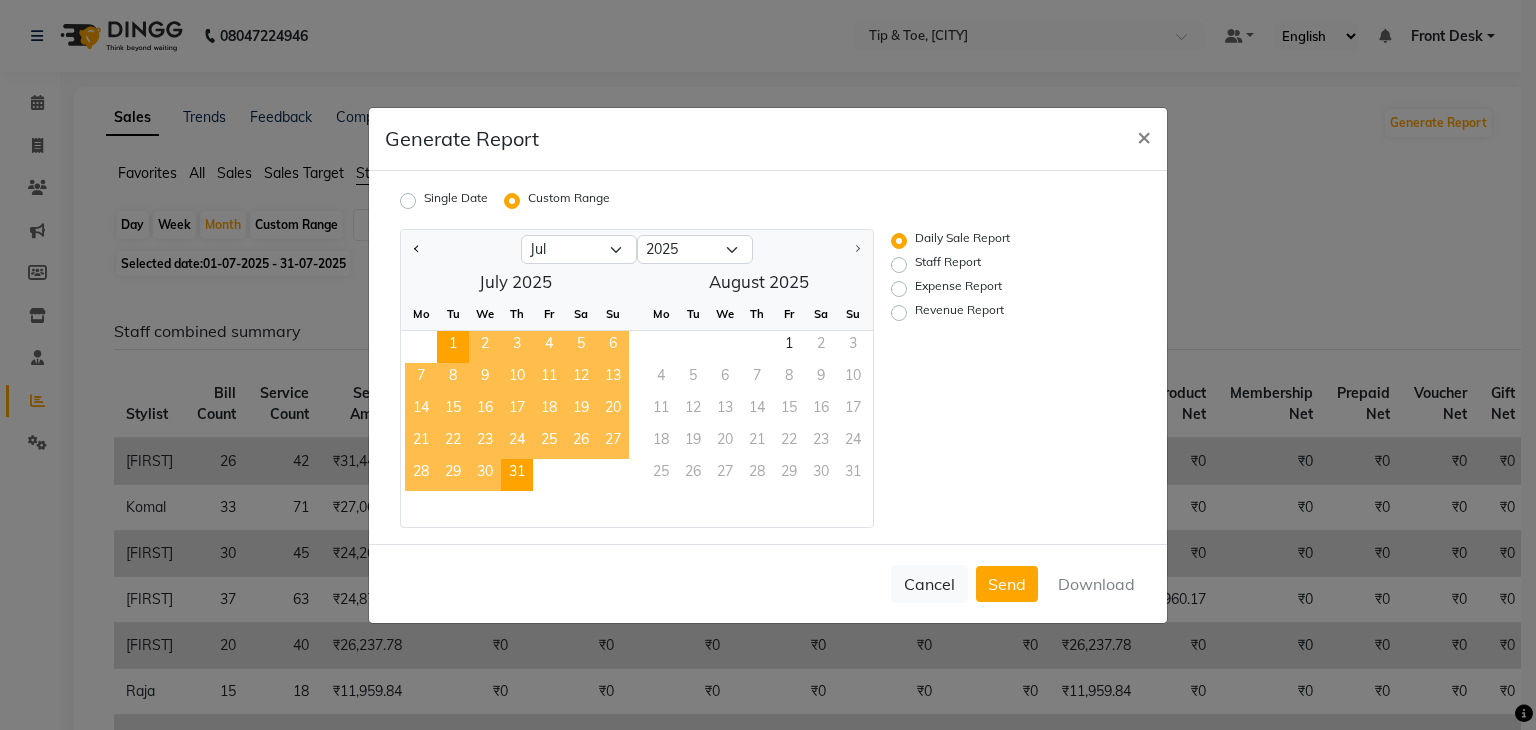 click on "31" 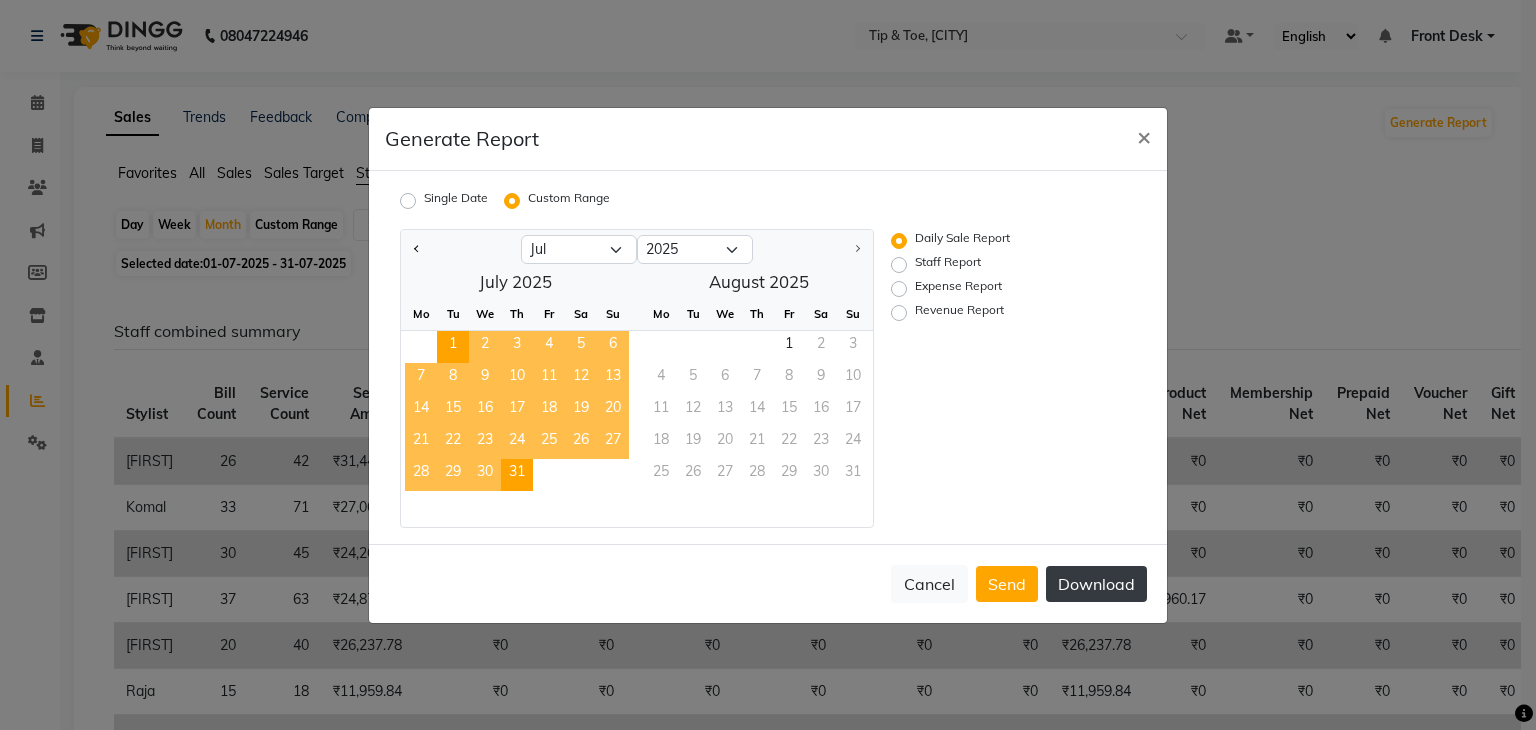 click on "Download" 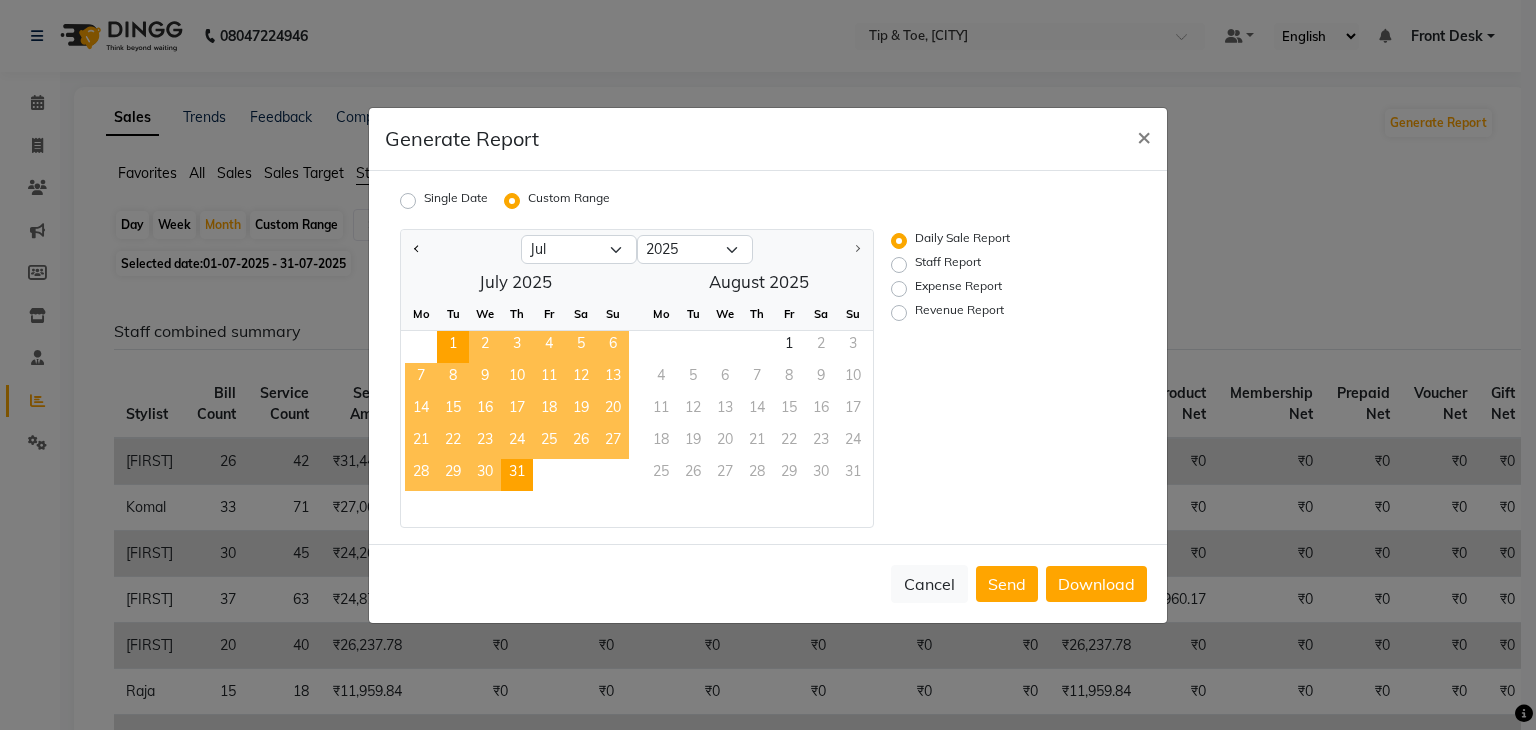 click on "Staff Report" 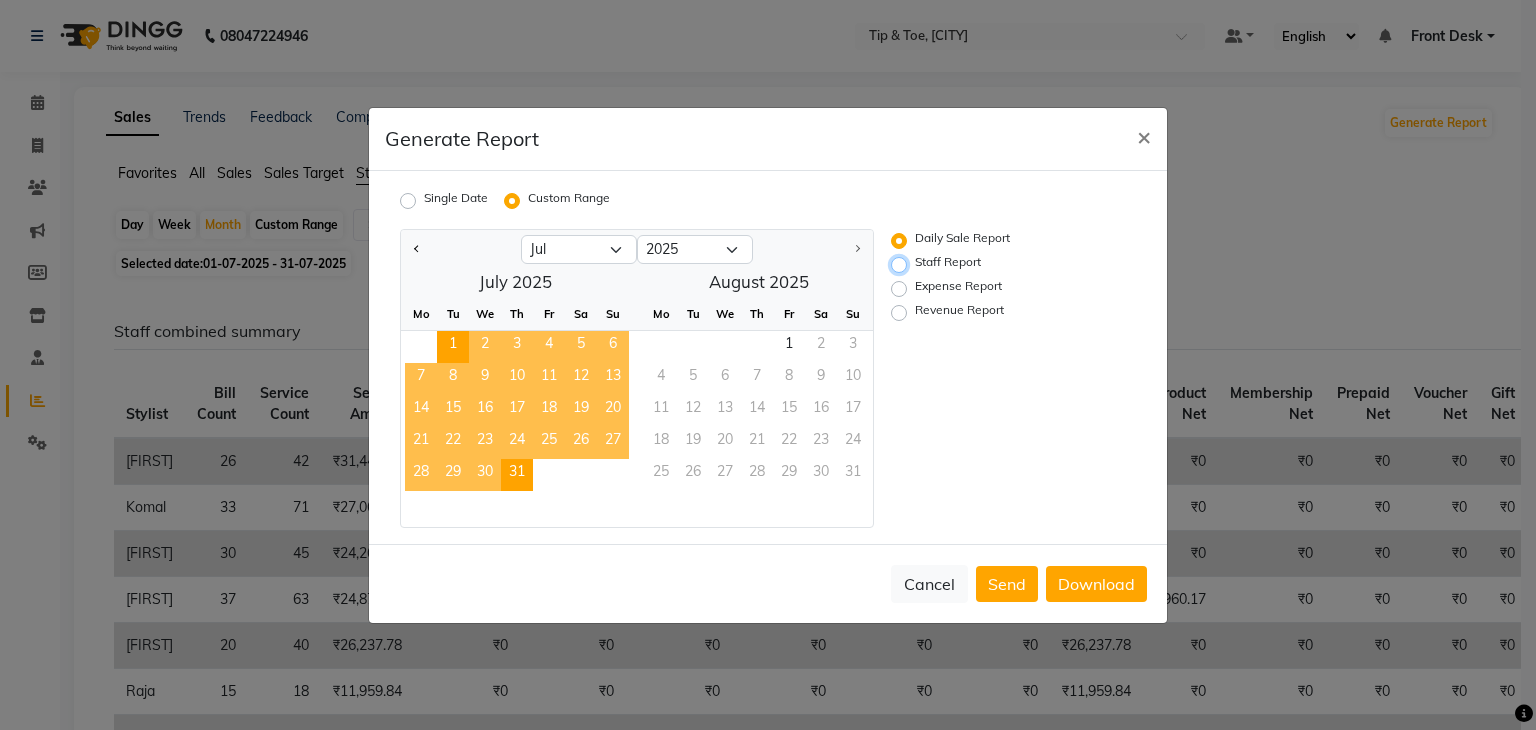 click on "Staff Report" at bounding box center (902, 264) 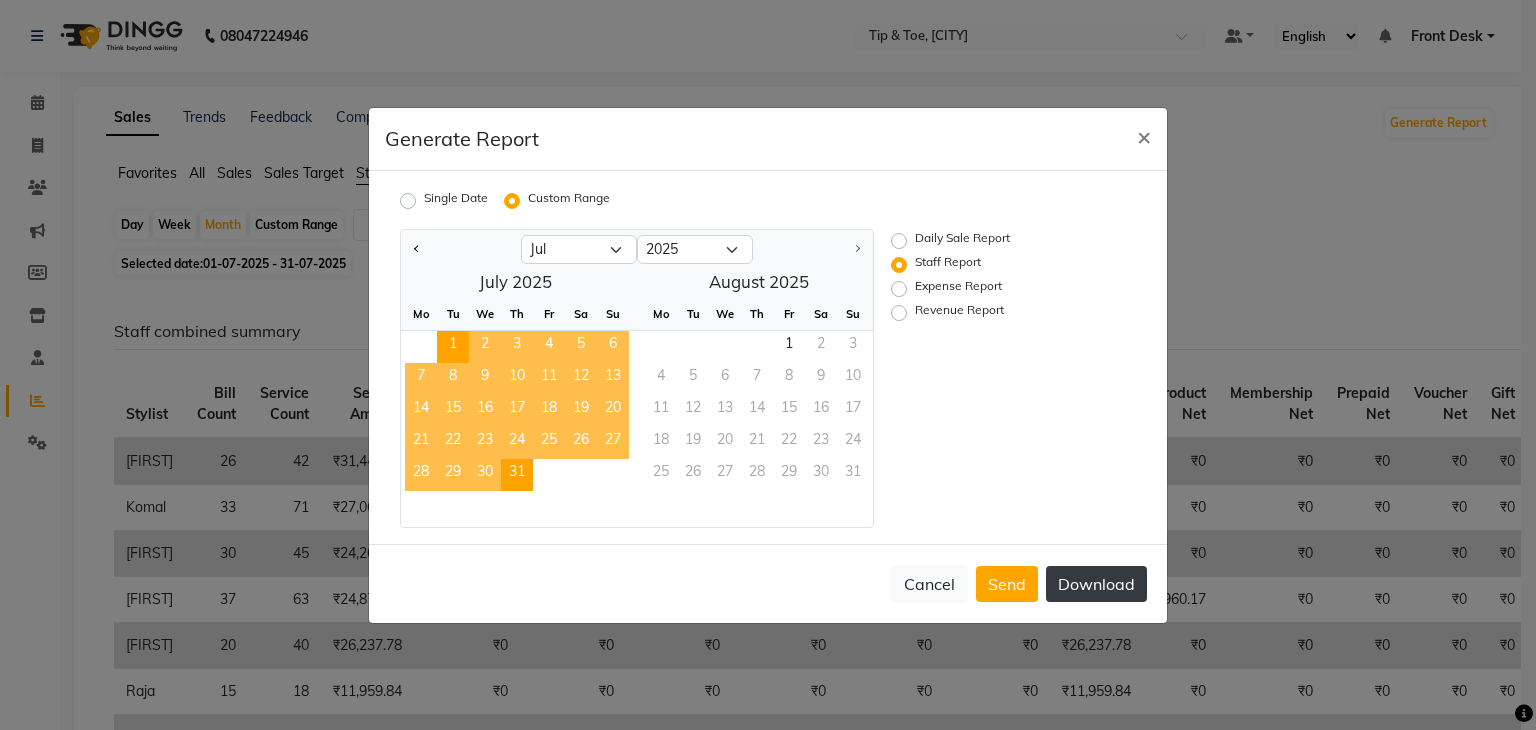 click on "Download" 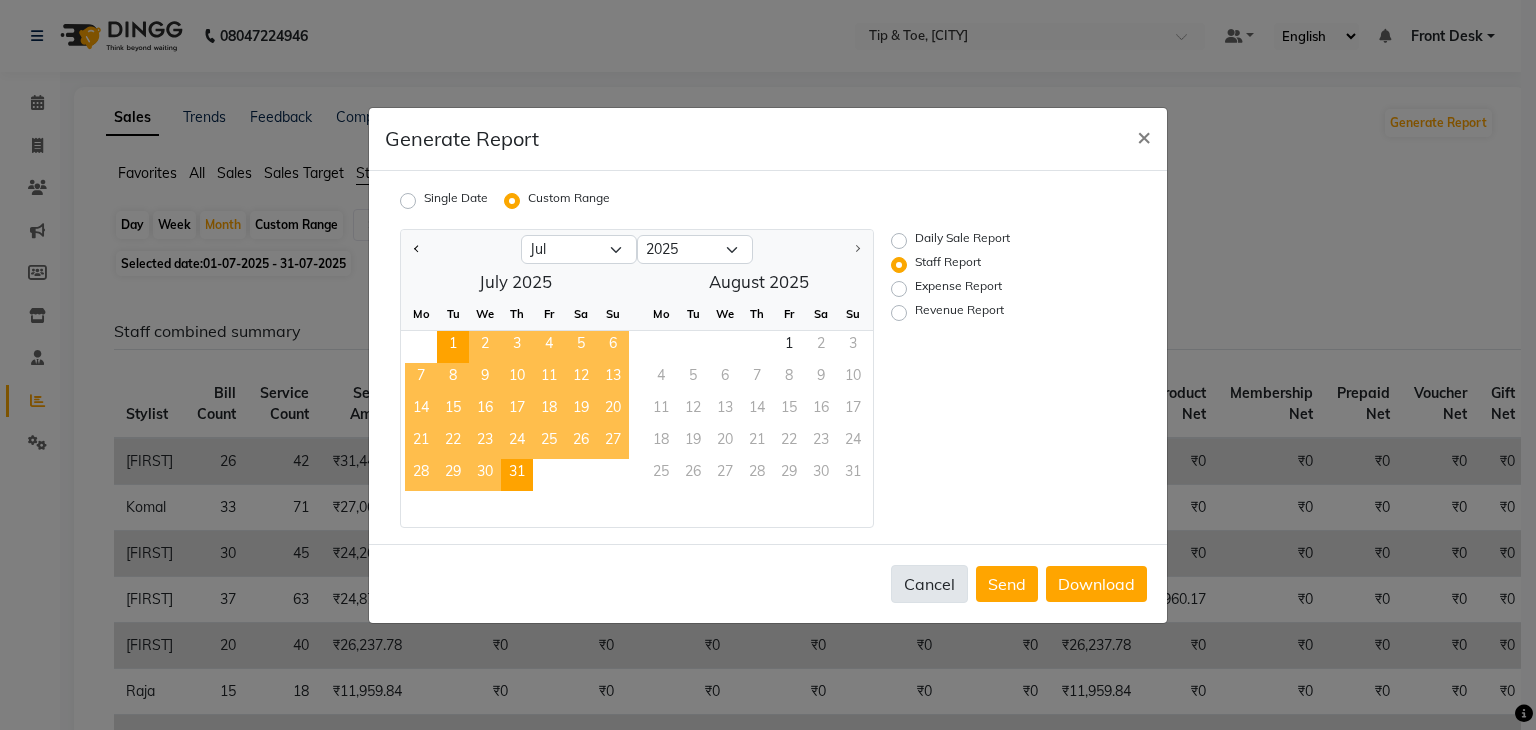 click on "Cancel" 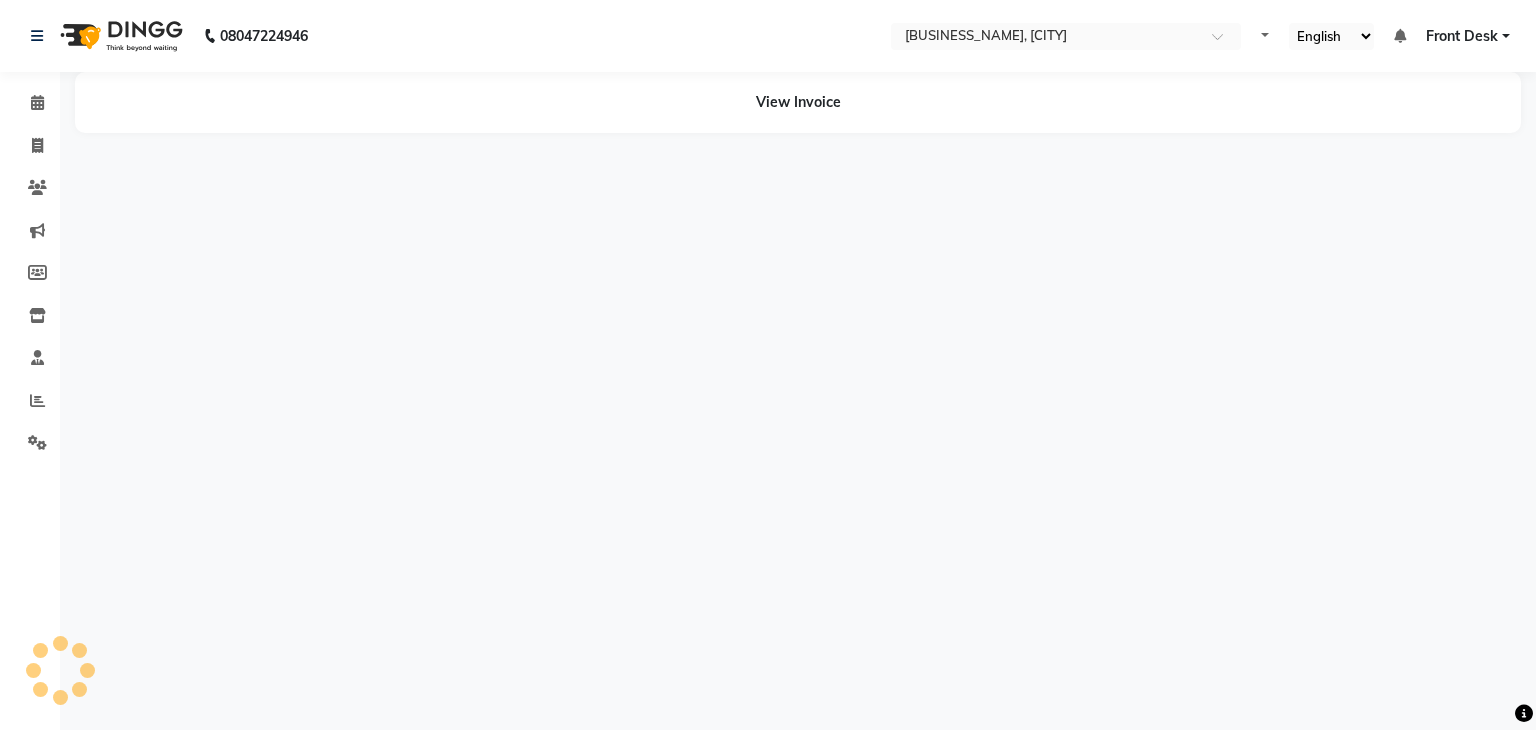 select on "en" 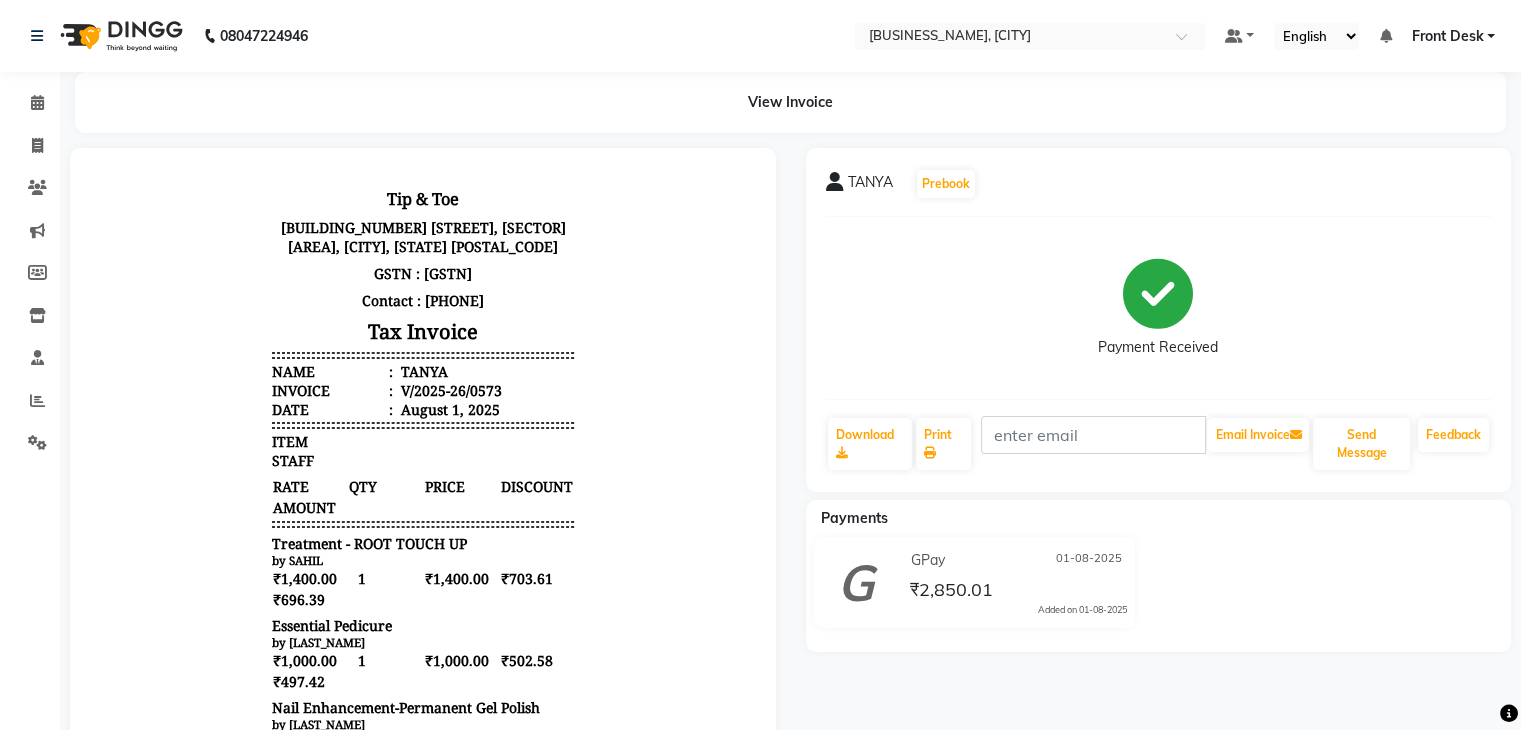 scroll, scrollTop: 0, scrollLeft: 0, axis: both 